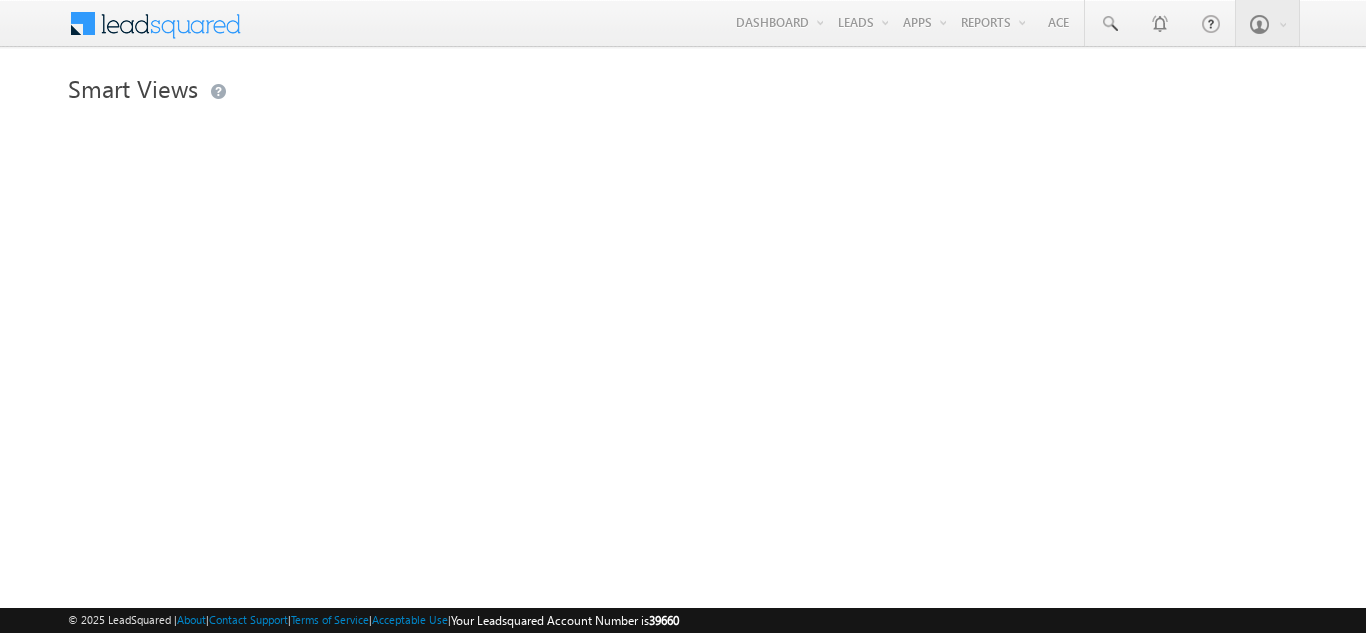 scroll, scrollTop: 0, scrollLeft: 0, axis: both 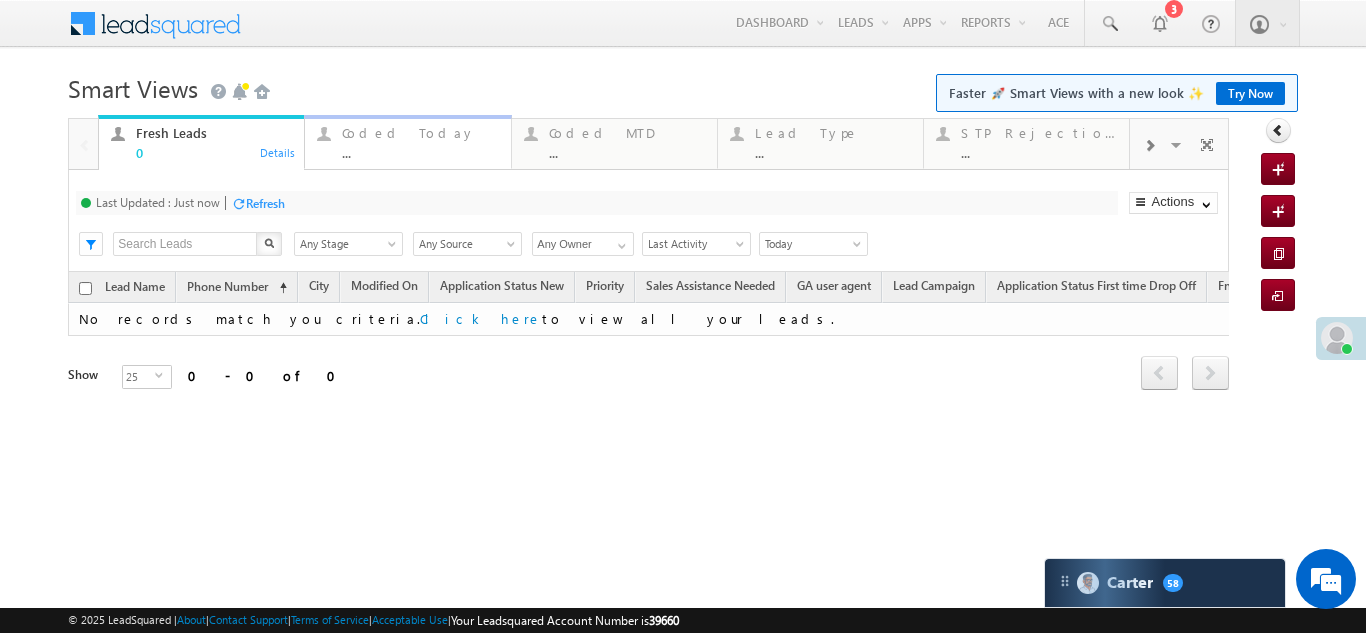 click on "Coded Today" at bounding box center (420, 133) 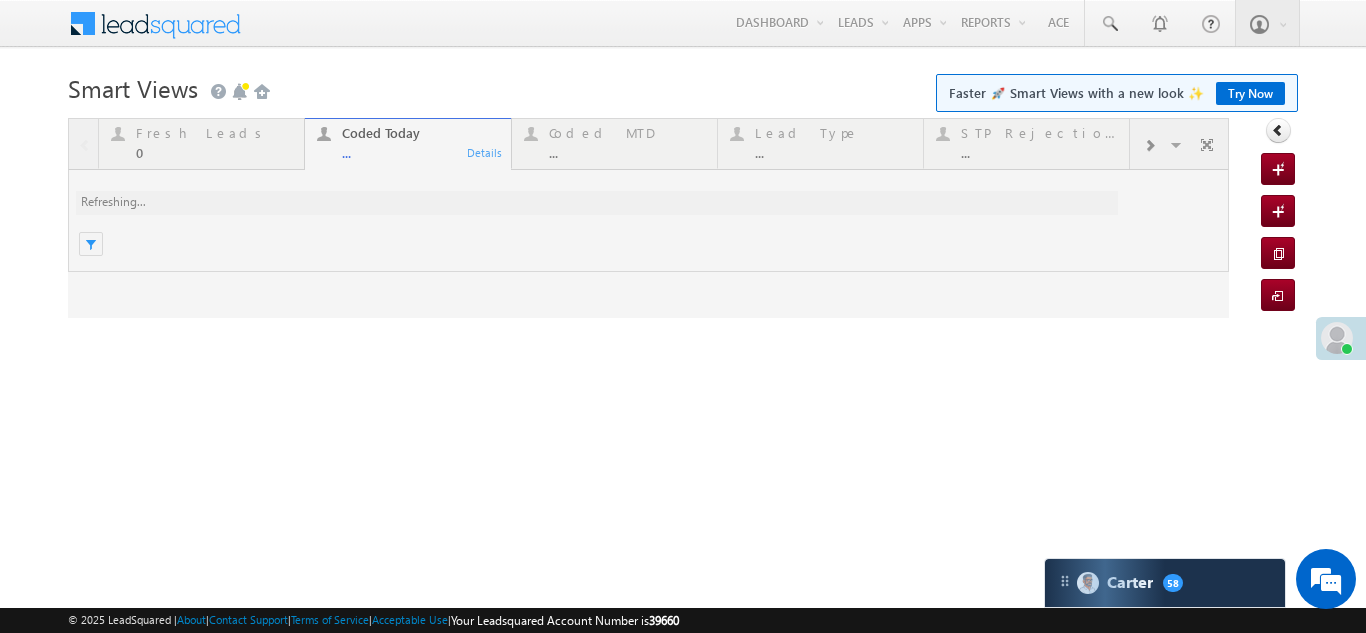 scroll, scrollTop: 0, scrollLeft: 0, axis: both 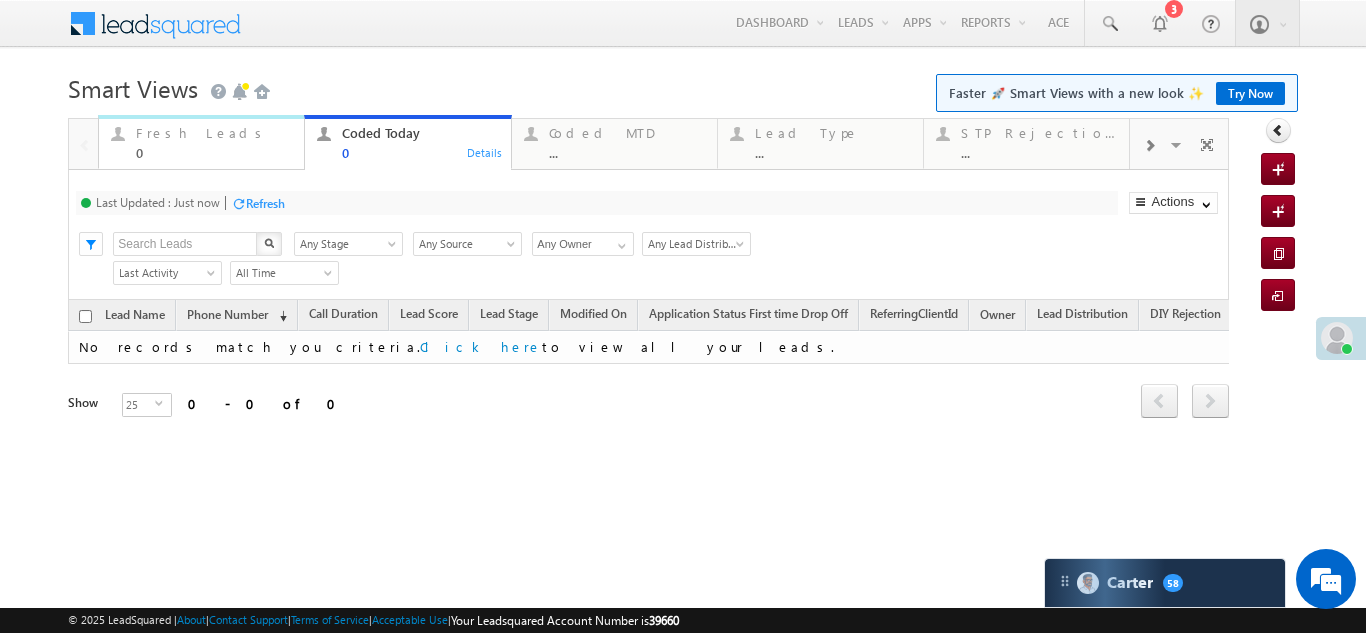 click on "Fresh Leads" at bounding box center (214, 133) 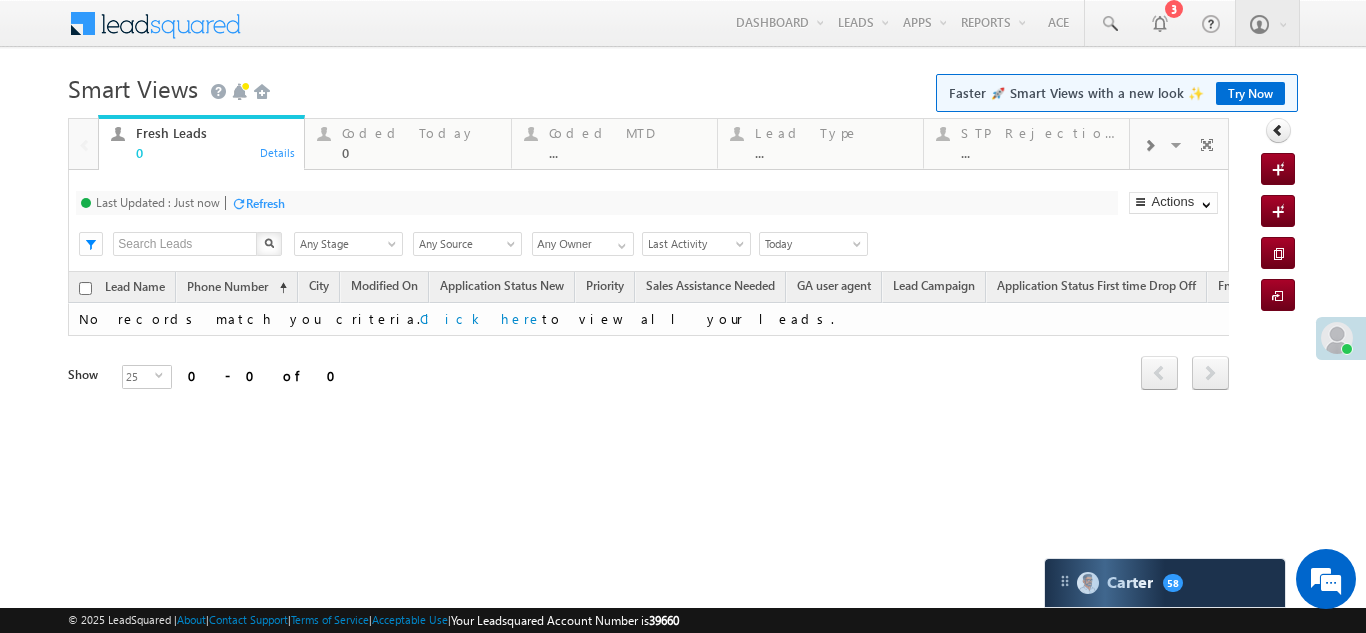 click on "Refresh" at bounding box center [265, 203] 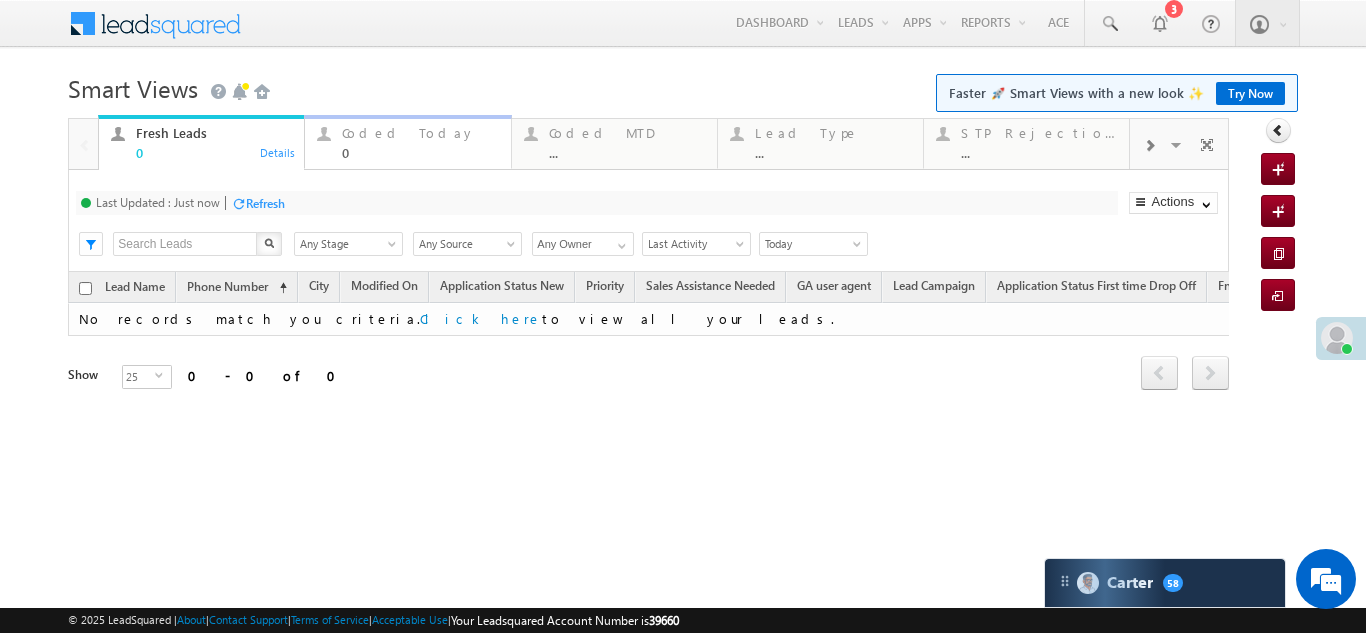 click on "Coded Today" at bounding box center (420, 133) 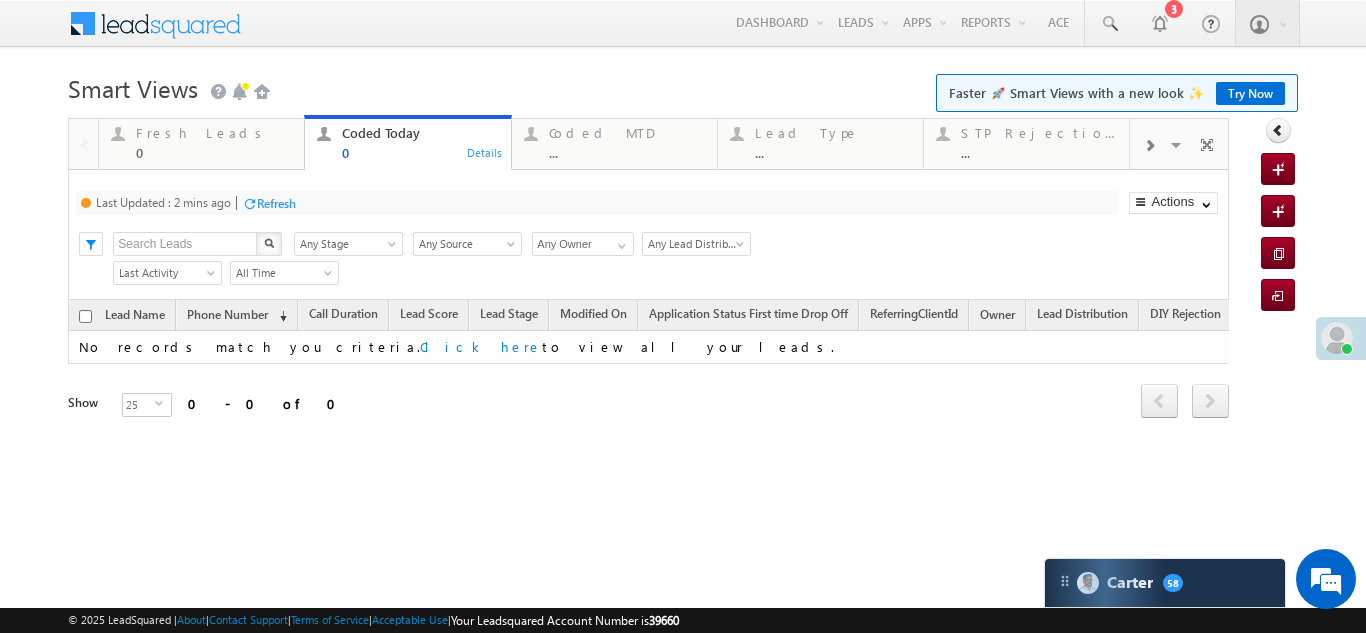 click on "Refresh" at bounding box center (276, 203) 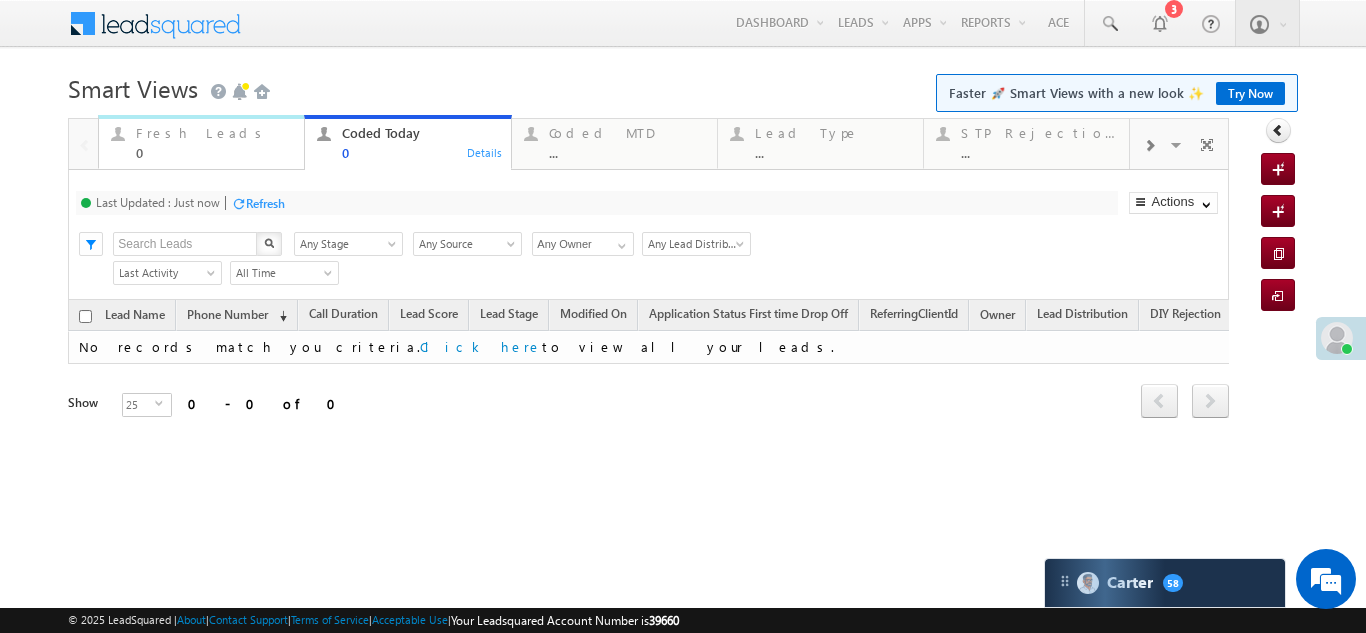 click on "Fresh Leads" at bounding box center [214, 133] 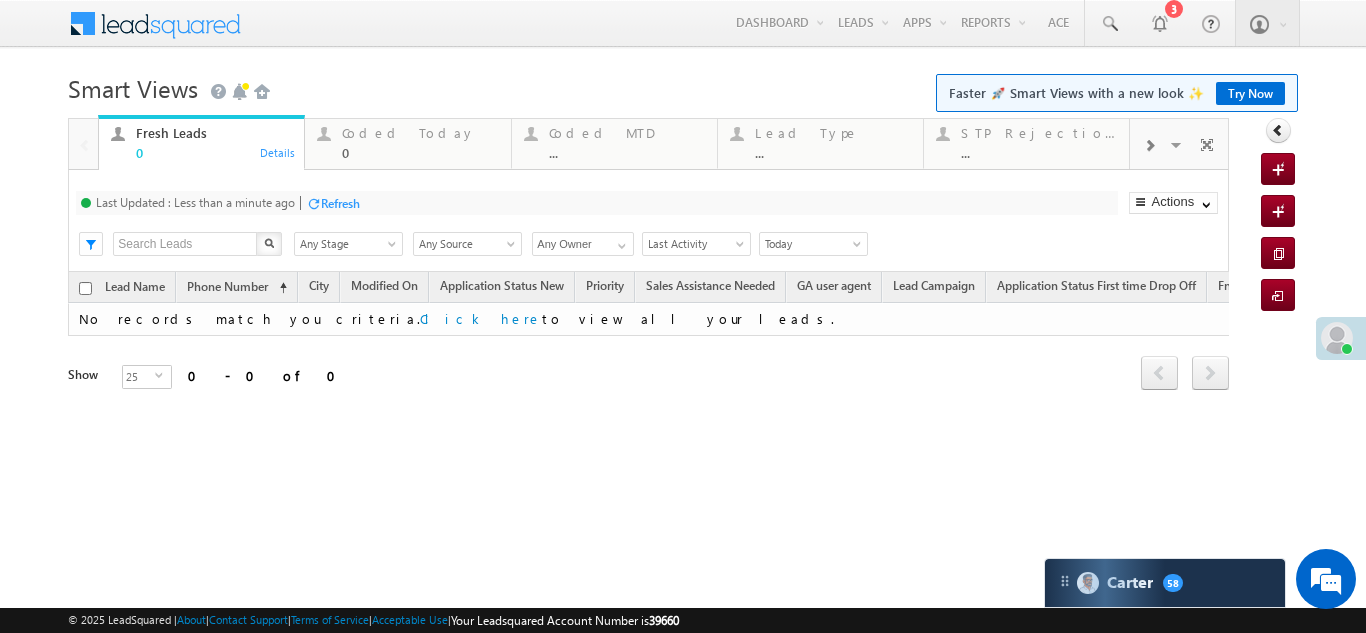 click on "Refresh" at bounding box center [340, 203] 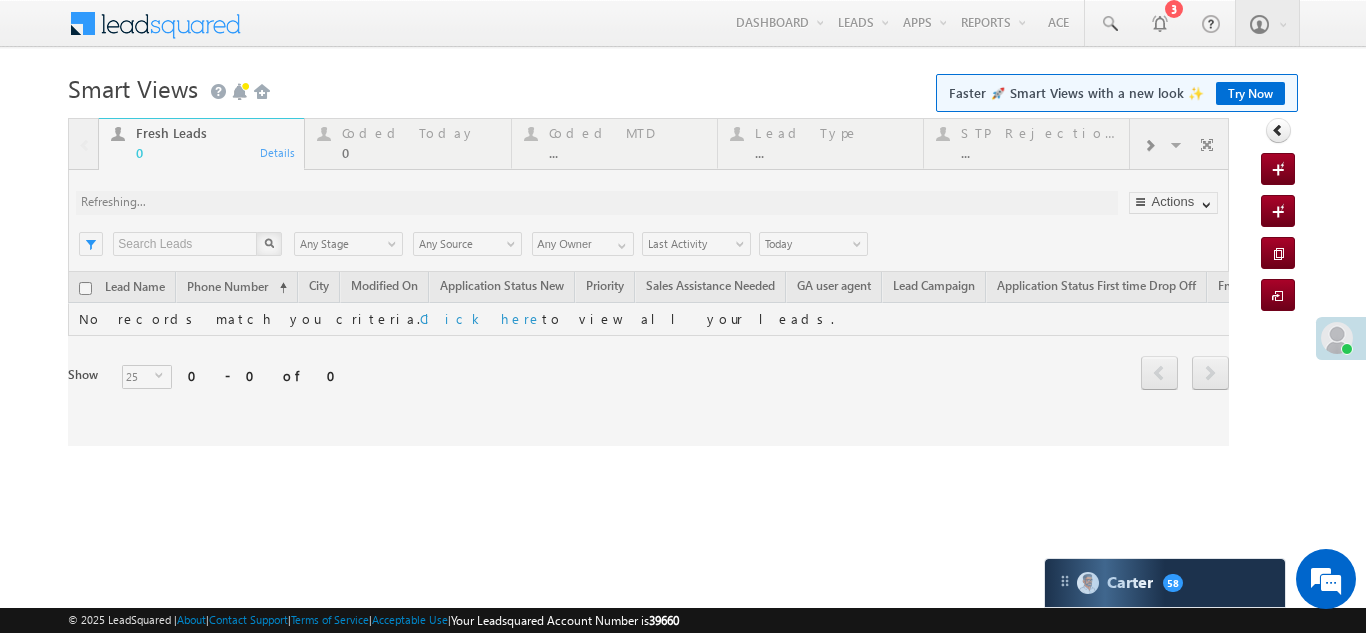 click at bounding box center (648, 282) 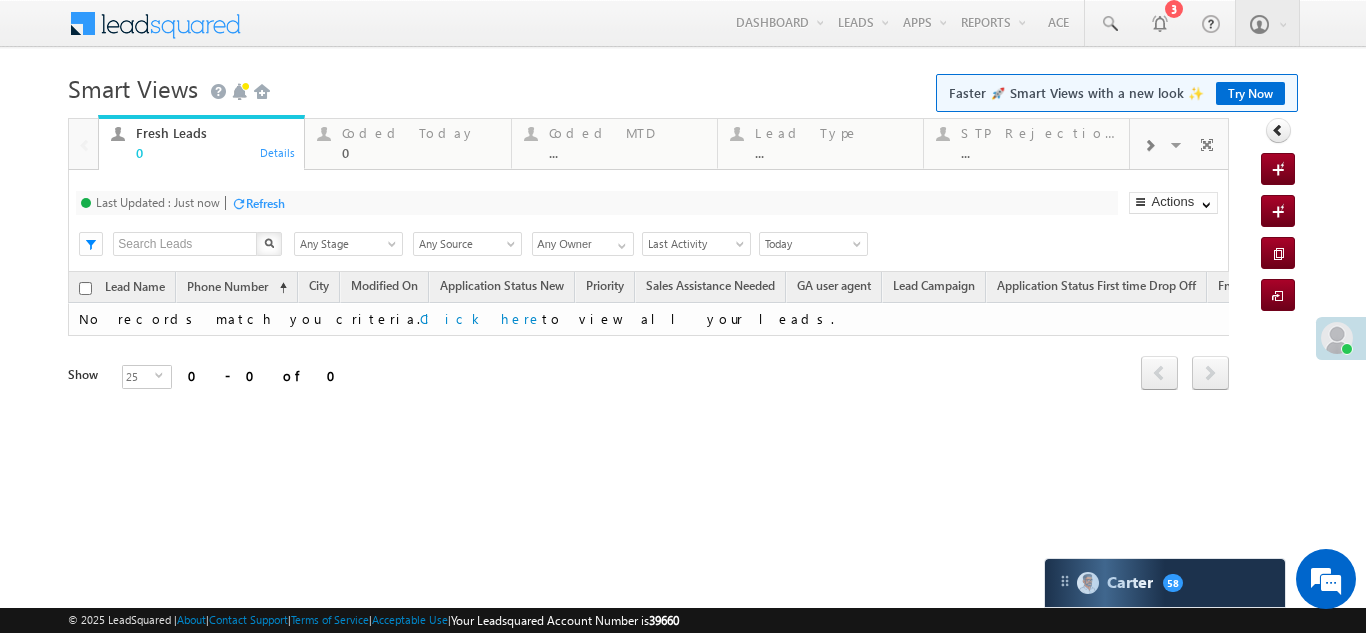 click on "Coded Today" at bounding box center [420, 133] 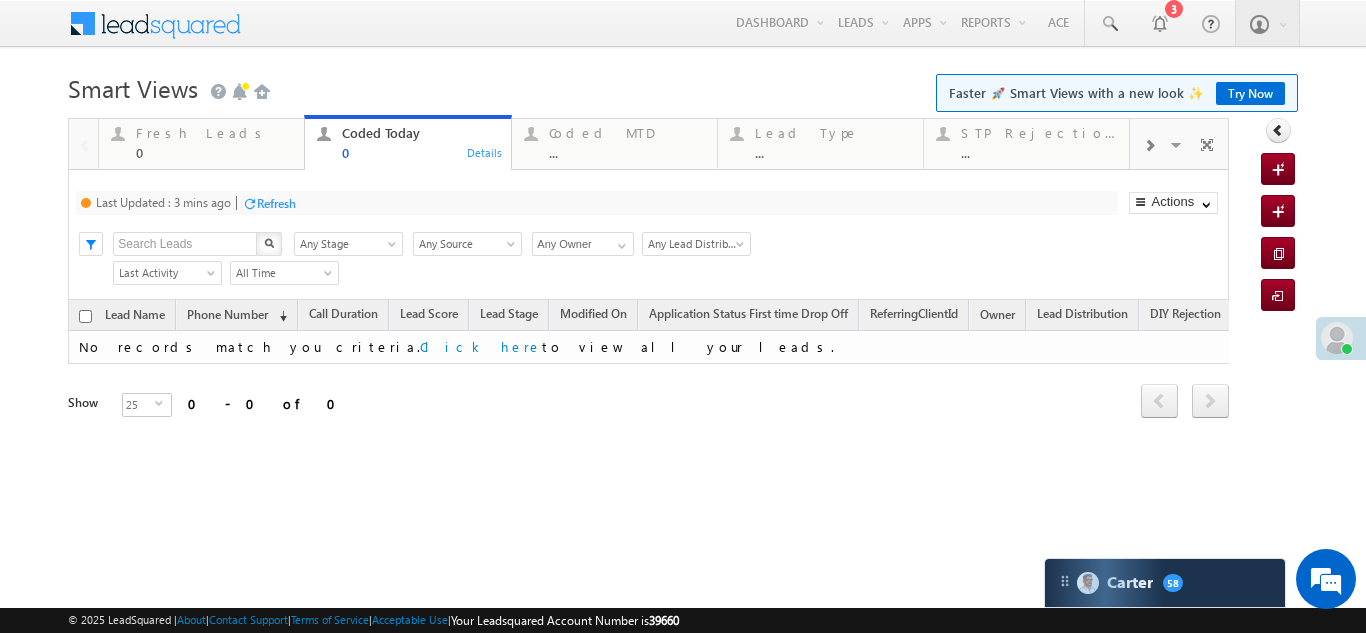 click on "Refresh" at bounding box center (276, 203) 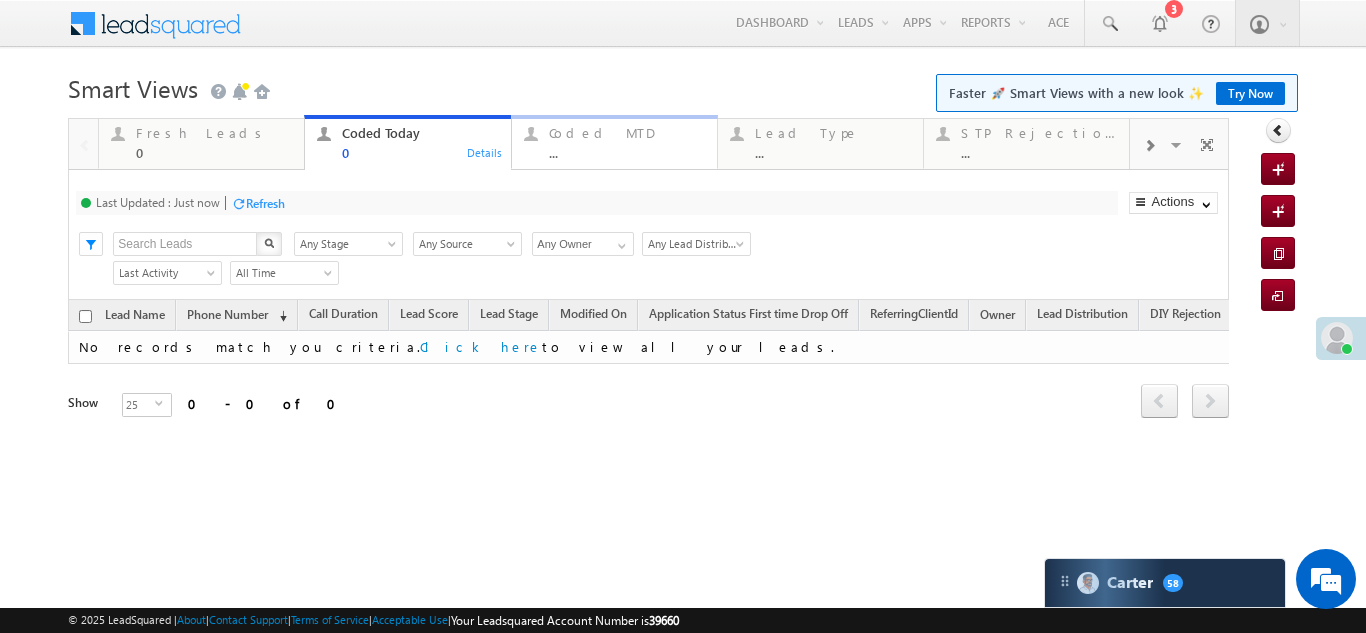 click on "Coded MTD ..." at bounding box center [627, 140] 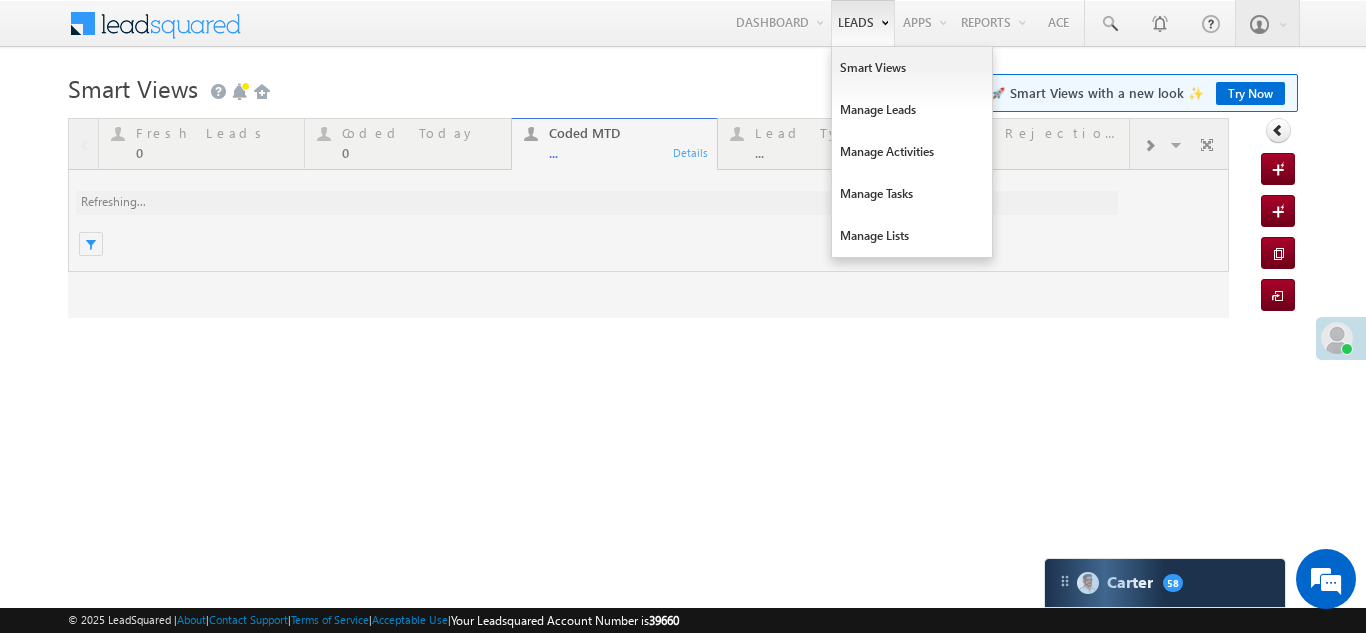 scroll, scrollTop: 0, scrollLeft: 0, axis: both 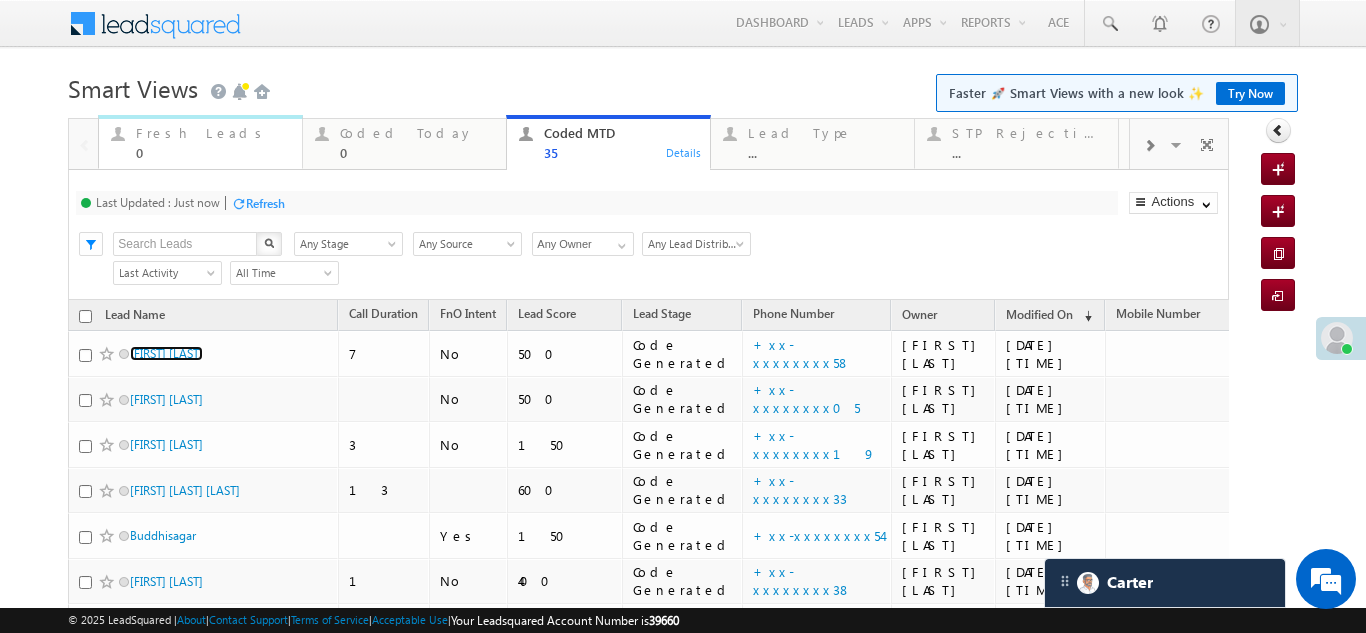 click on "Fresh Leads" at bounding box center (213, 133) 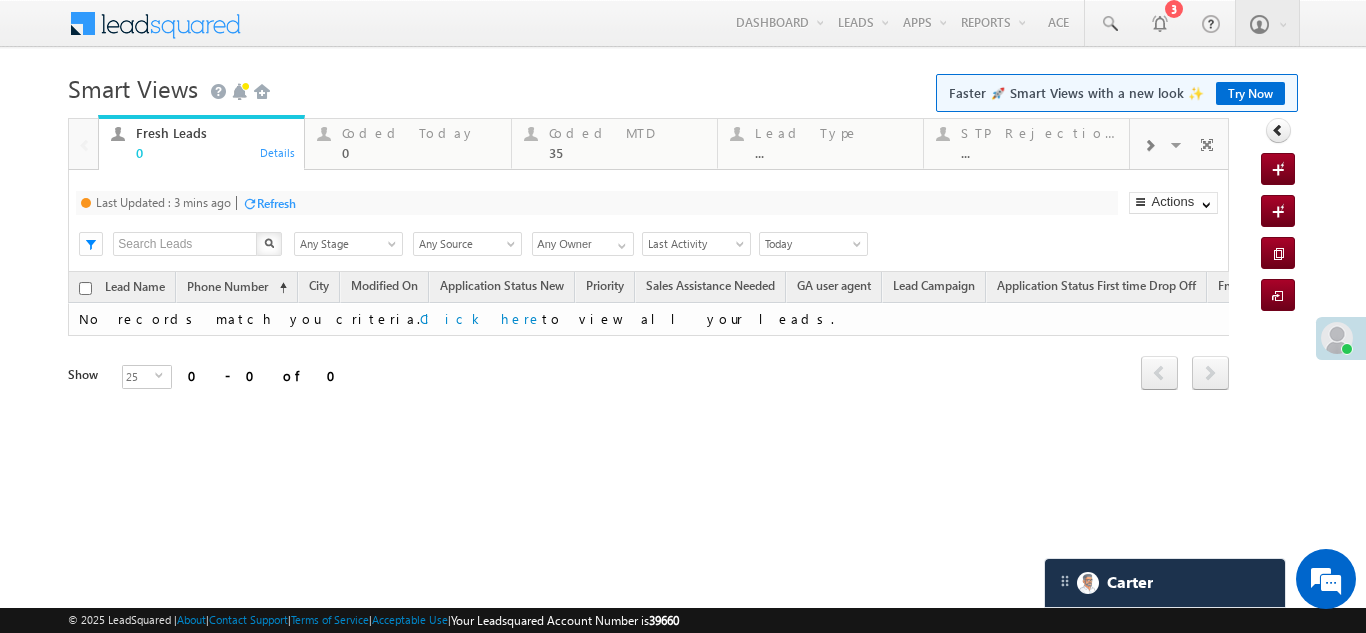 click on "Refresh" at bounding box center (276, 203) 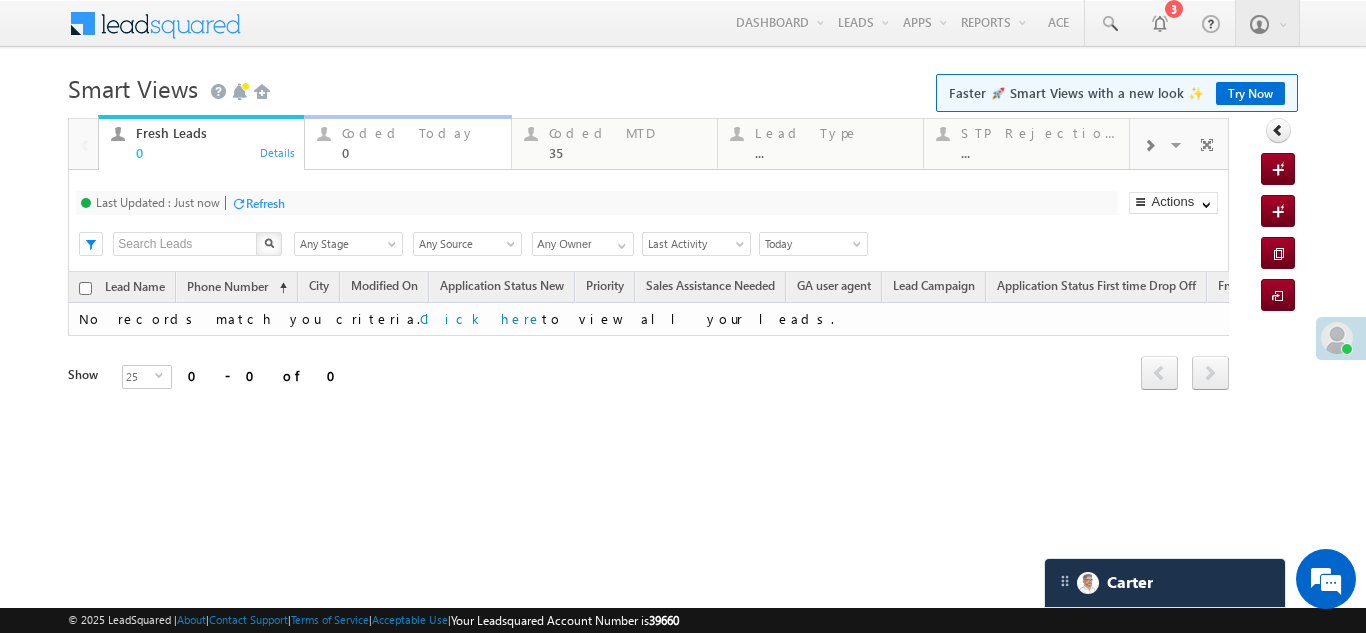 click on "Coded Today" at bounding box center [420, 133] 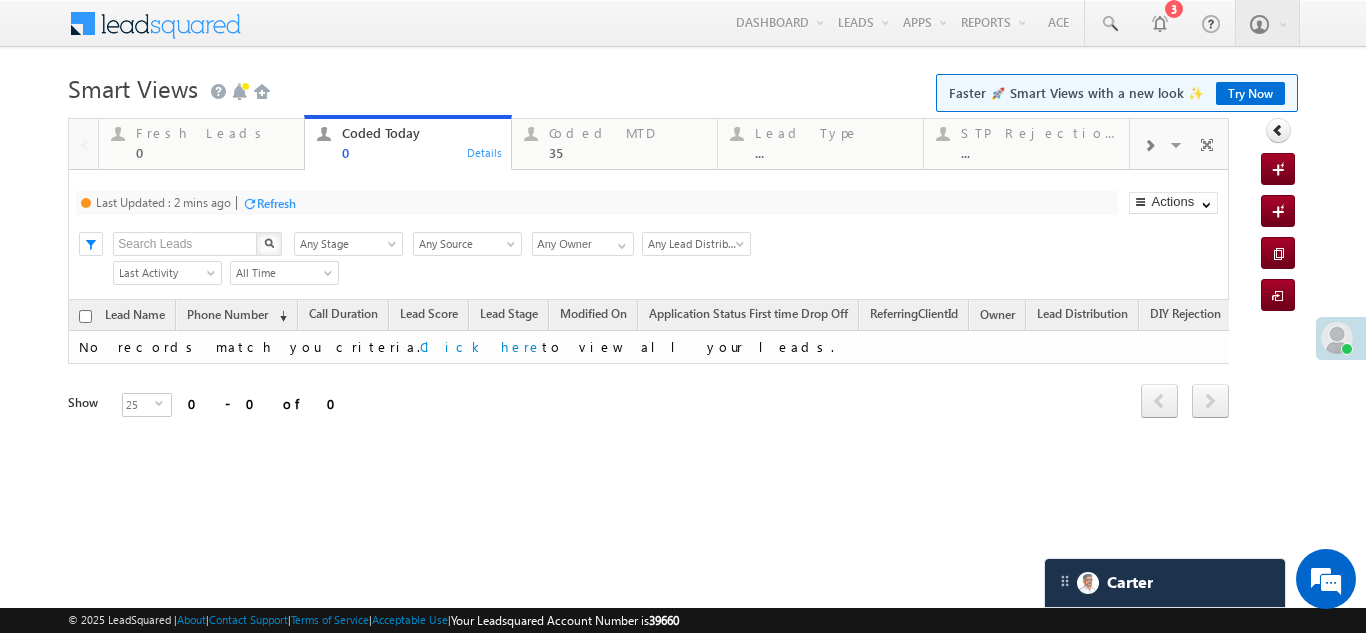 click on "Refresh" at bounding box center (276, 203) 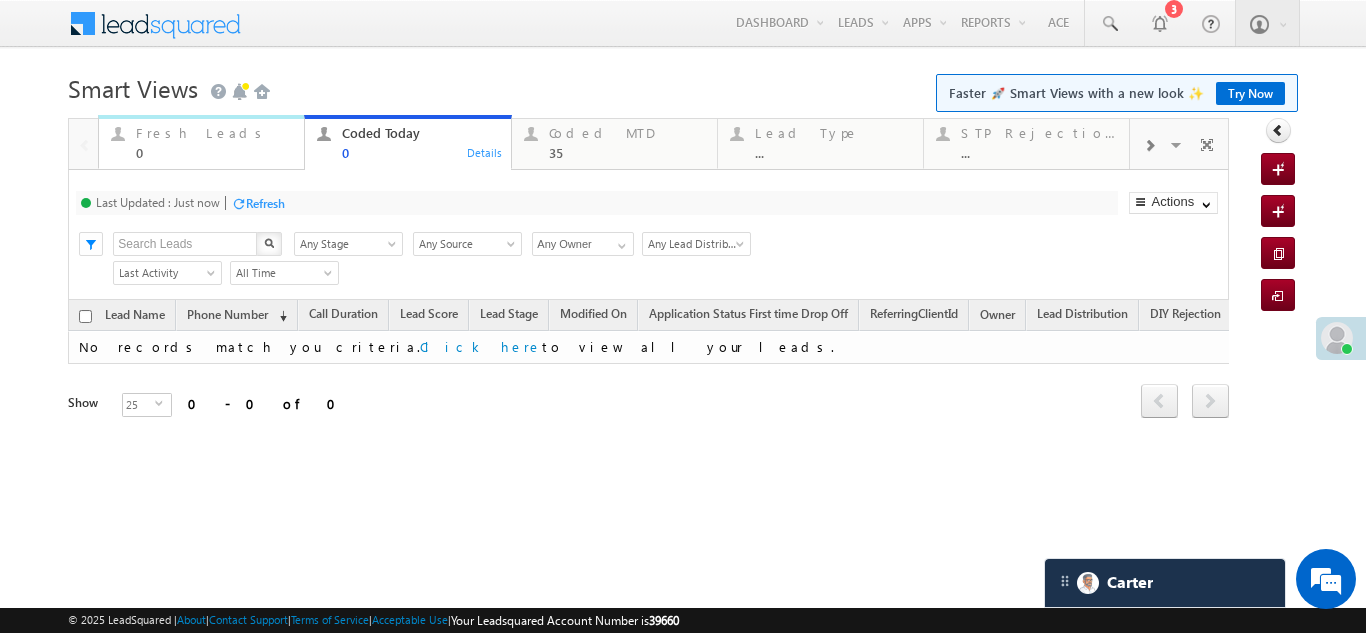 click on "Fresh Leads" at bounding box center [214, 133] 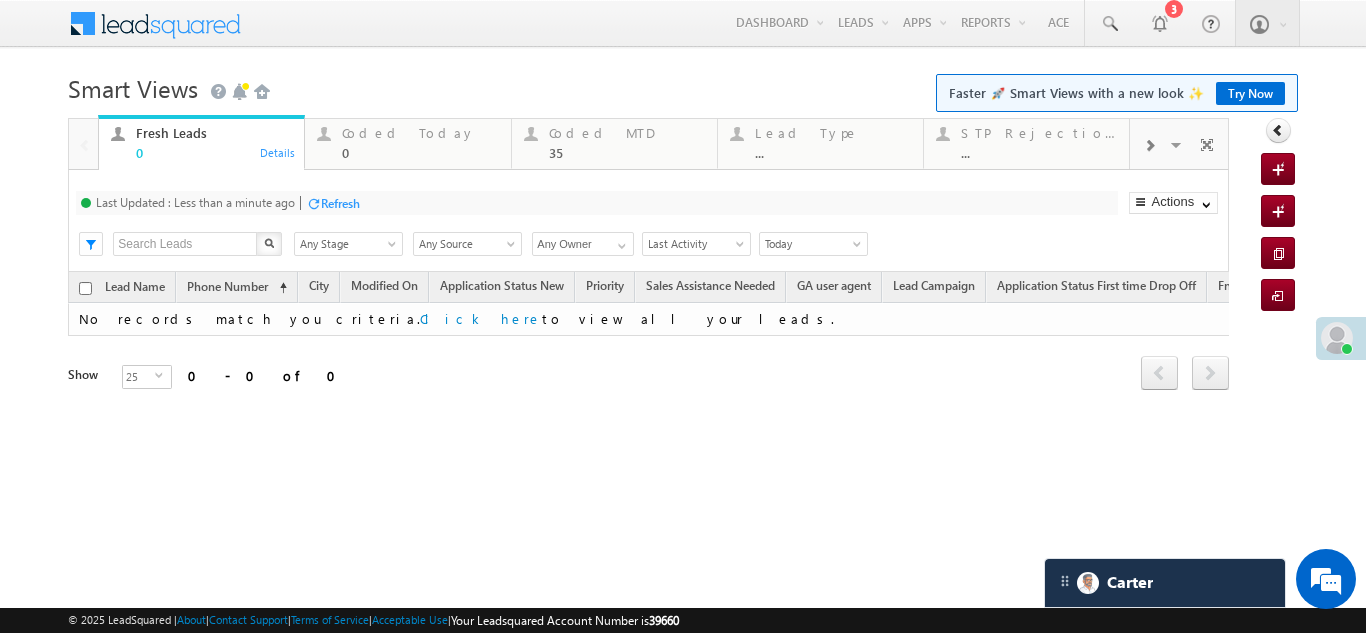 click on "Refresh" at bounding box center [340, 203] 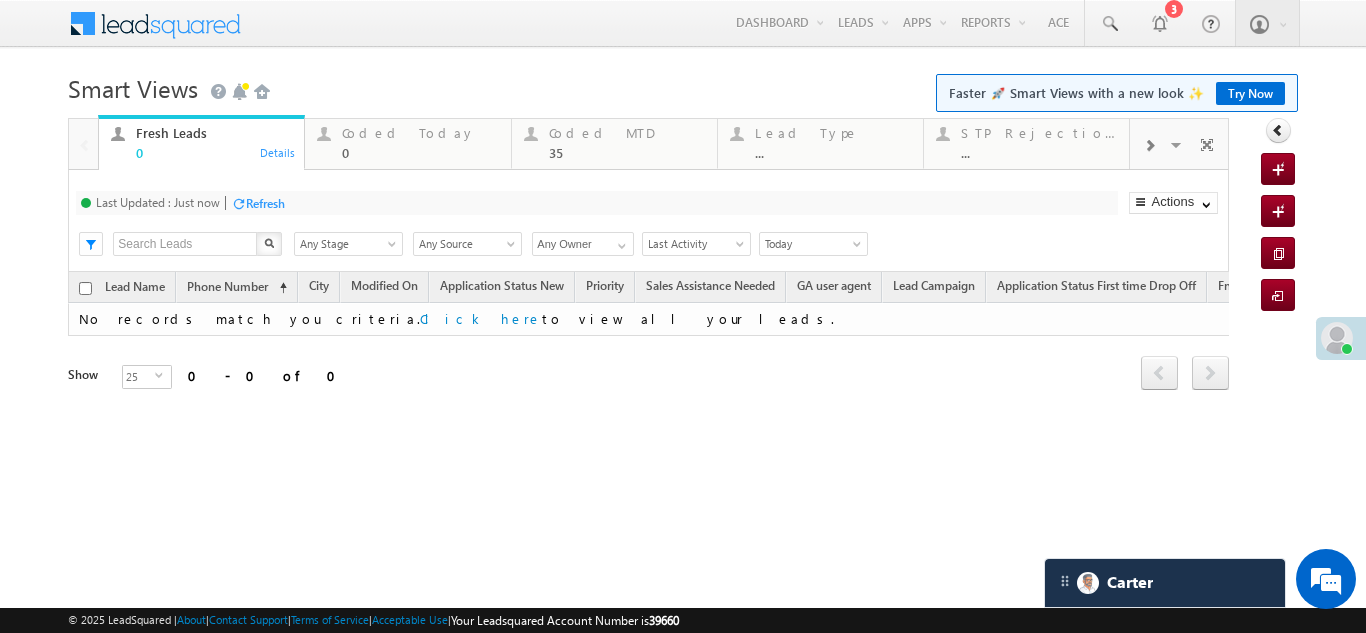 click at bounding box center (1337, 338) 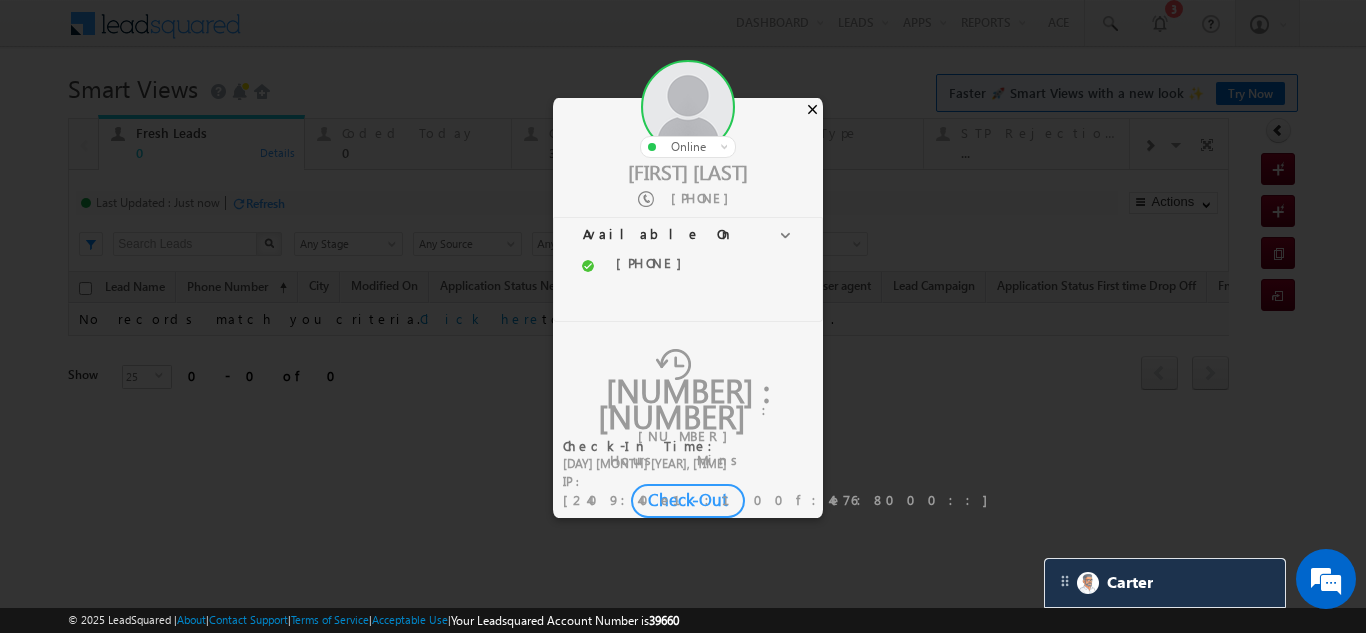 click on "×" at bounding box center (812, 109) 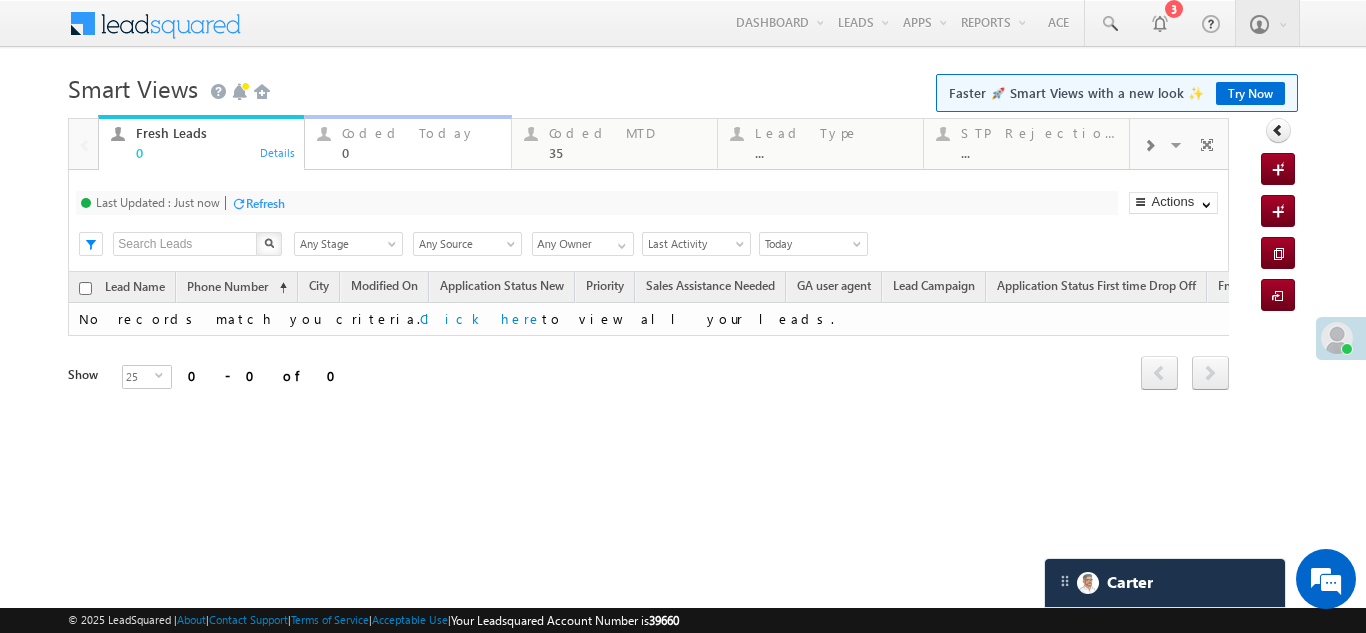 click on "Coded Today" at bounding box center (420, 133) 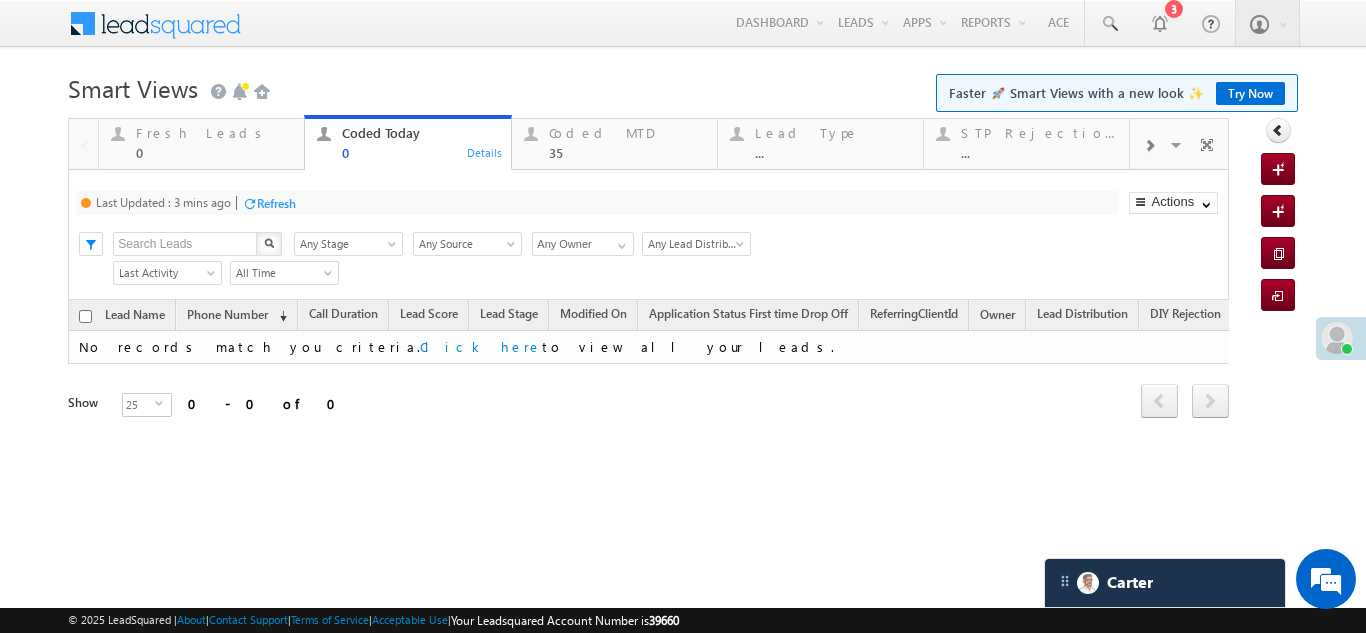 click on "Refresh" at bounding box center [276, 203] 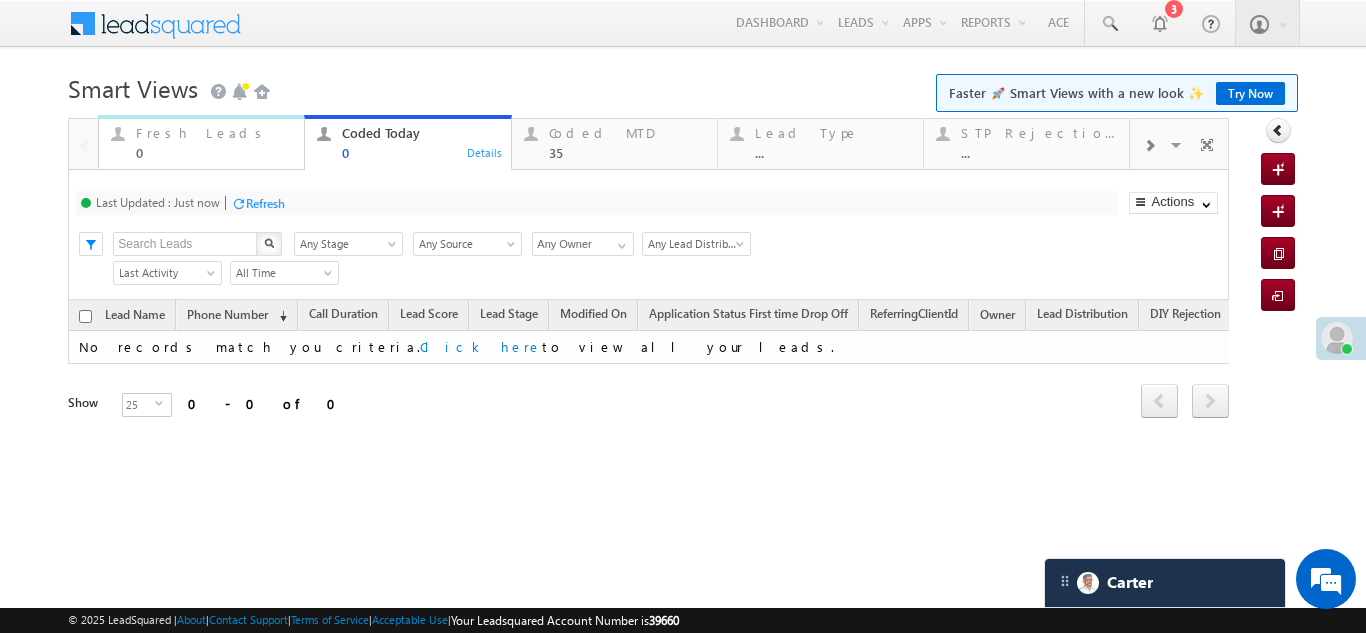 click on "Fresh Leads" at bounding box center [214, 133] 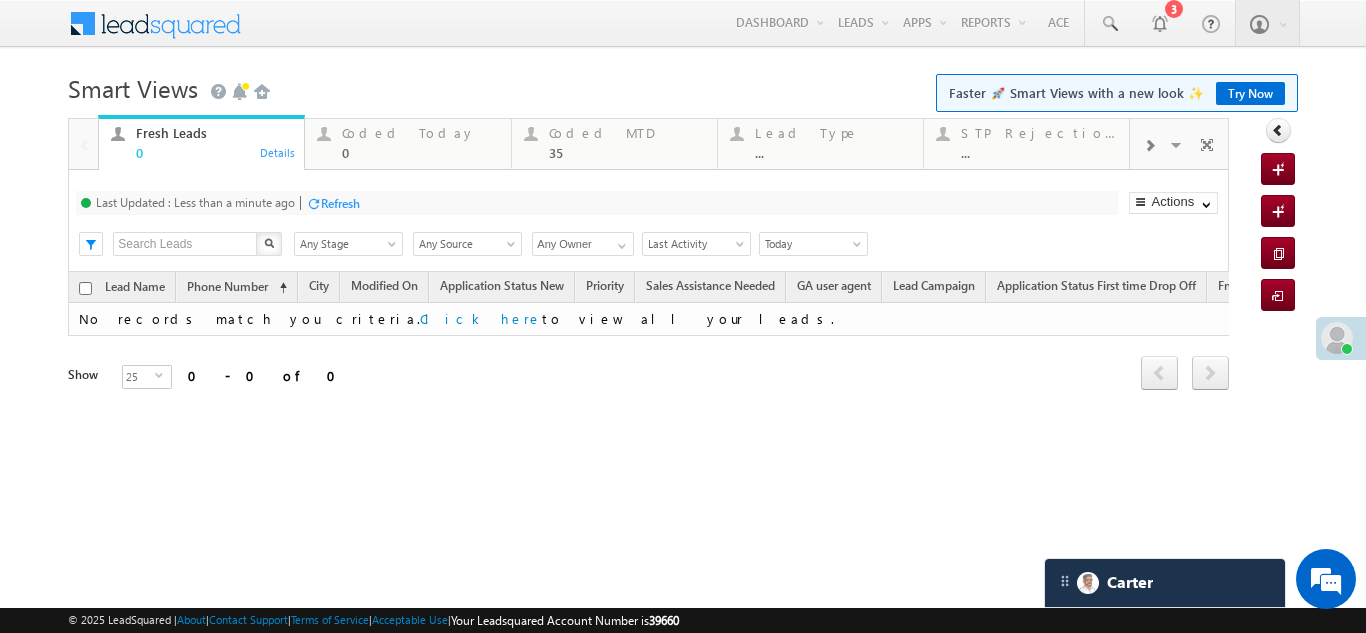click on "Refresh" at bounding box center [340, 203] 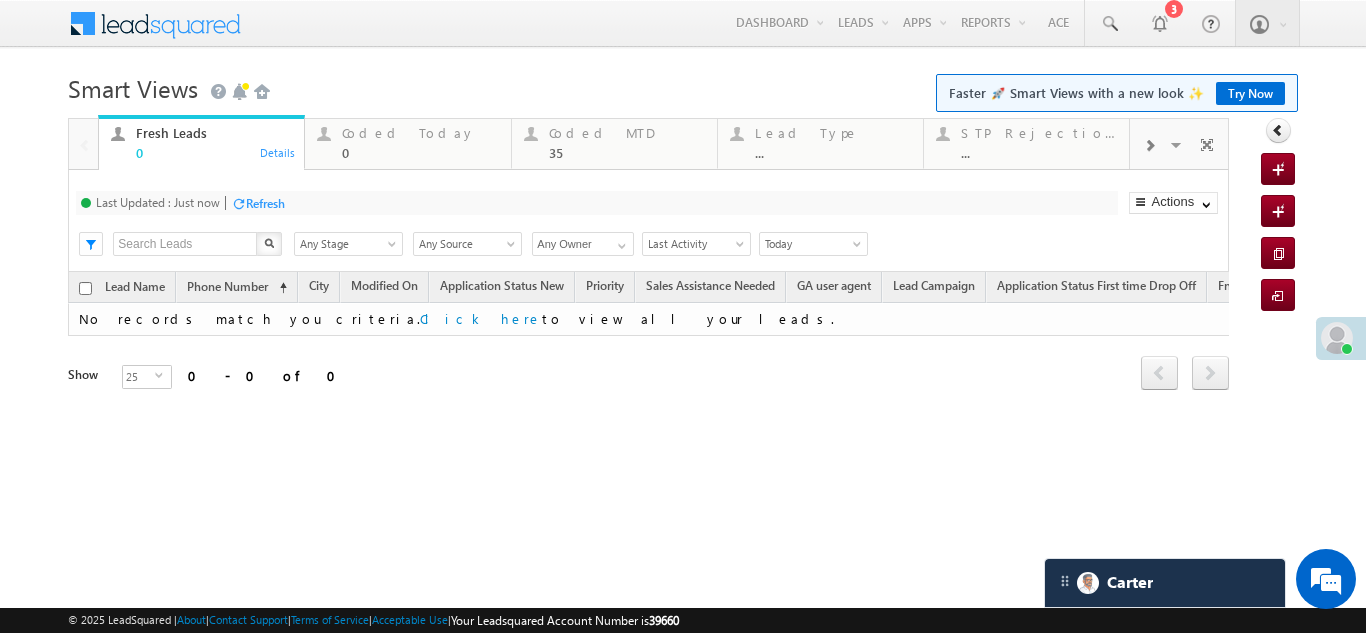 click on "Refresh" at bounding box center (265, 203) 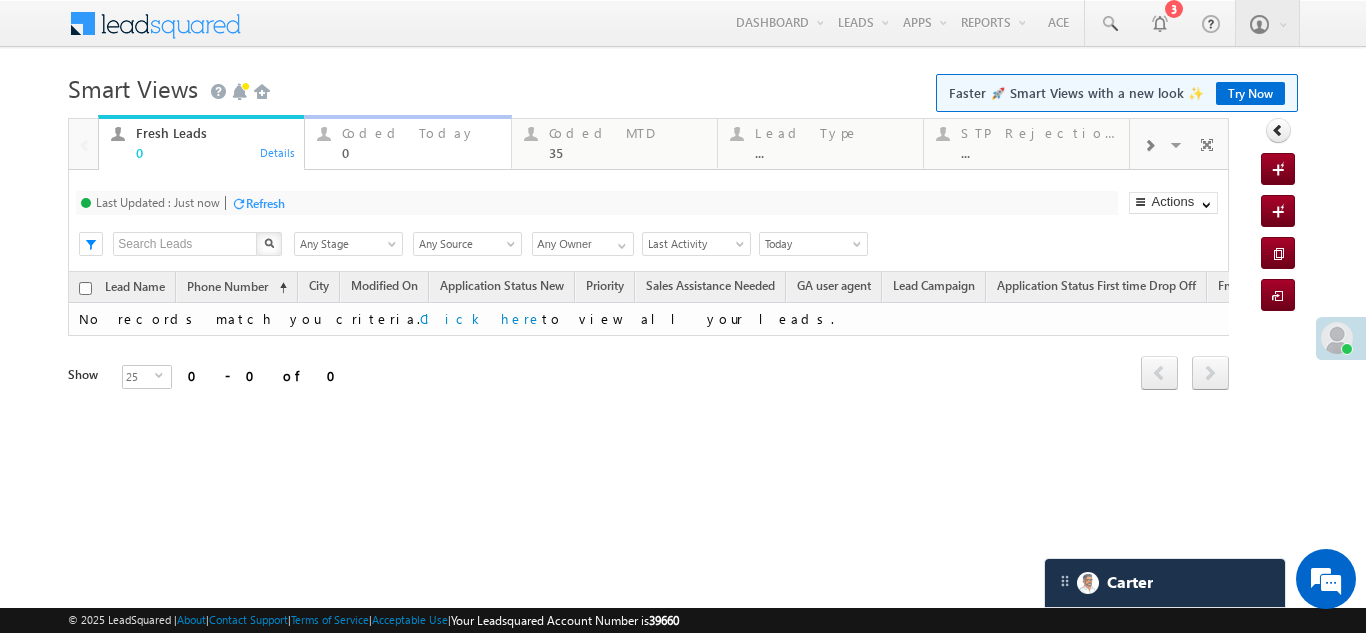click on "Coded Today 0" at bounding box center (420, 140) 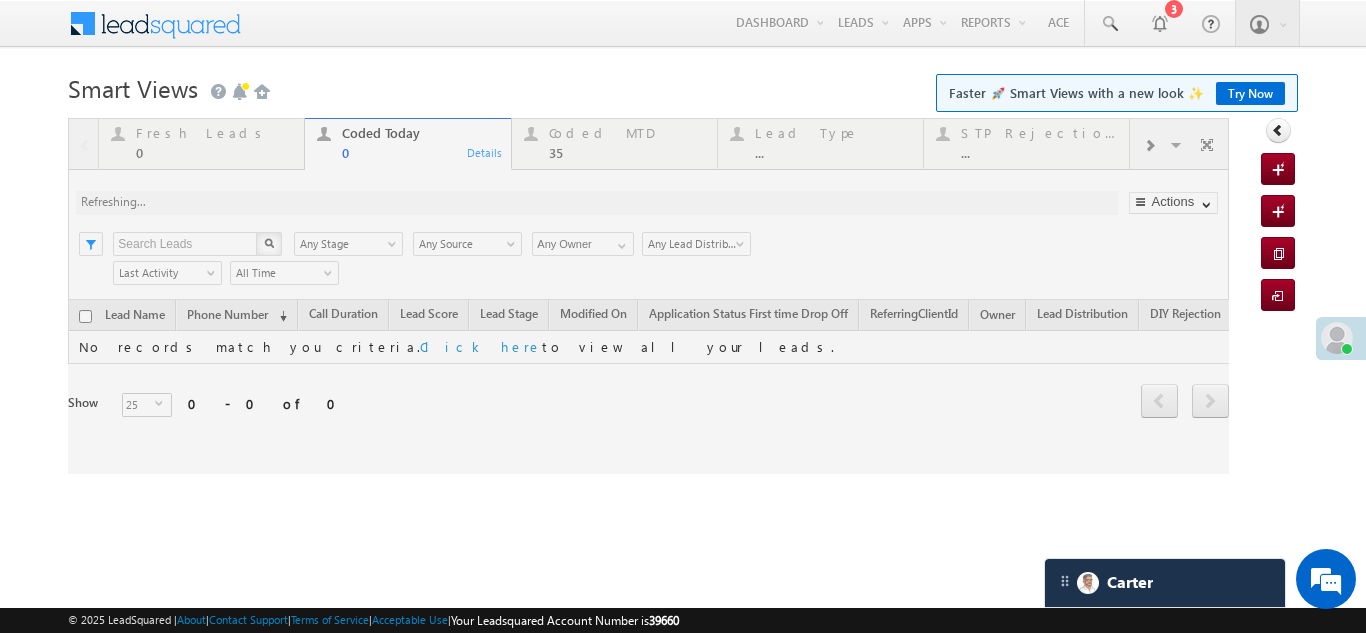 click at bounding box center [648, 296] 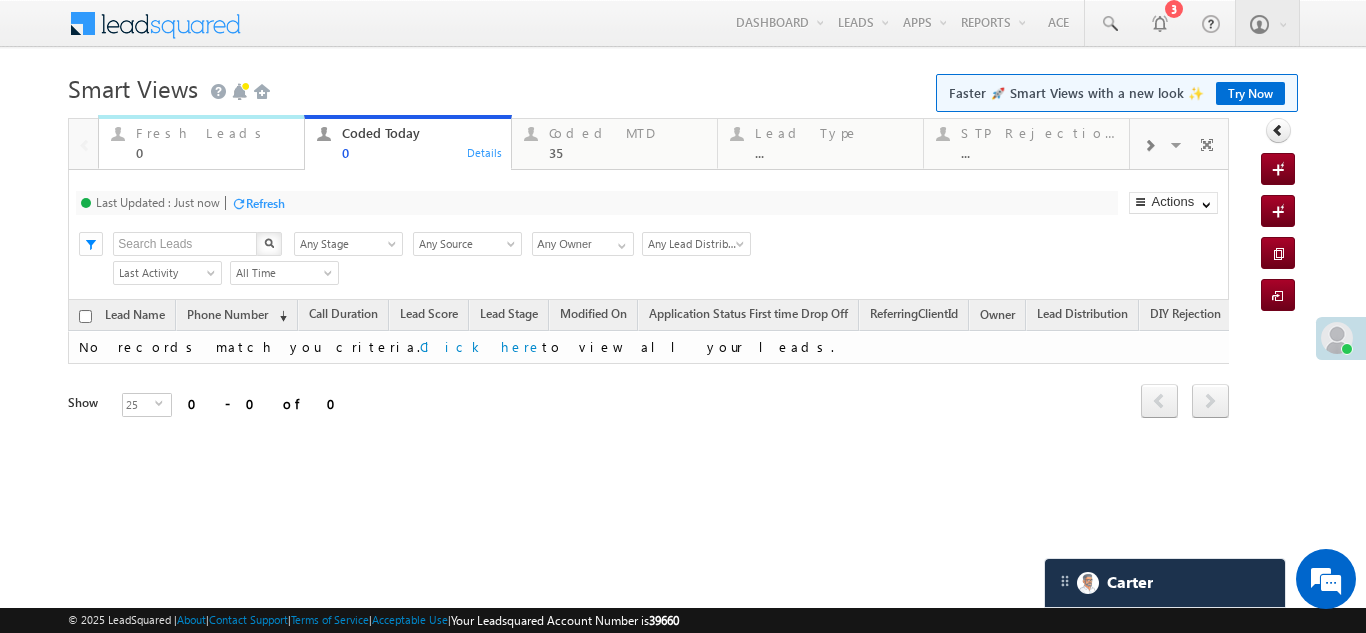 click on "Fresh Leads" at bounding box center [214, 133] 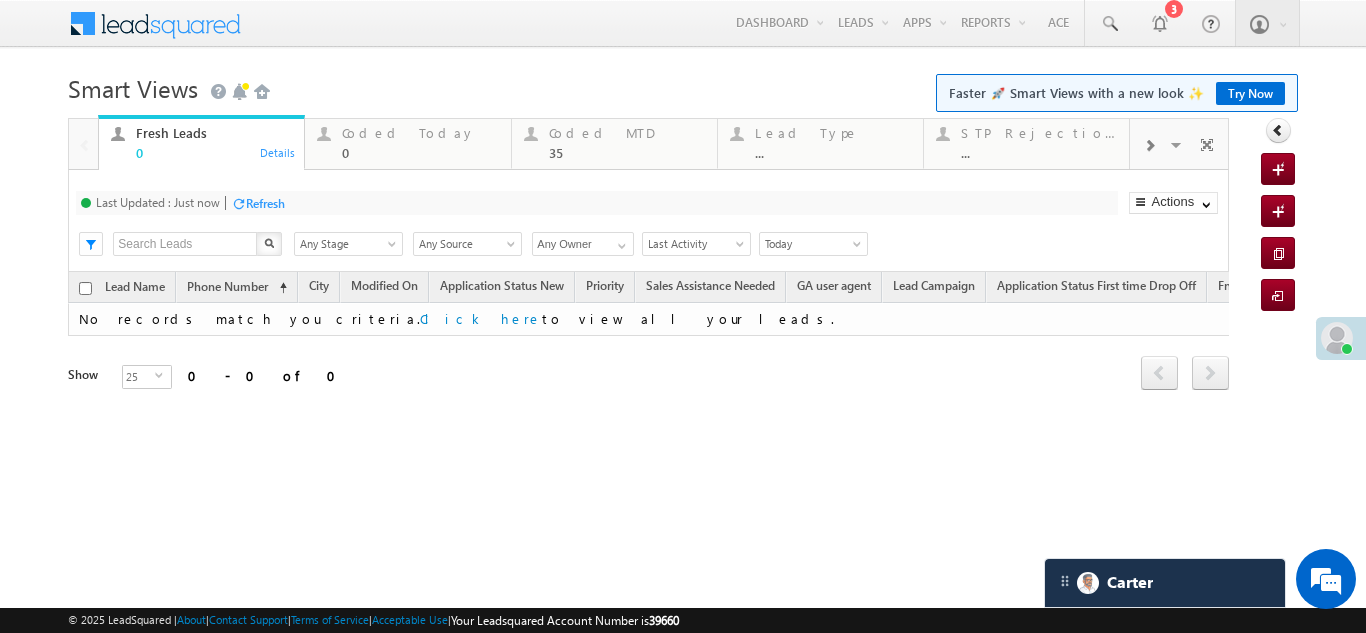 click on "Refresh" at bounding box center (265, 203) 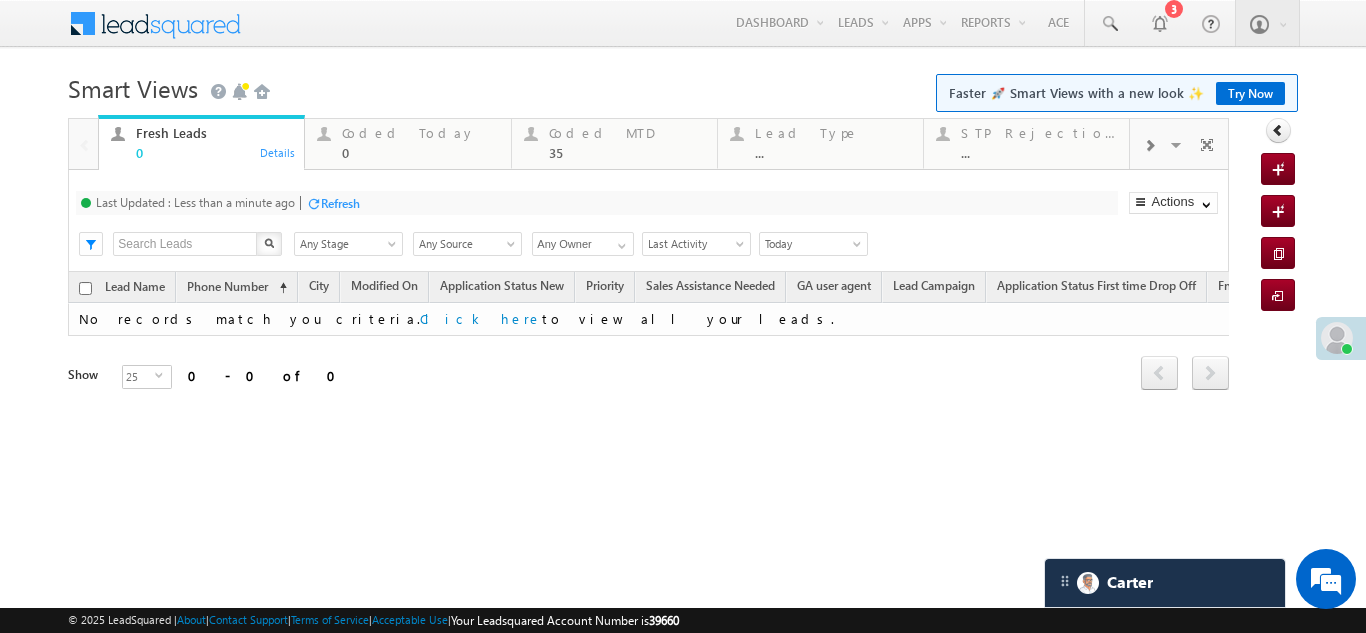 click on "Refresh" at bounding box center [340, 203] 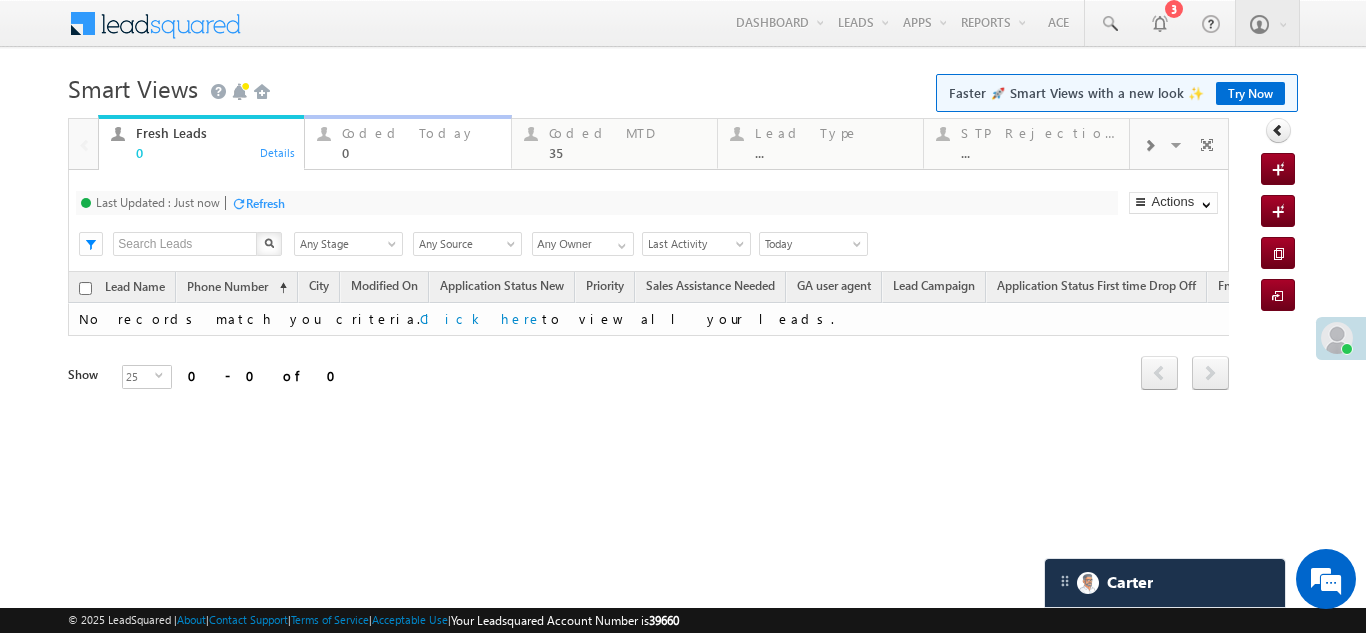 click on "Coded Today" at bounding box center [420, 133] 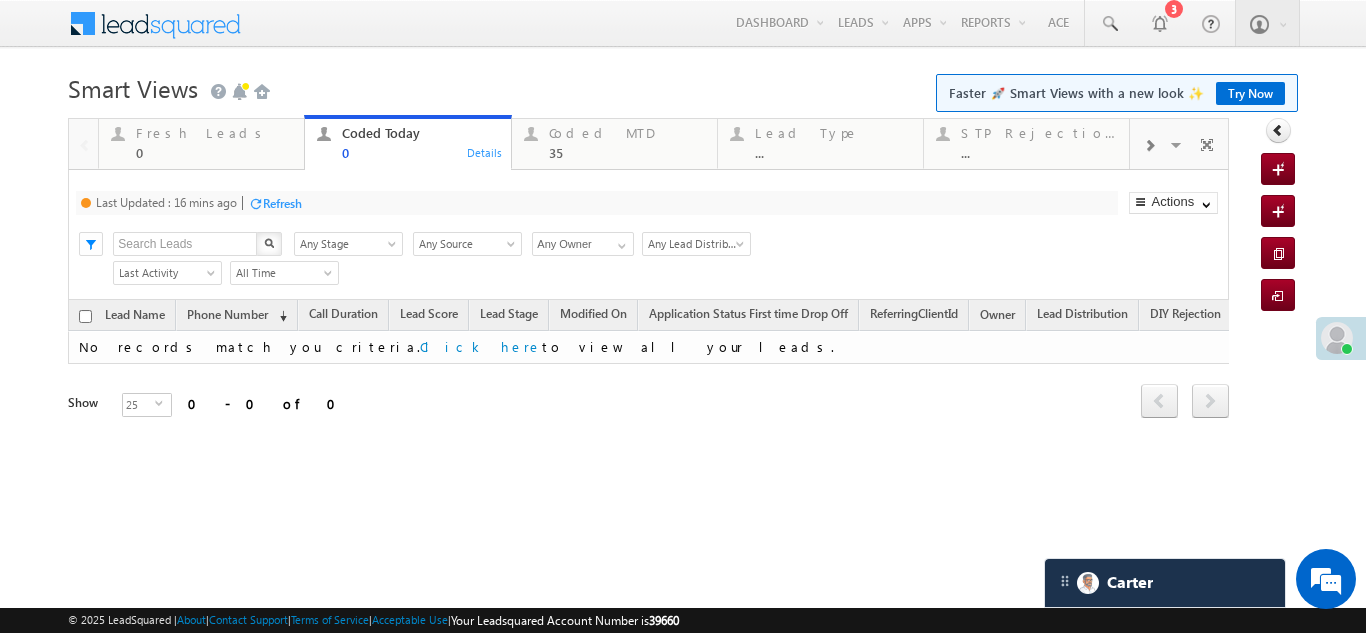 click on "Refresh" at bounding box center [282, 203] 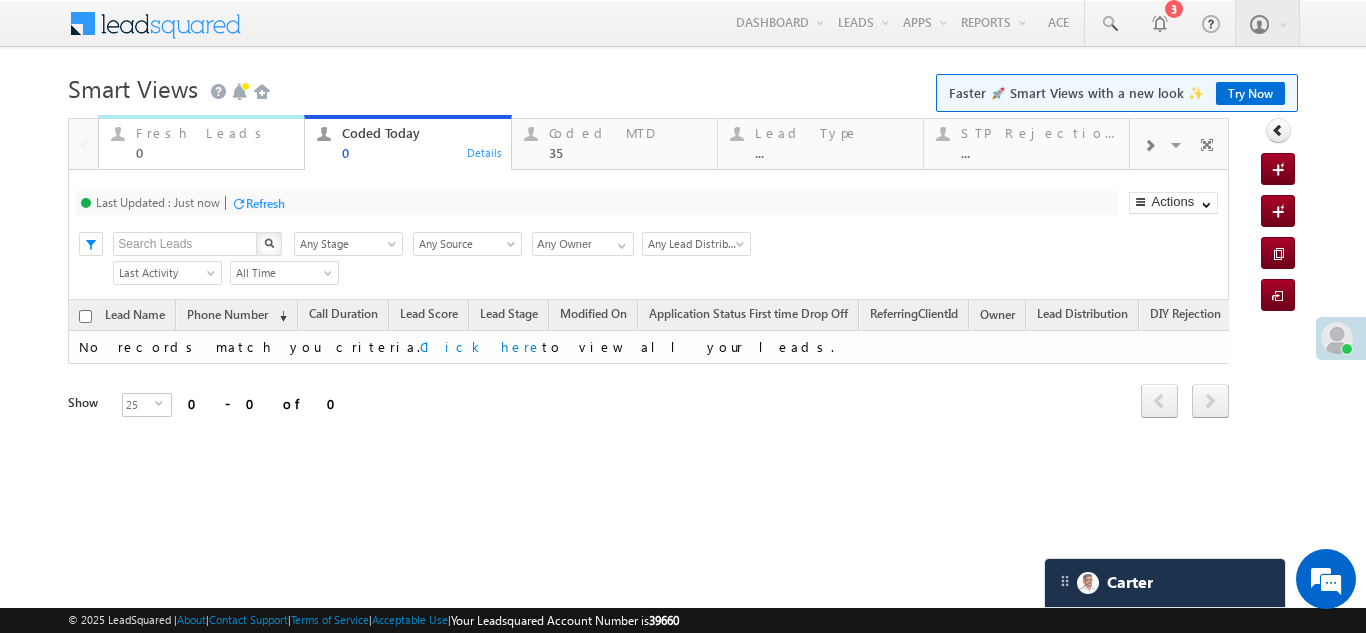 click on "Refresh" at bounding box center (265, 203) 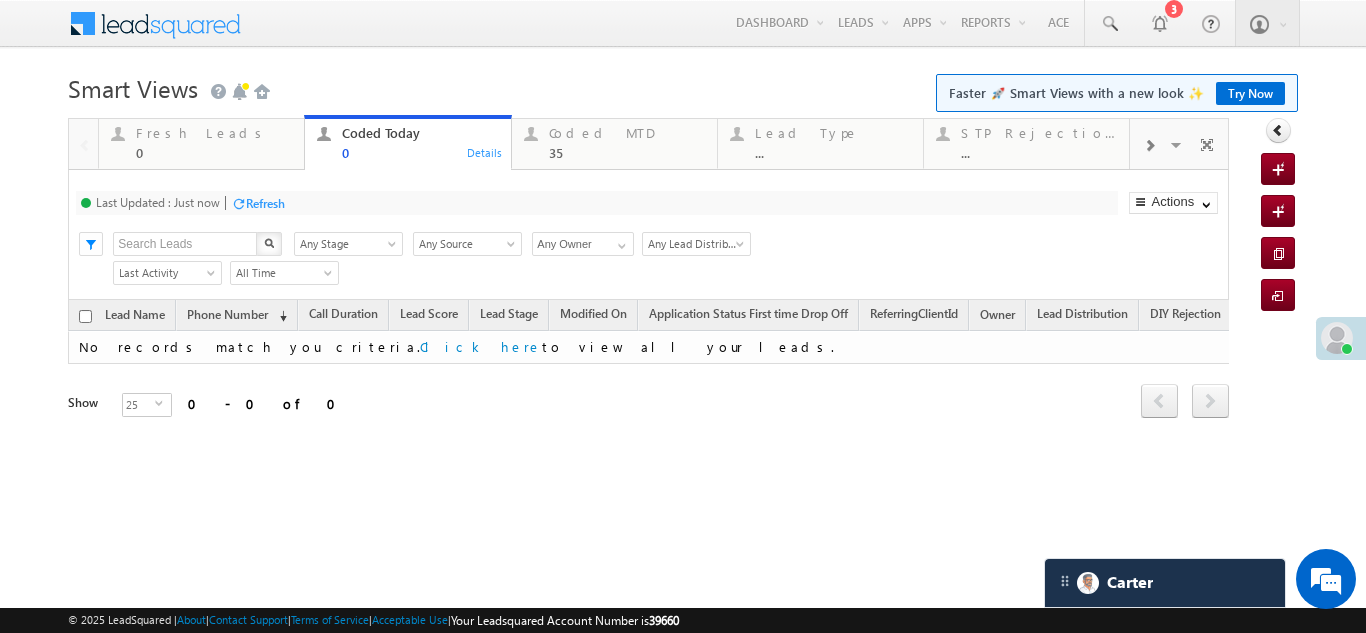 click on "Fresh Leads" at bounding box center (-33554216, -33554297) 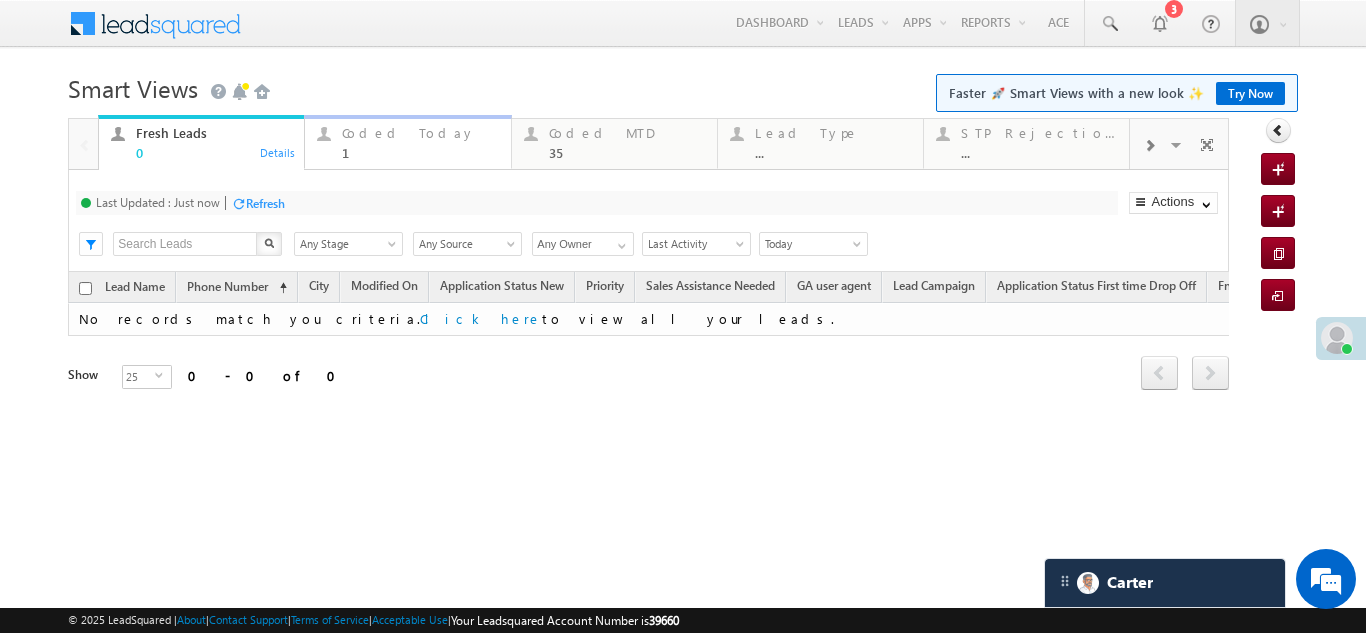 click on "Coded Today" at bounding box center [420, 133] 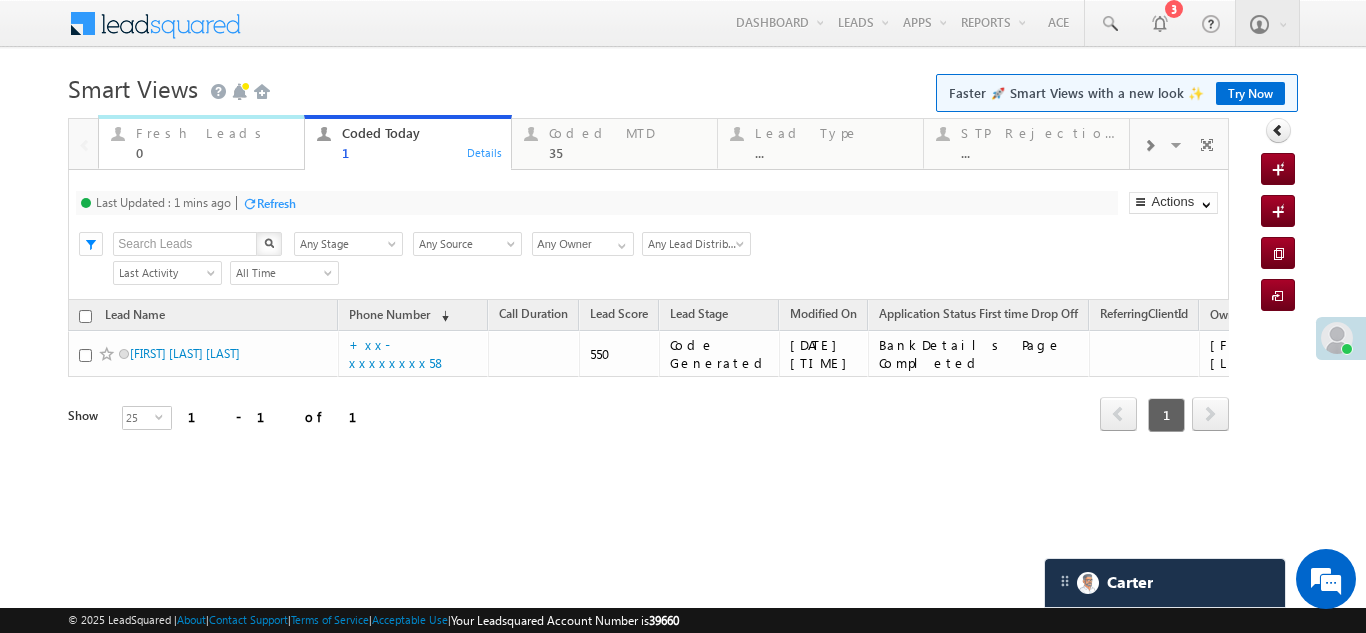 click on "Fresh Leads" at bounding box center (214, 133) 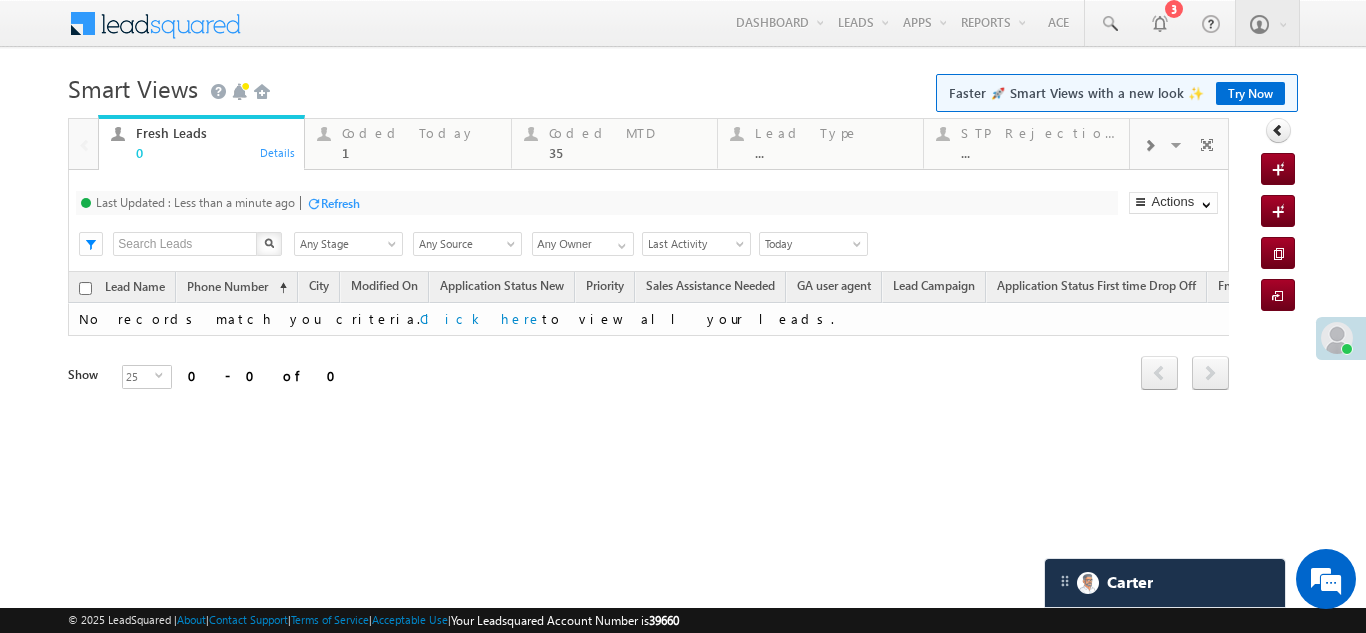 click on "Refresh" at bounding box center [340, 203] 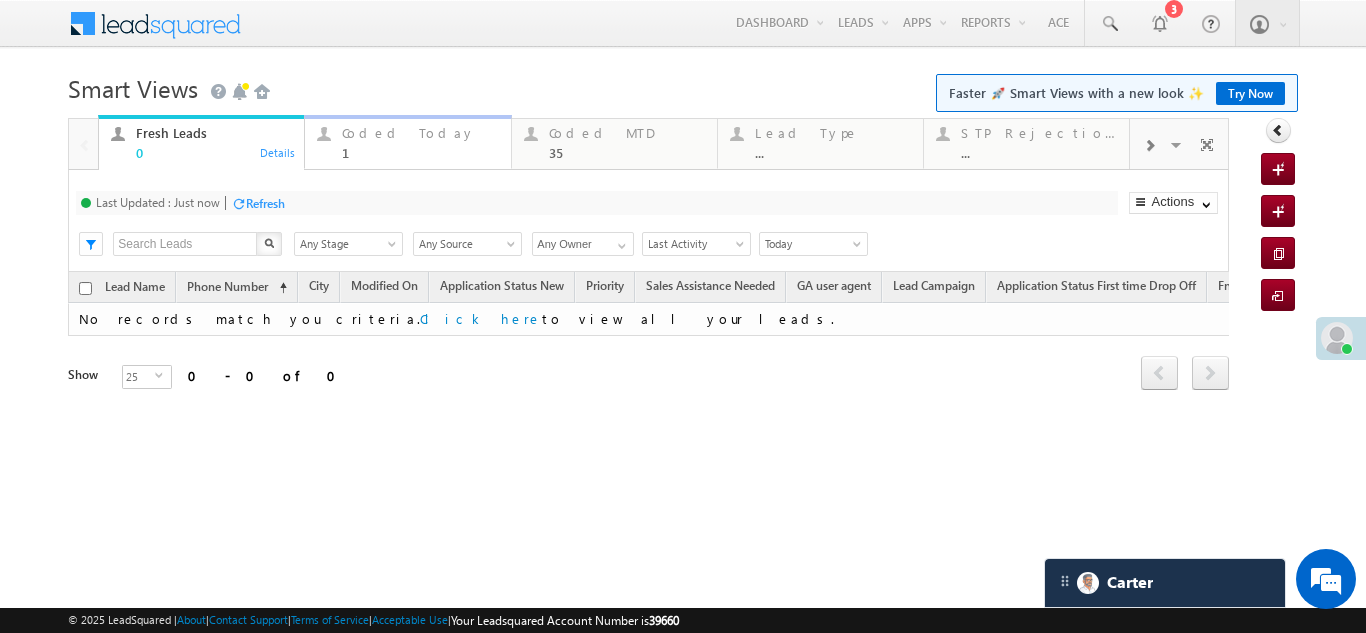 click on "Coded Today" at bounding box center [420, 133] 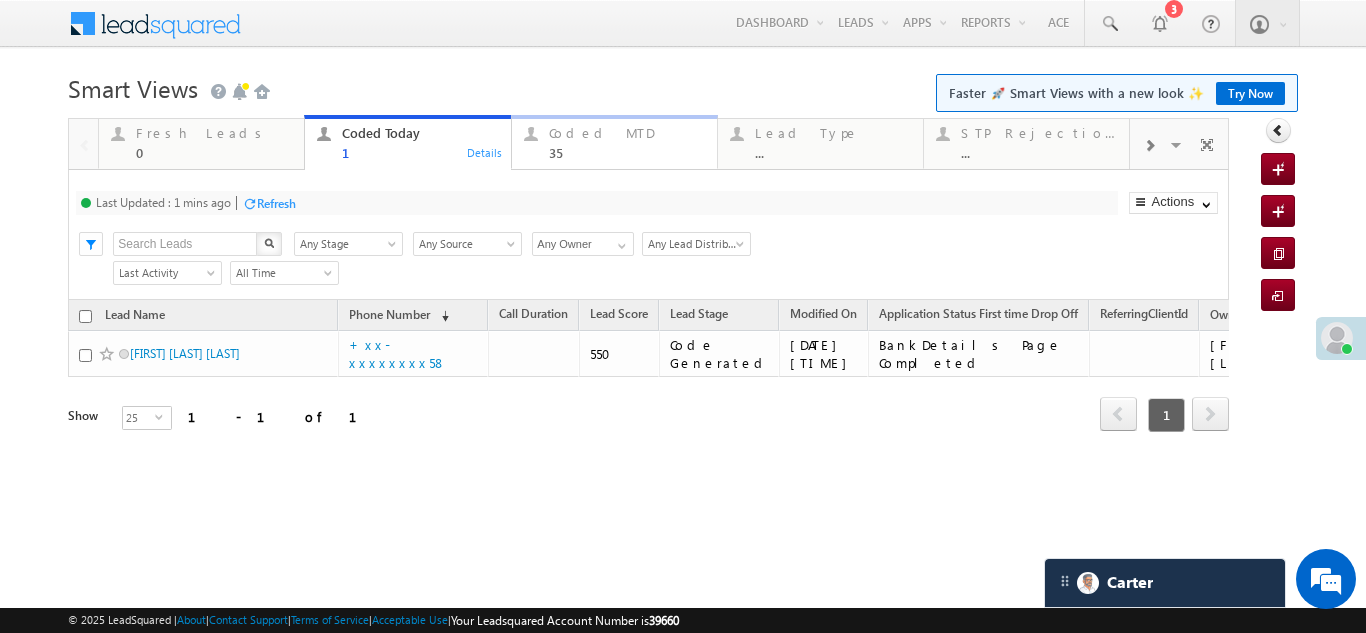 click on "Coded MTD" at bounding box center [627, 133] 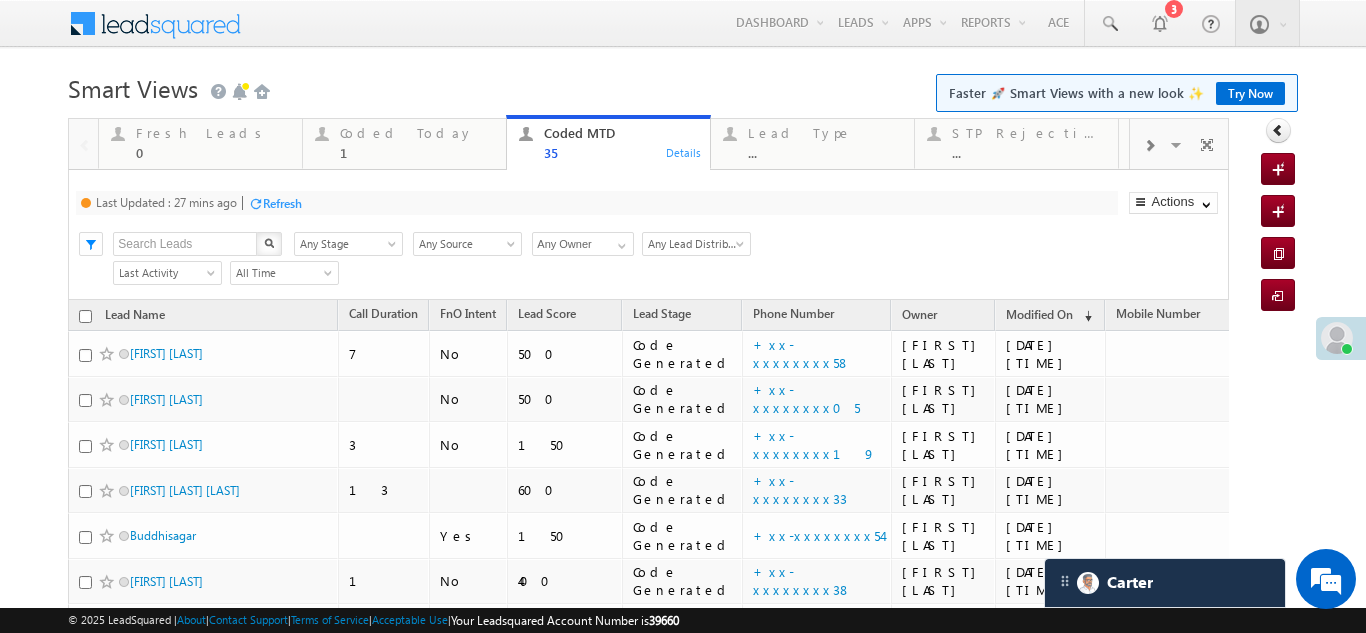 click on "Refresh" at bounding box center (282, 203) 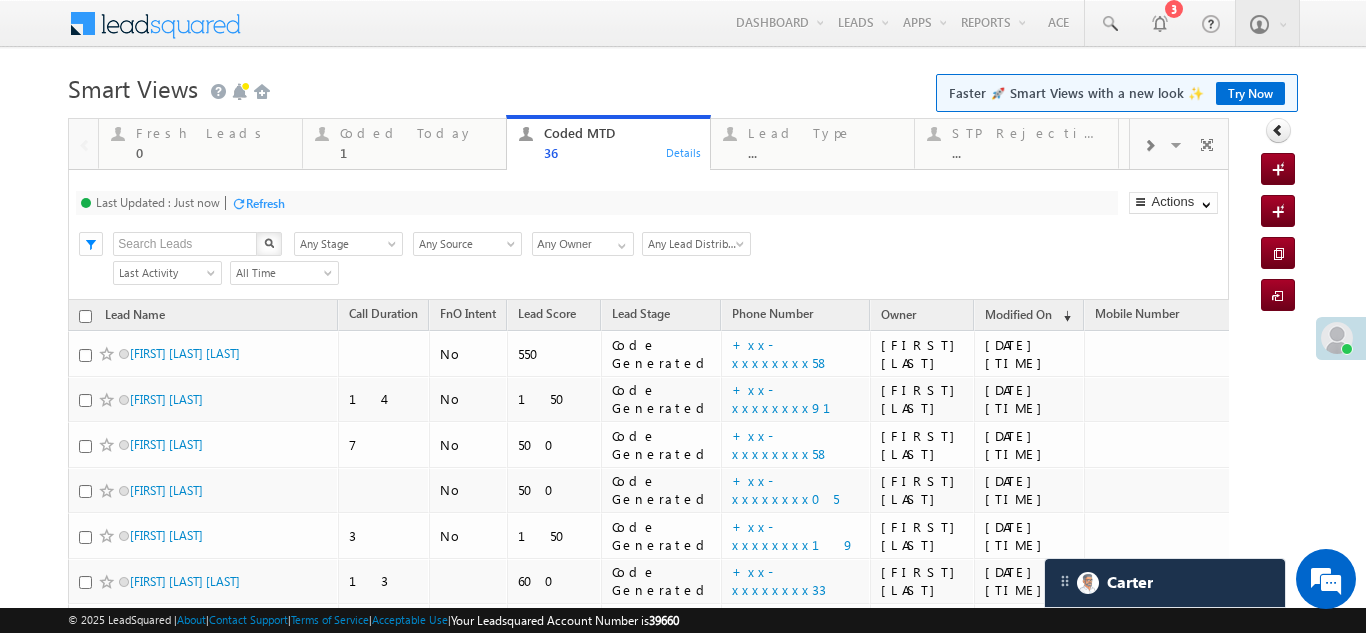click on "Coded Today" at bounding box center [417, 133] 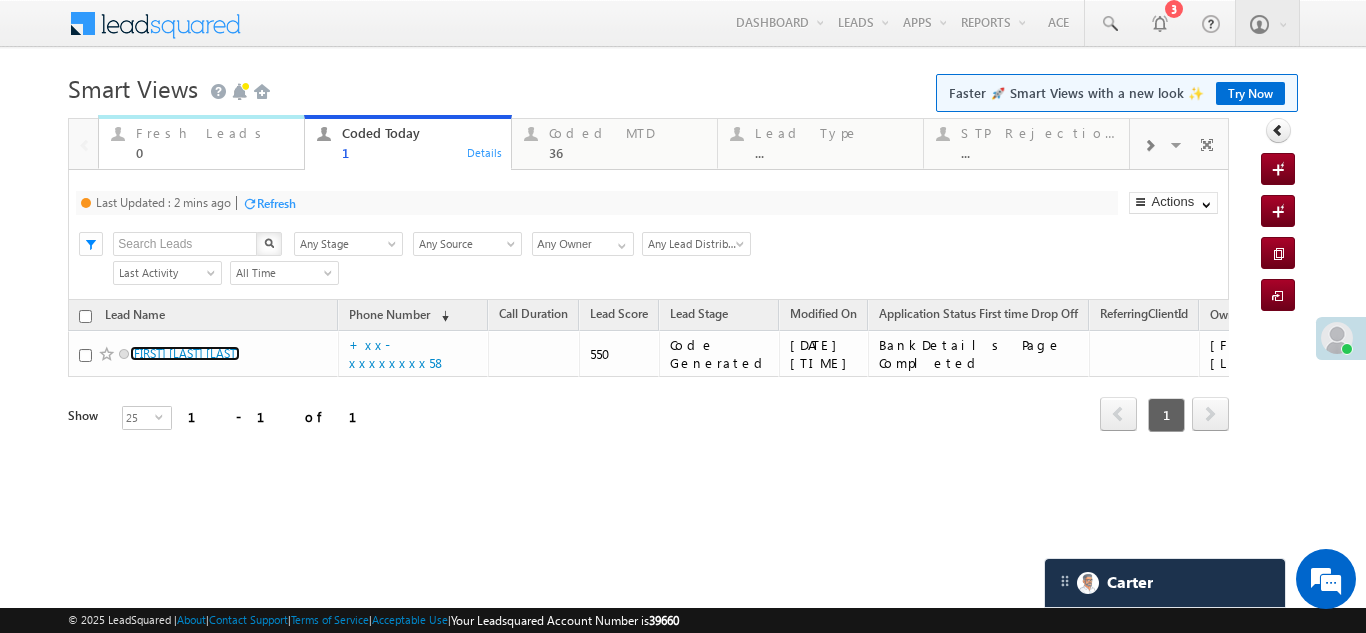 drag, startPoint x: 174, startPoint y: 138, endPoint x: 167, endPoint y: 129, distance: 11.401754 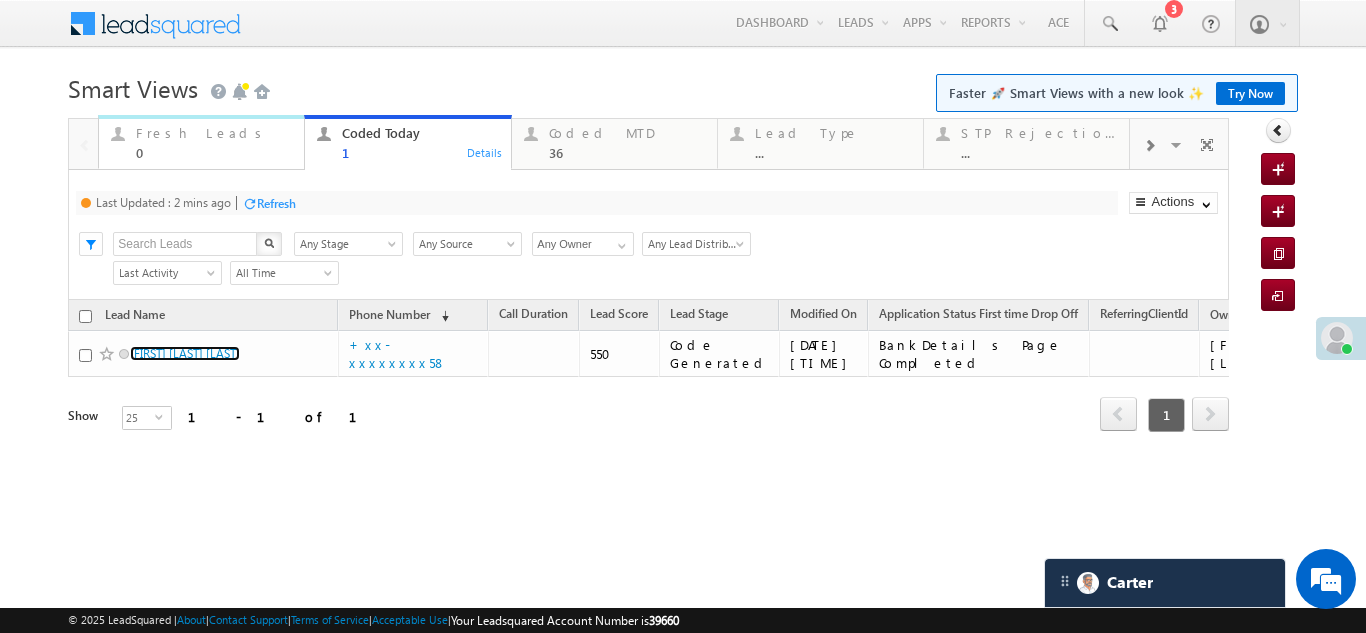 click on "Fresh Leads" at bounding box center (214, 133) 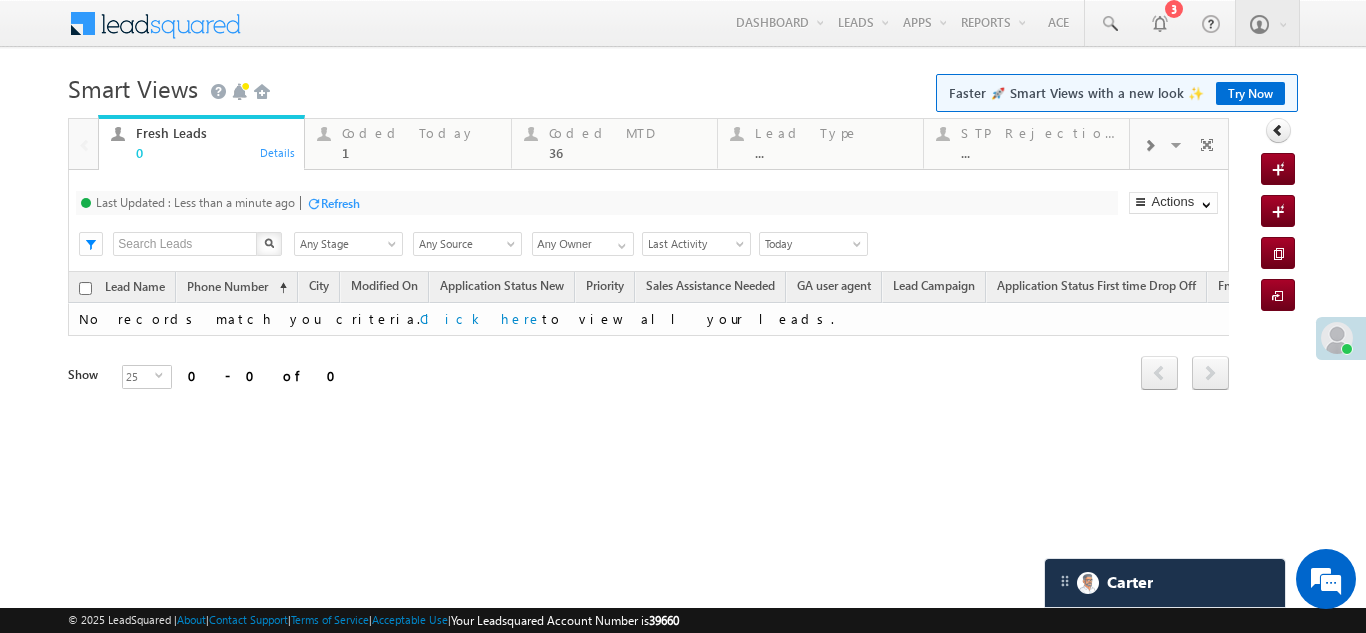 click on "Refresh" at bounding box center (340, 203) 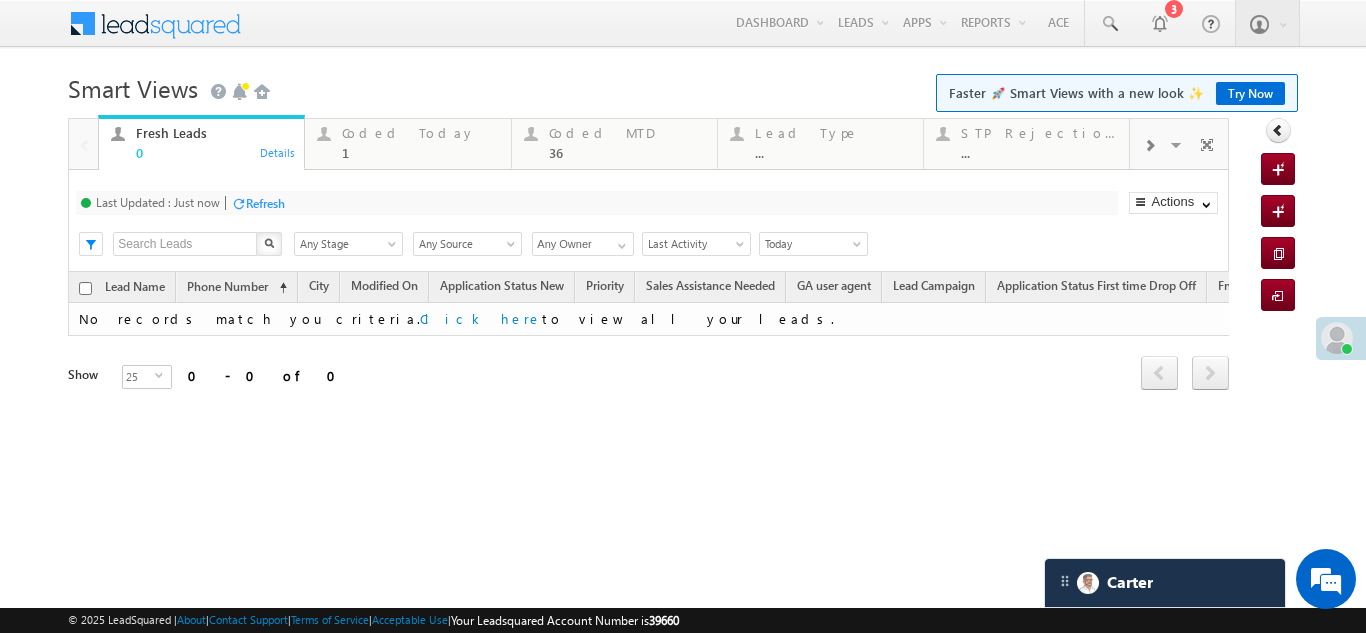 click on "Refresh" at bounding box center [265, 203] 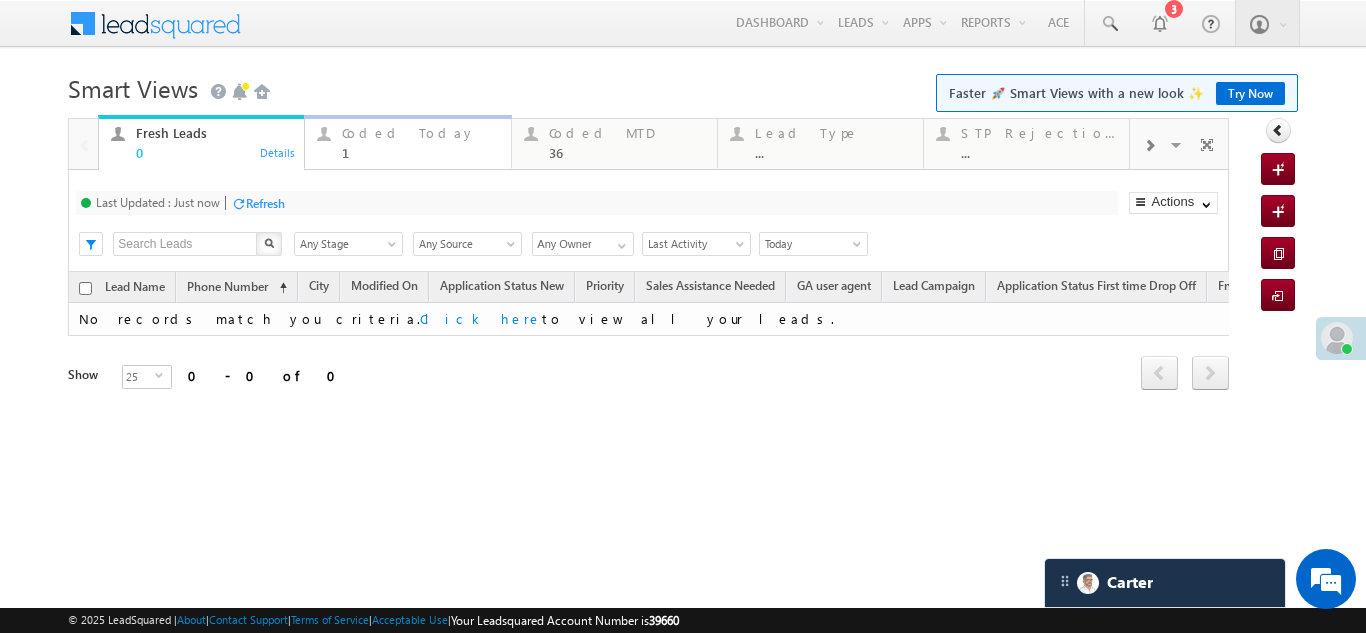 click on "Coded Today" at bounding box center [420, 133] 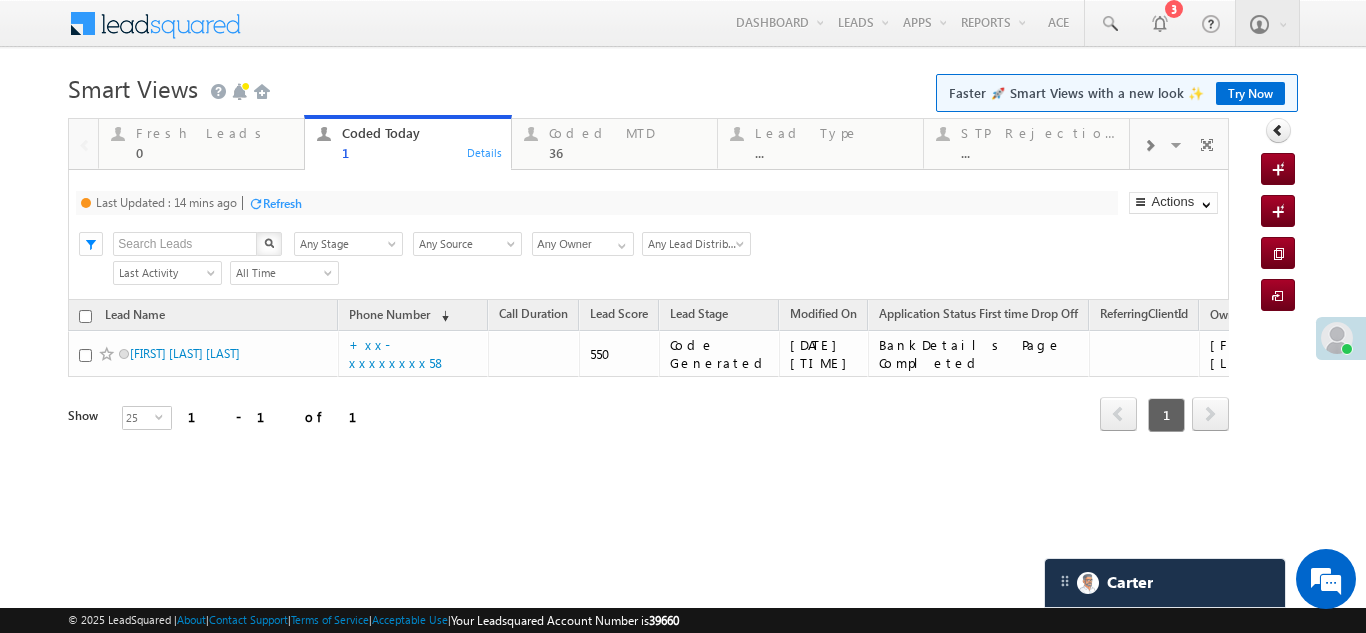 click on "Refresh" at bounding box center [282, 203] 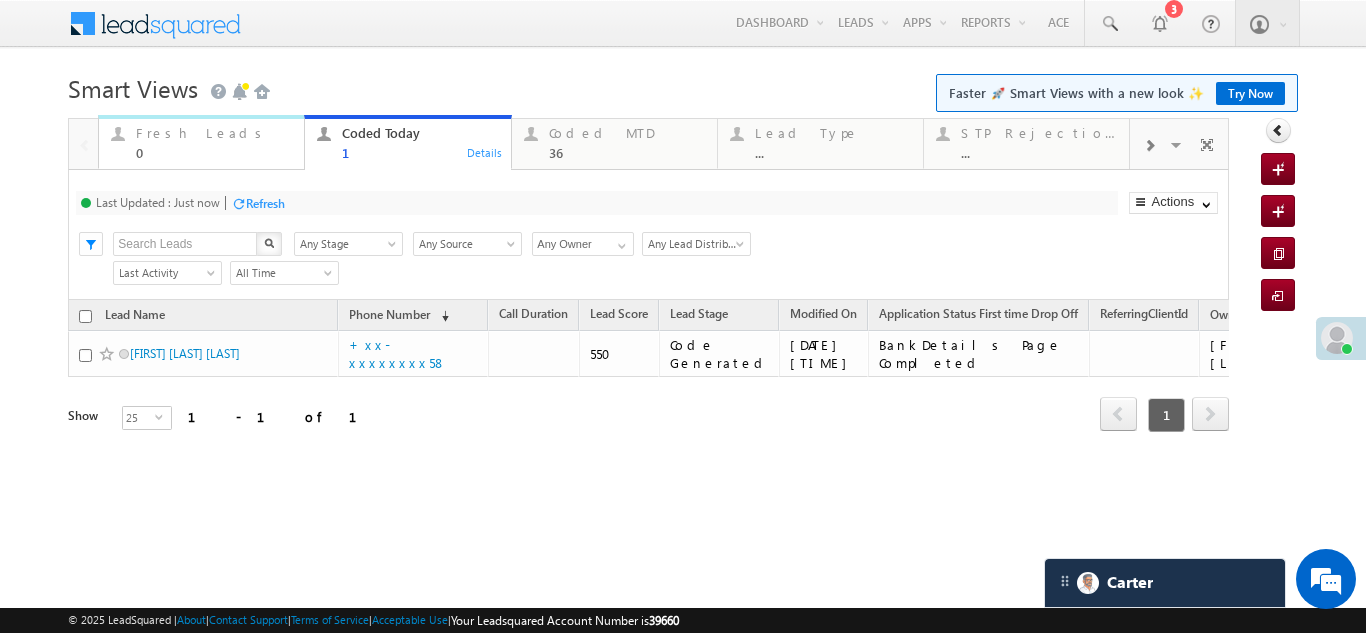click on "Fresh Leads" at bounding box center (214, 133) 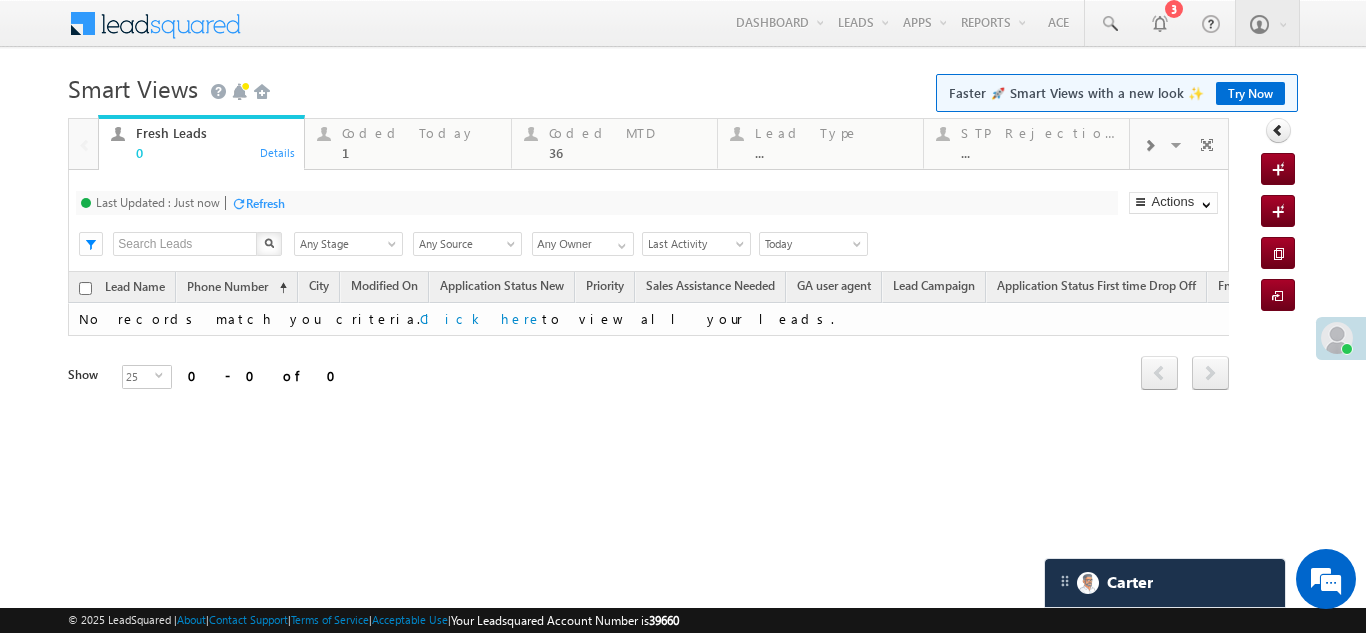 click on "Refresh" at bounding box center (265, 203) 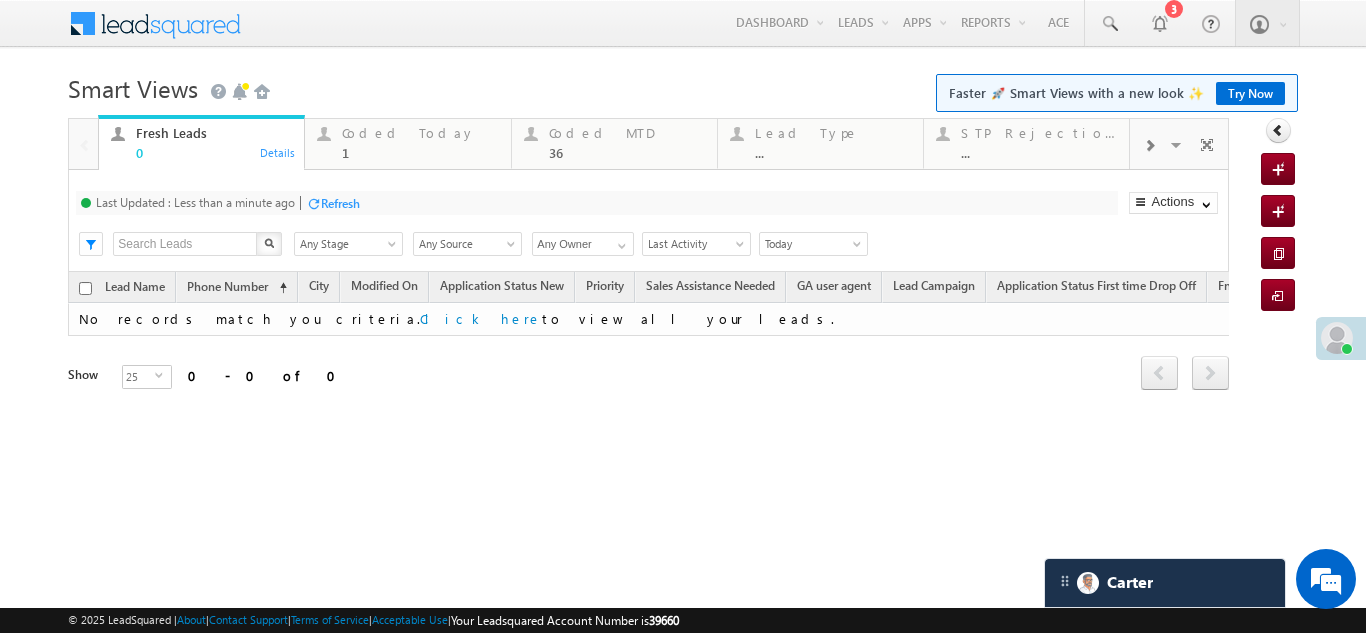 click on "Refresh" at bounding box center (340, 203) 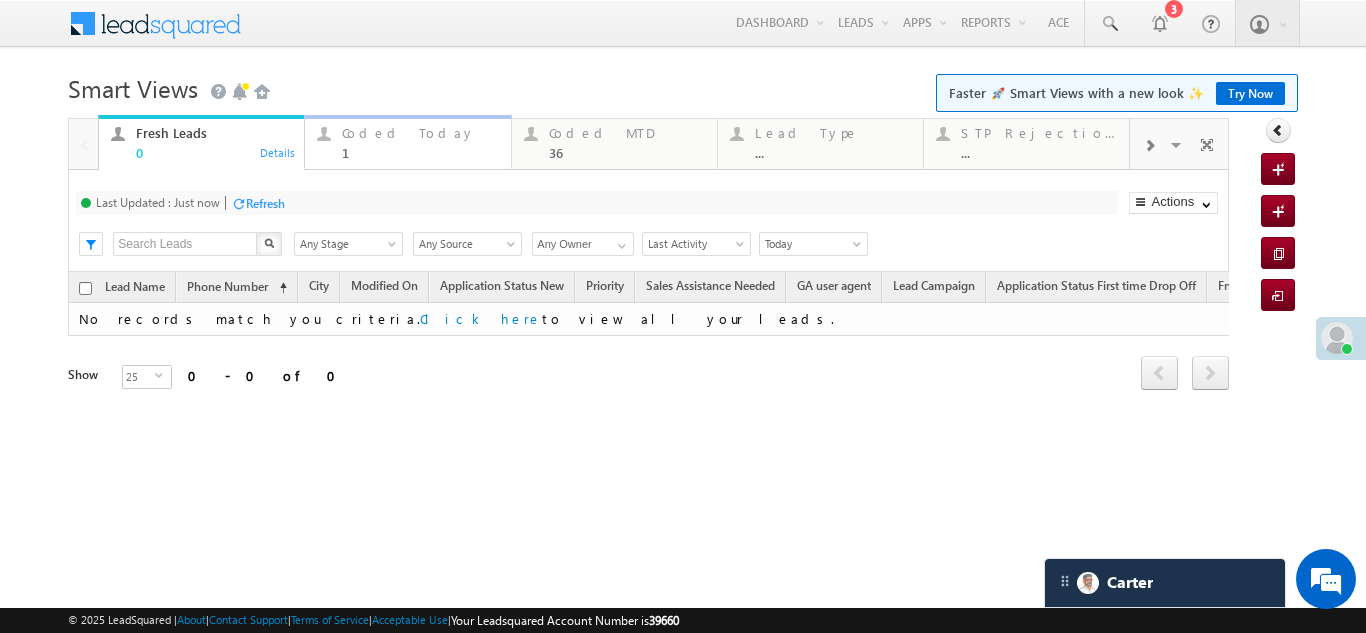 click on "Coded Today" at bounding box center [420, 133] 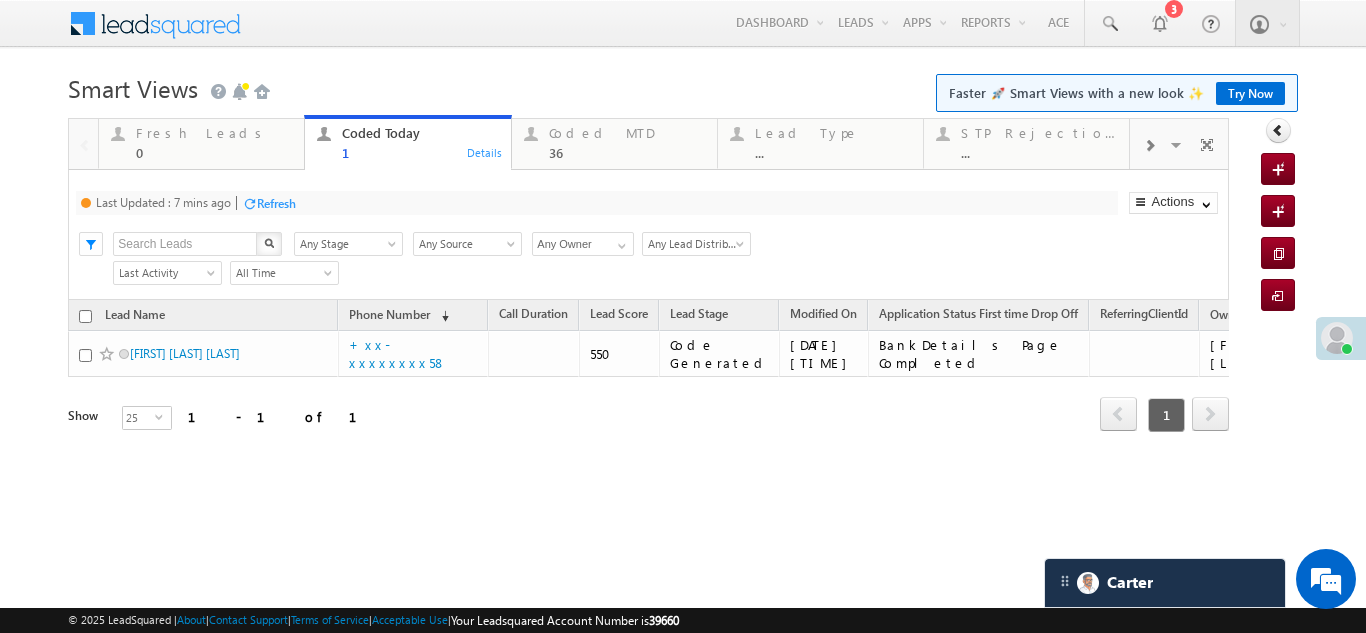 click on "Refresh" at bounding box center (276, 203) 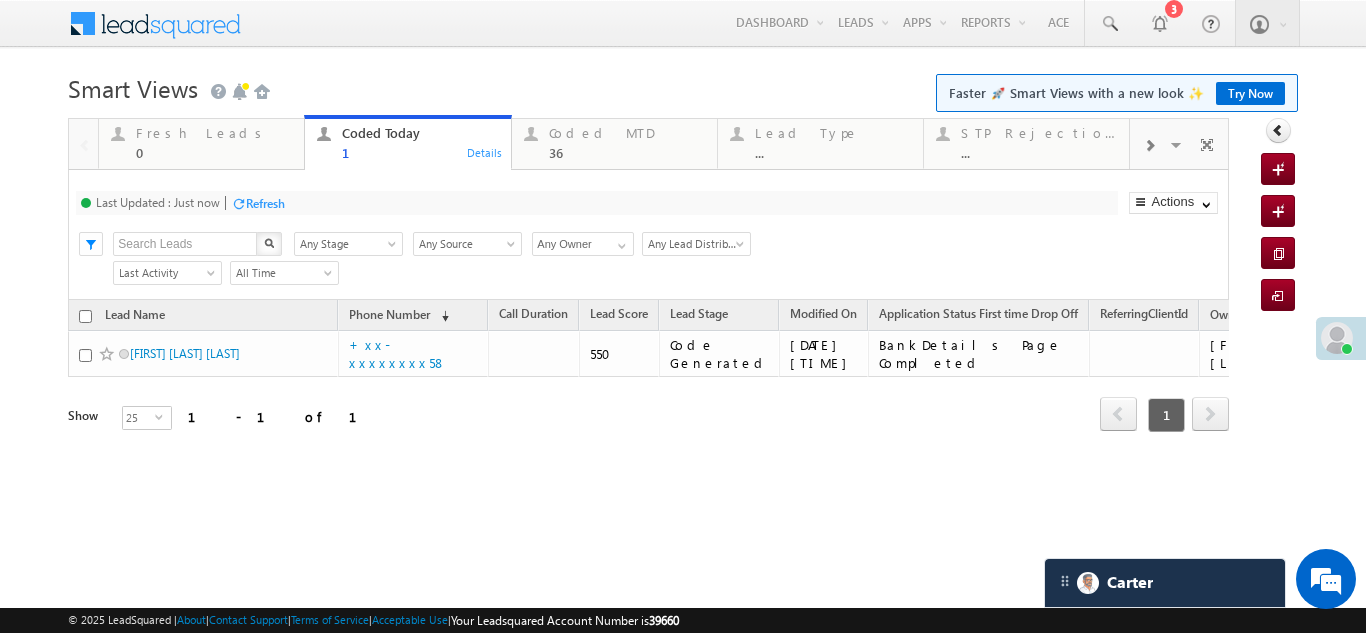 click on "Refresh" at bounding box center (265, 203) 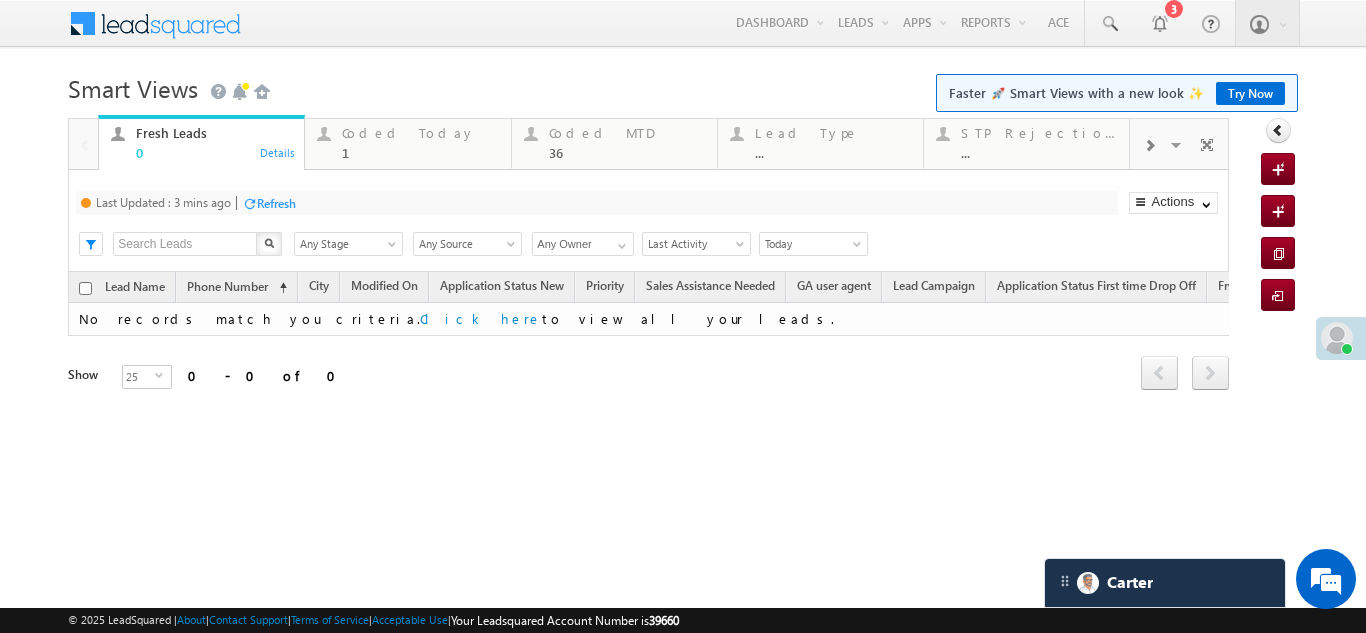 click on "Refresh" at bounding box center (276, 203) 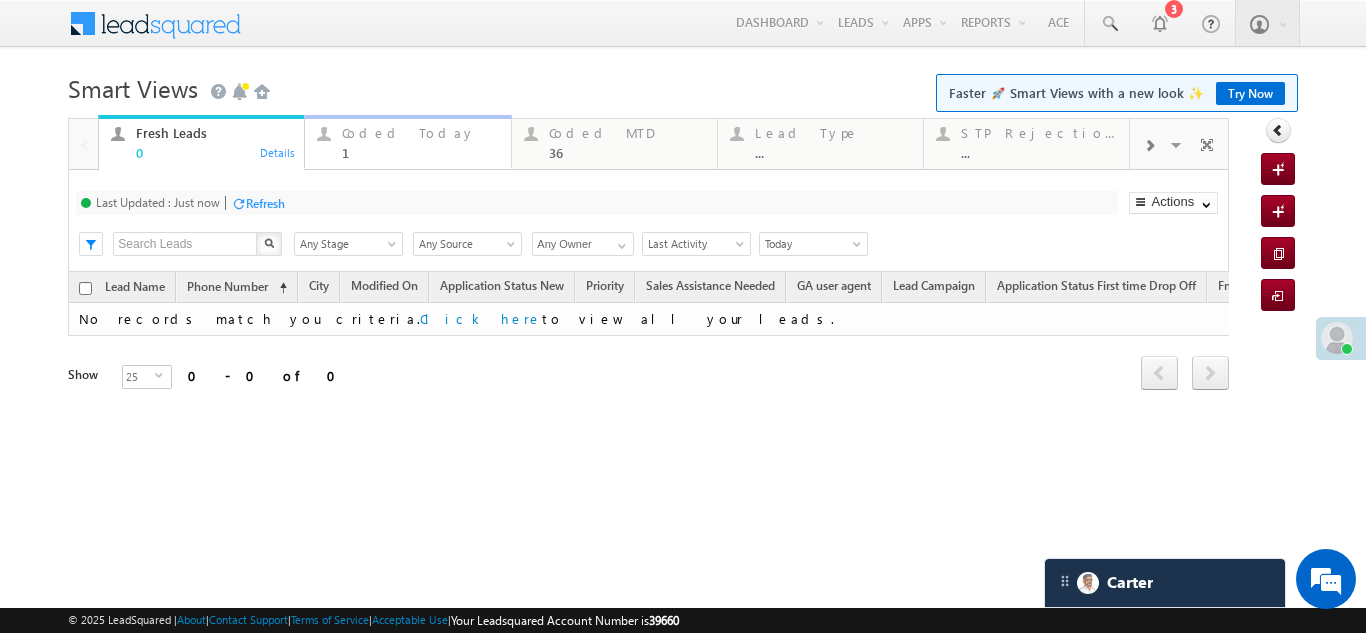 click on "Coded Today" at bounding box center [420, 133] 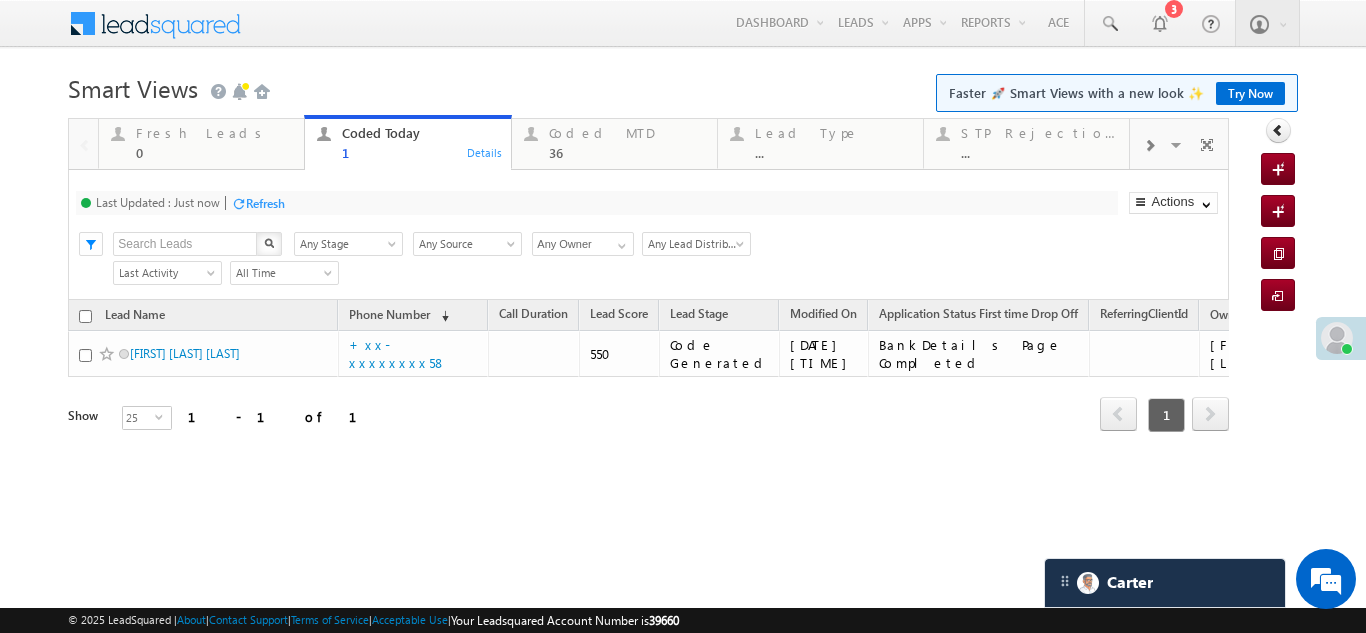 click on "Refresh" at bounding box center [265, 203] 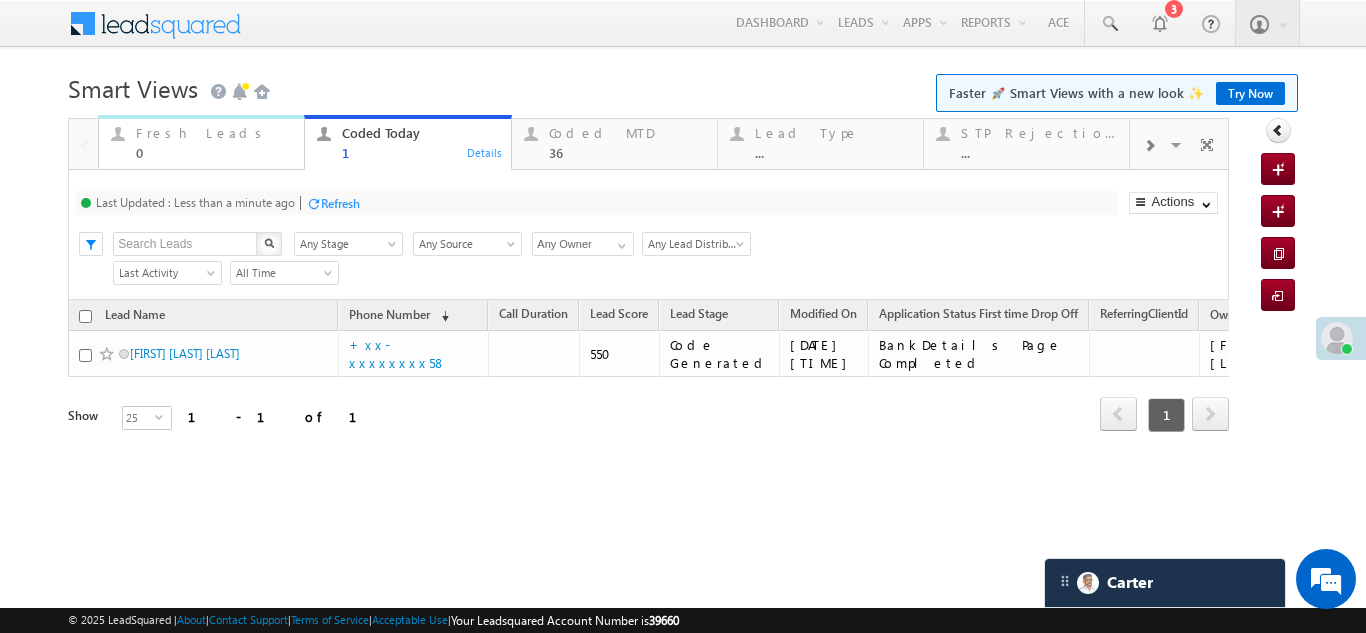 click on "Fresh Leads" at bounding box center (214, 133) 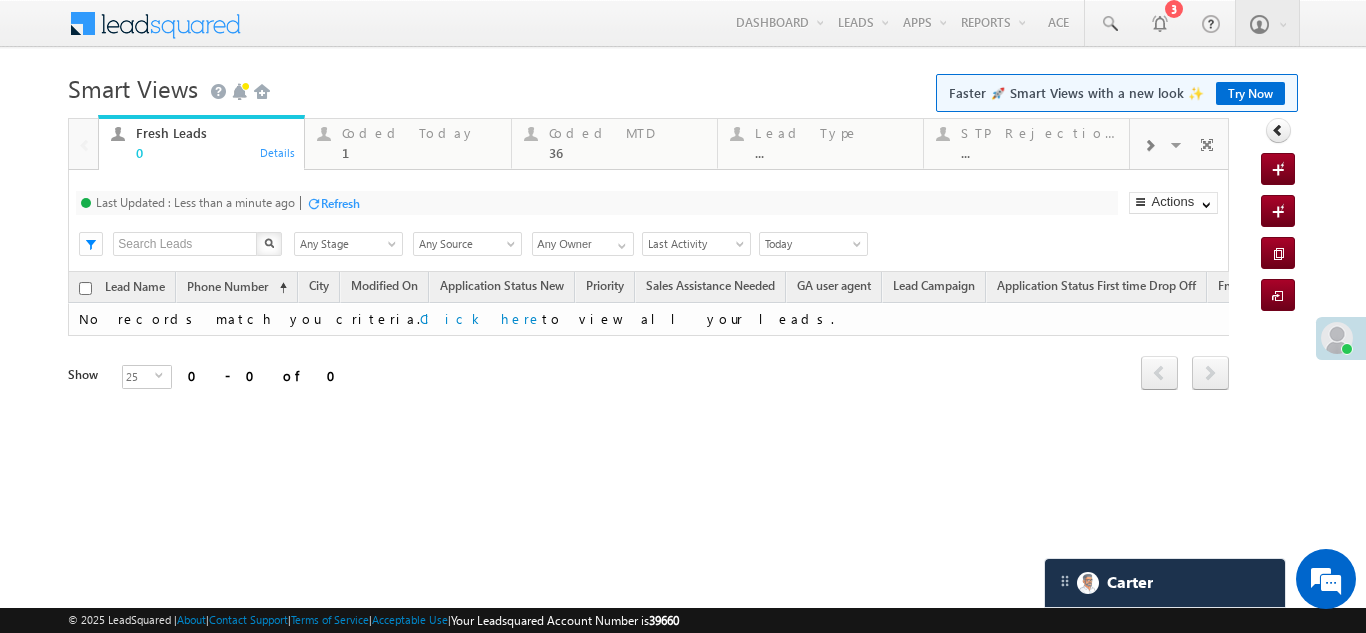click on "Refresh" at bounding box center (340, 203) 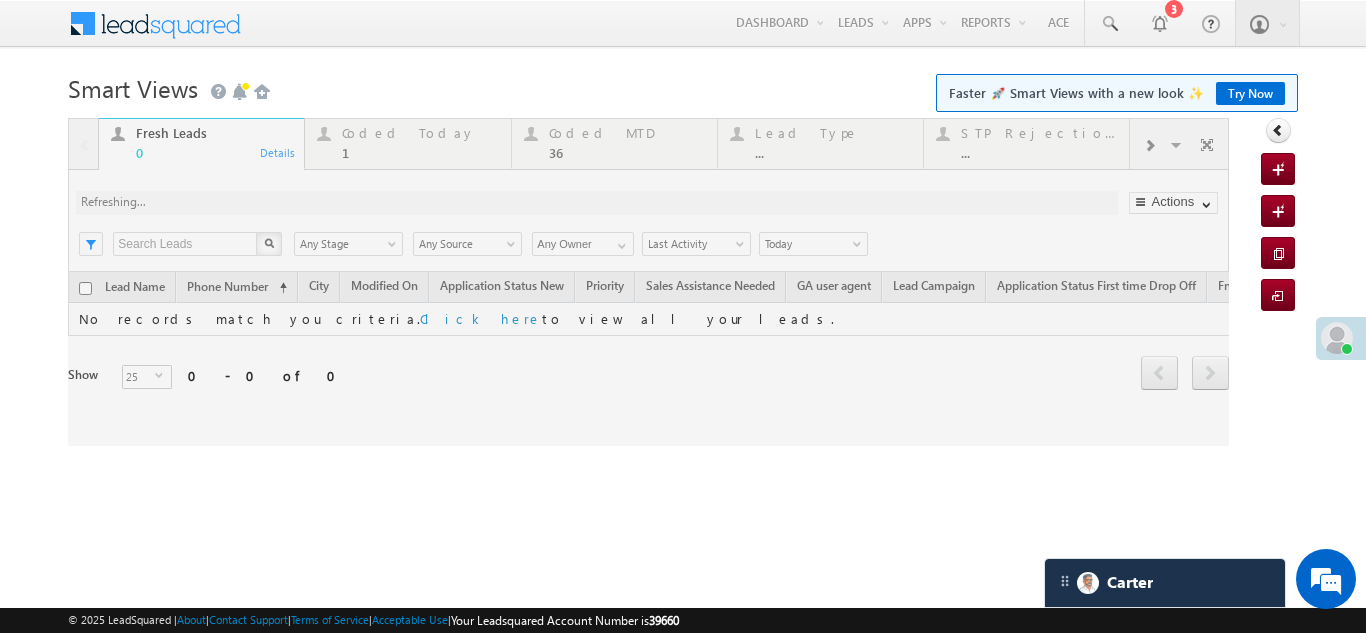 click at bounding box center [648, 282] 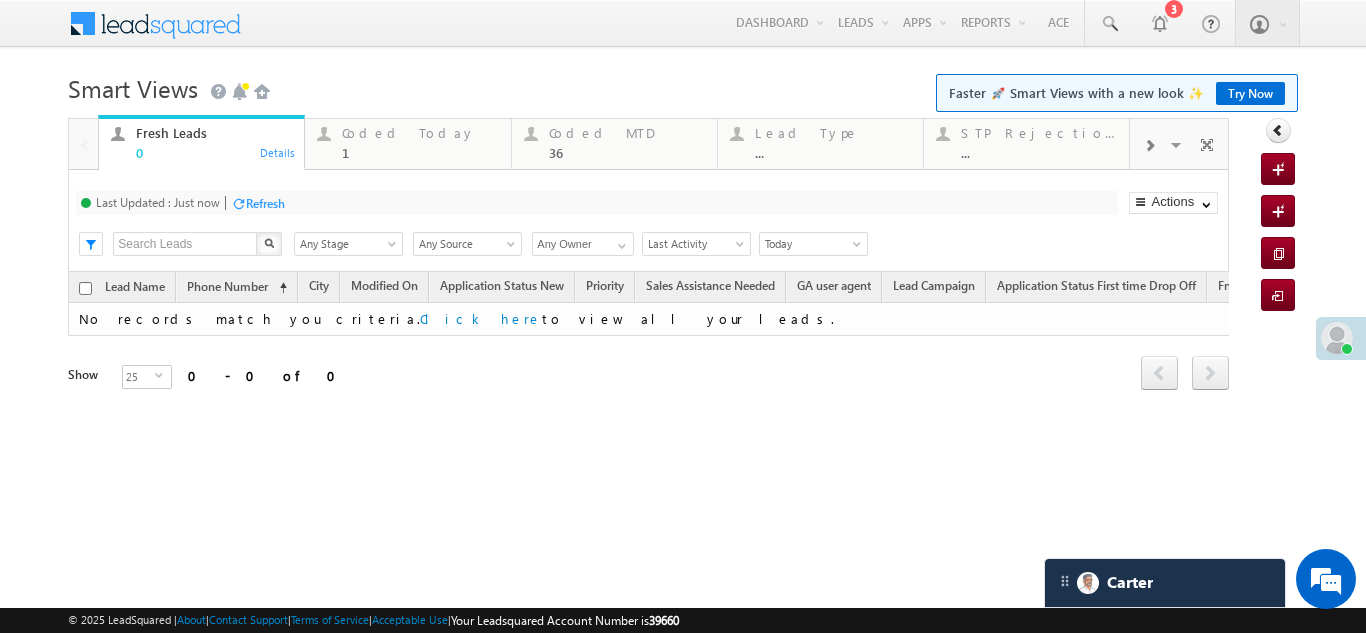 click on "Refresh" at bounding box center (265, 203) 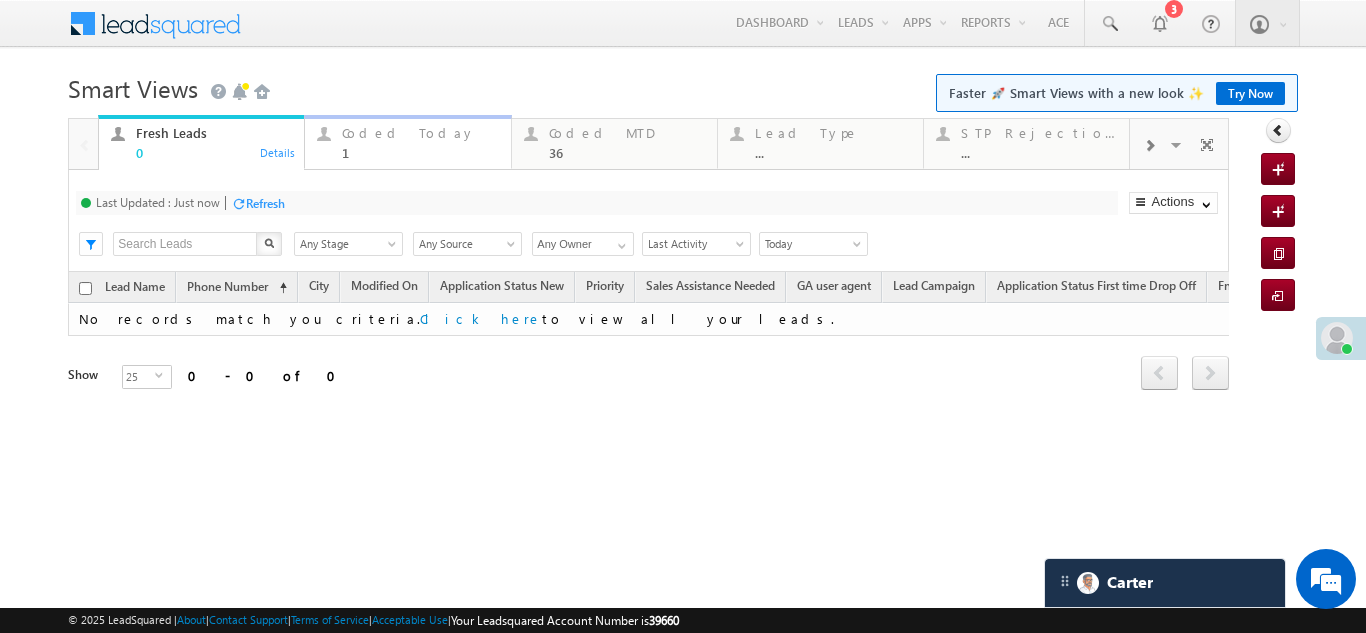 click on "Coded Today" at bounding box center (420, 133) 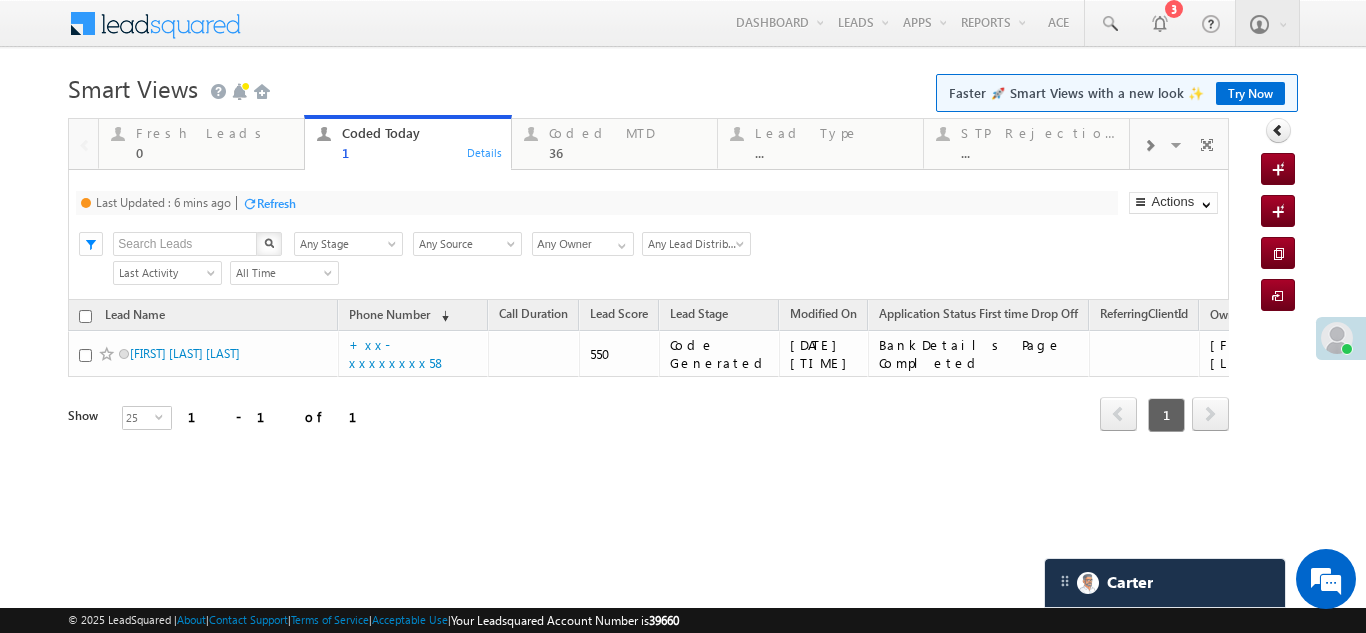 click on "Refresh" at bounding box center [276, 203] 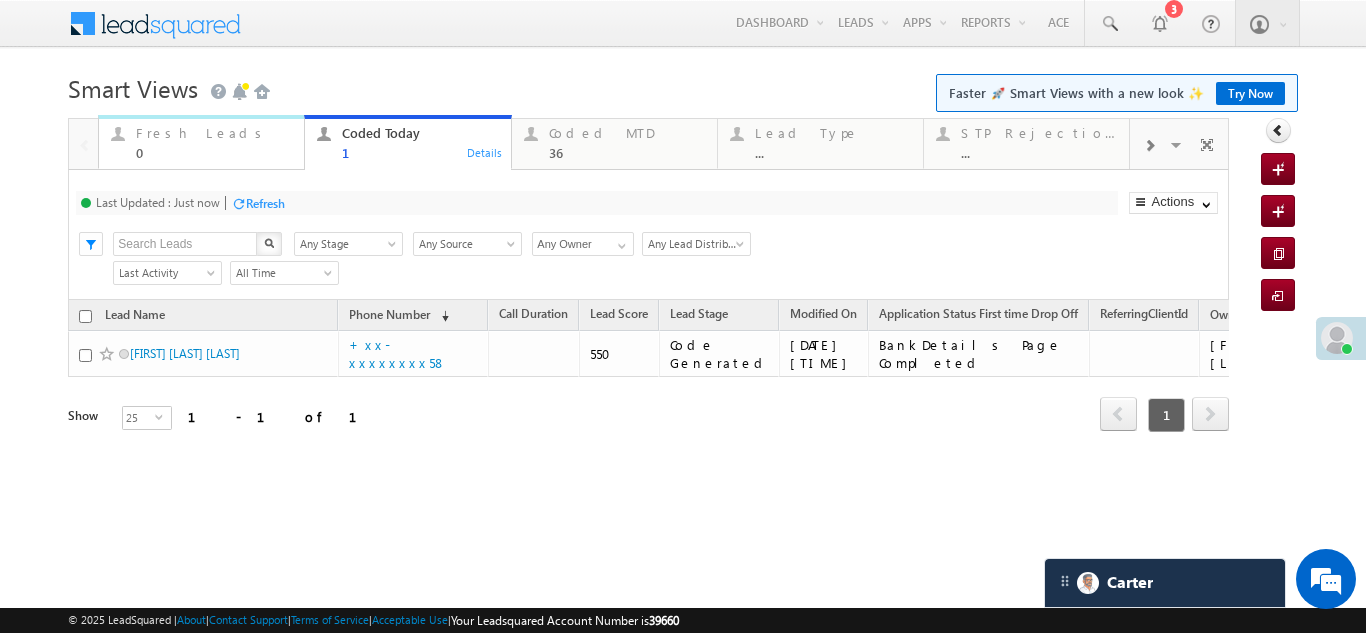 click on "Fresh Leads" at bounding box center (214, 133) 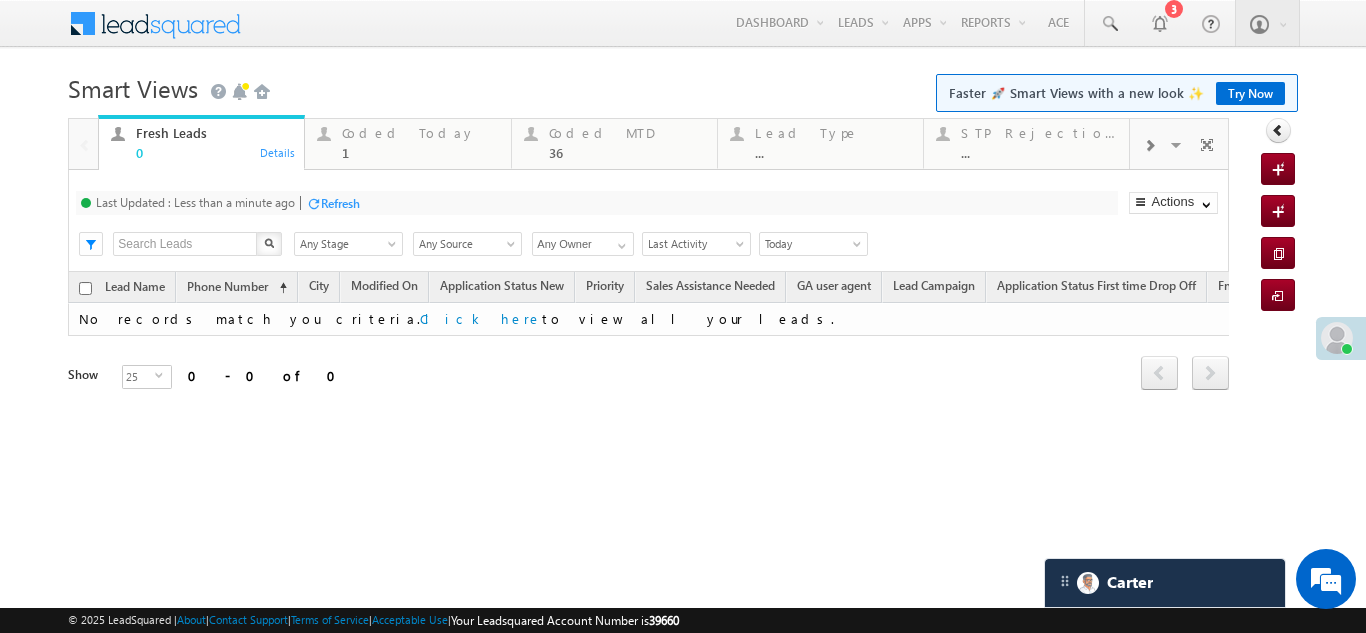 click on "Refresh" at bounding box center (340, 203) 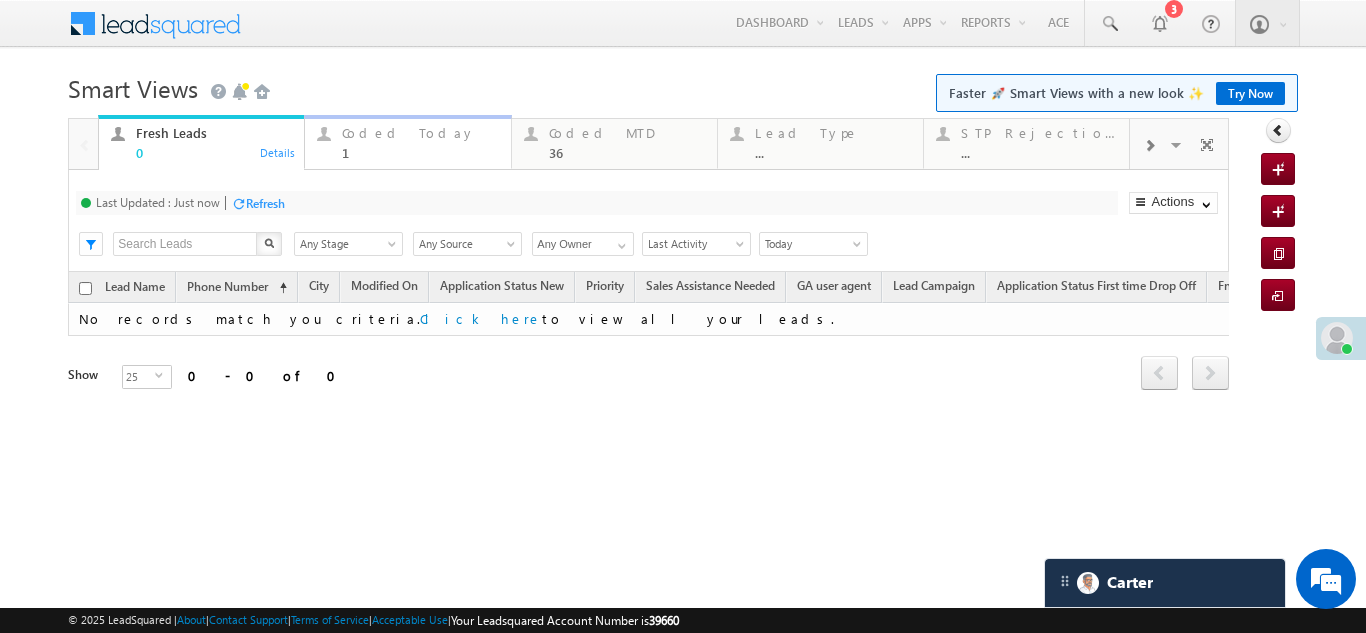 click on "Coded Today" at bounding box center (420, 133) 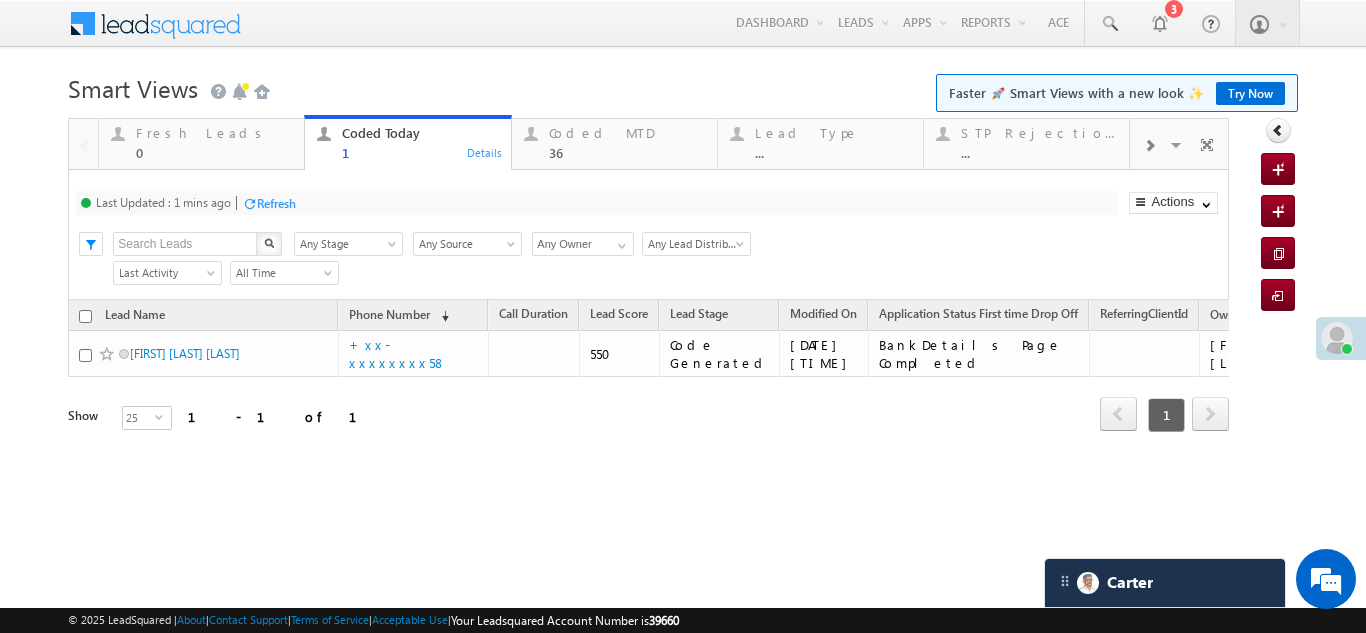 click on "Refresh" at bounding box center (276, 203) 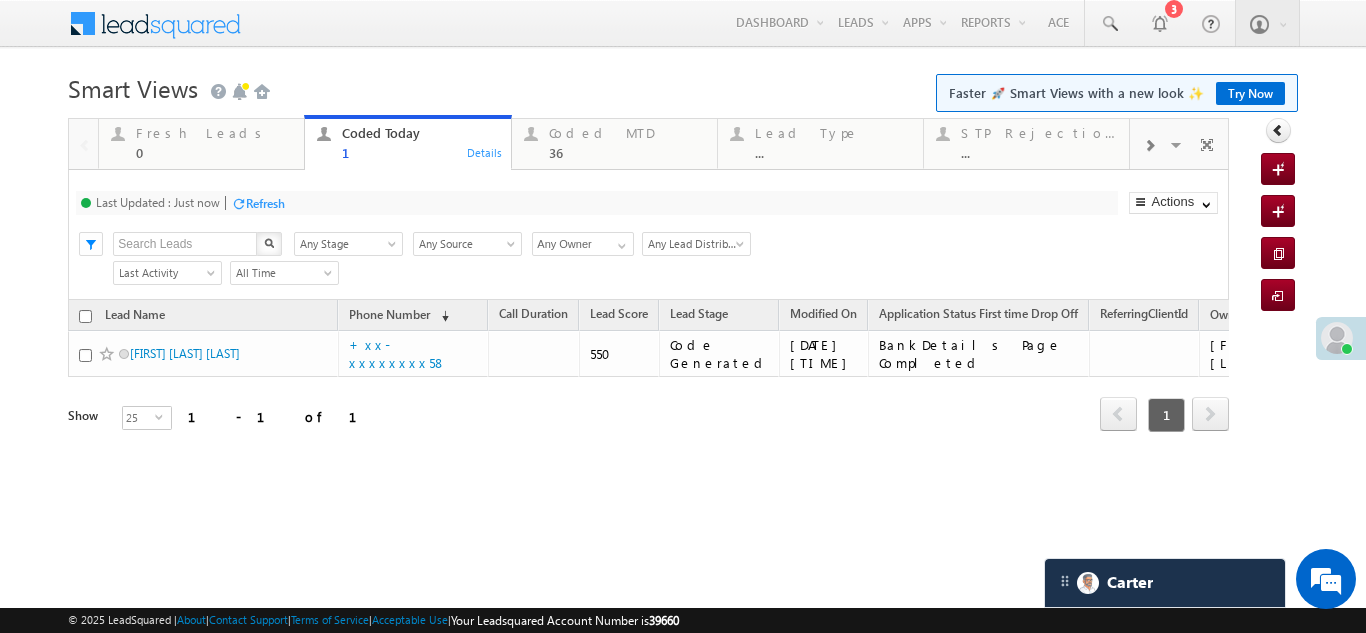 click on "Refresh" at bounding box center [265, 203] 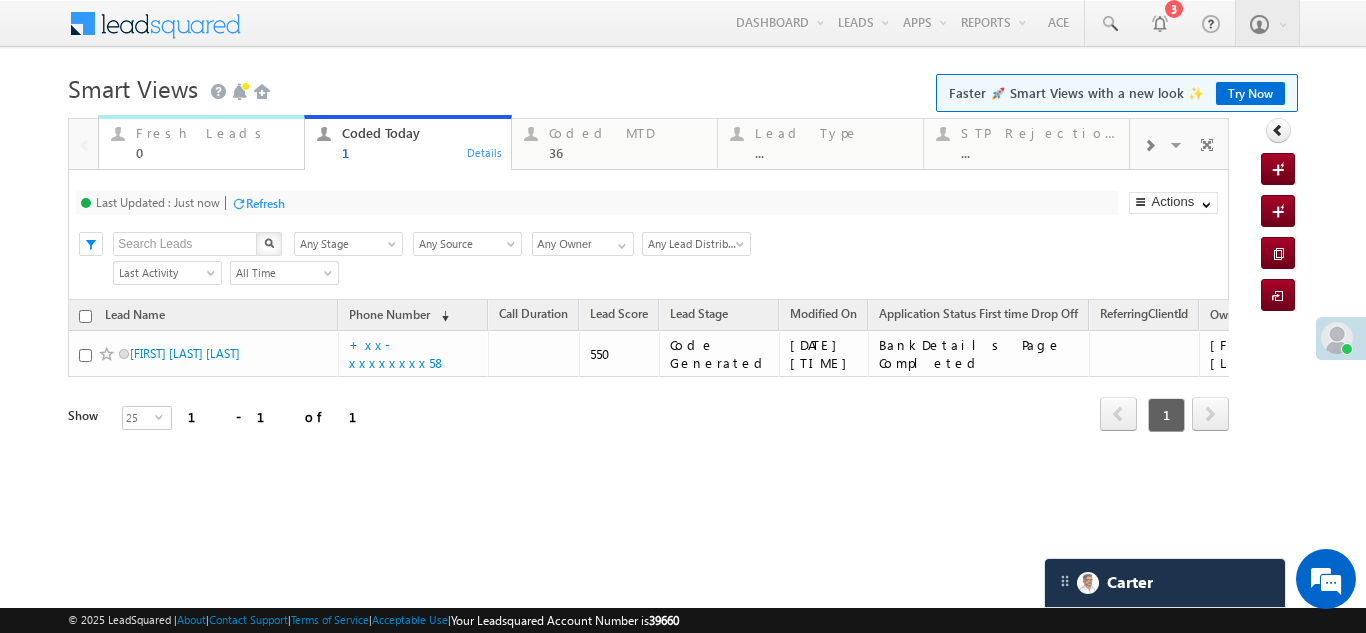 click on "Fresh Leads" at bounding box center (214, 133) 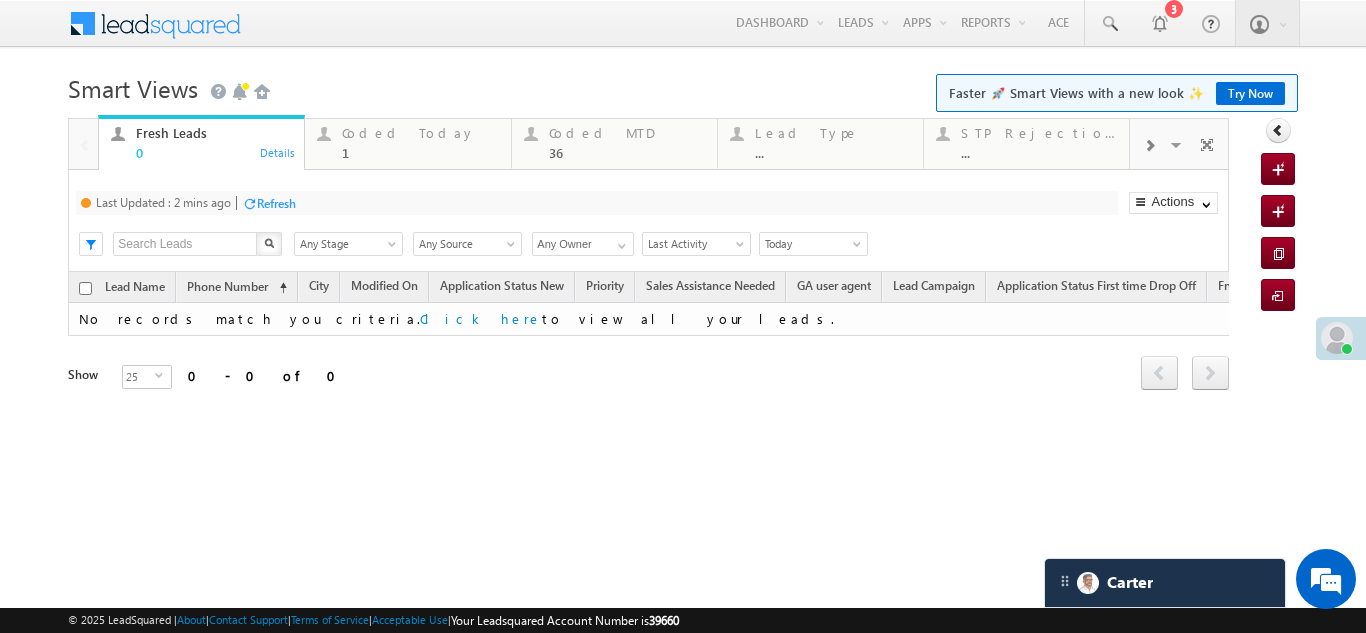 click on "Refresh" at bounding box center [276, 203] 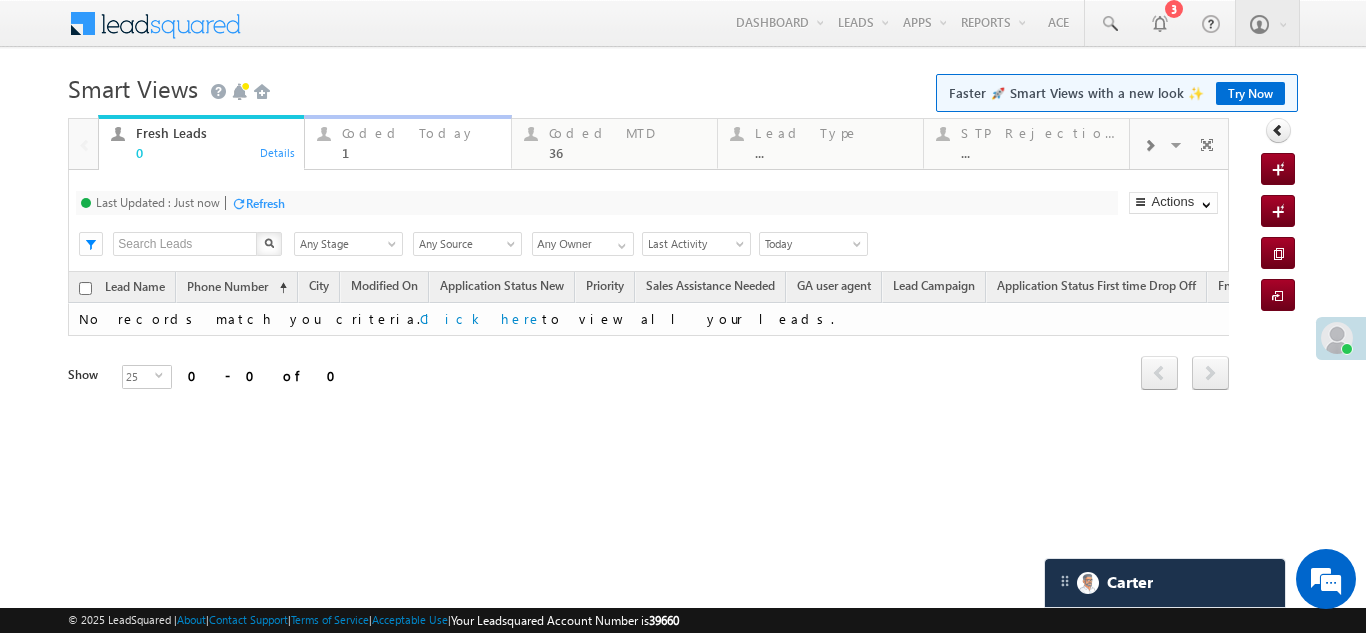 click on "Coded Today" at bounding box center (420, 133) 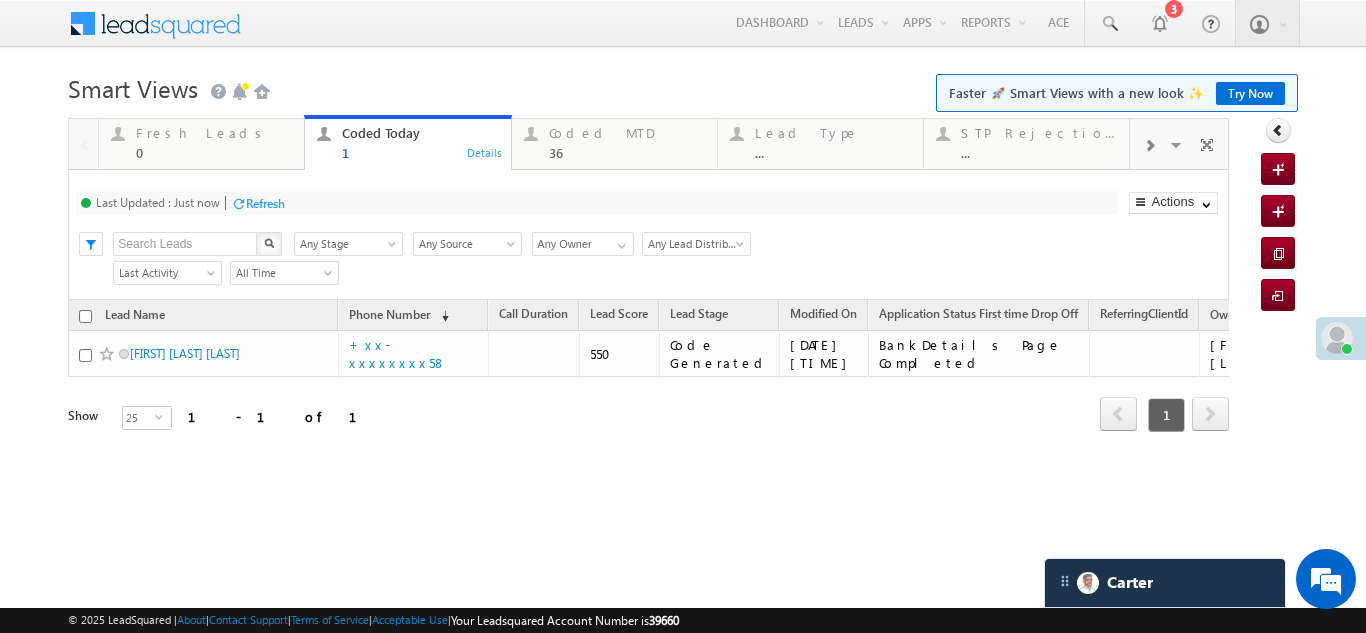 click on "Refresh" at bounding box center (265, 203) 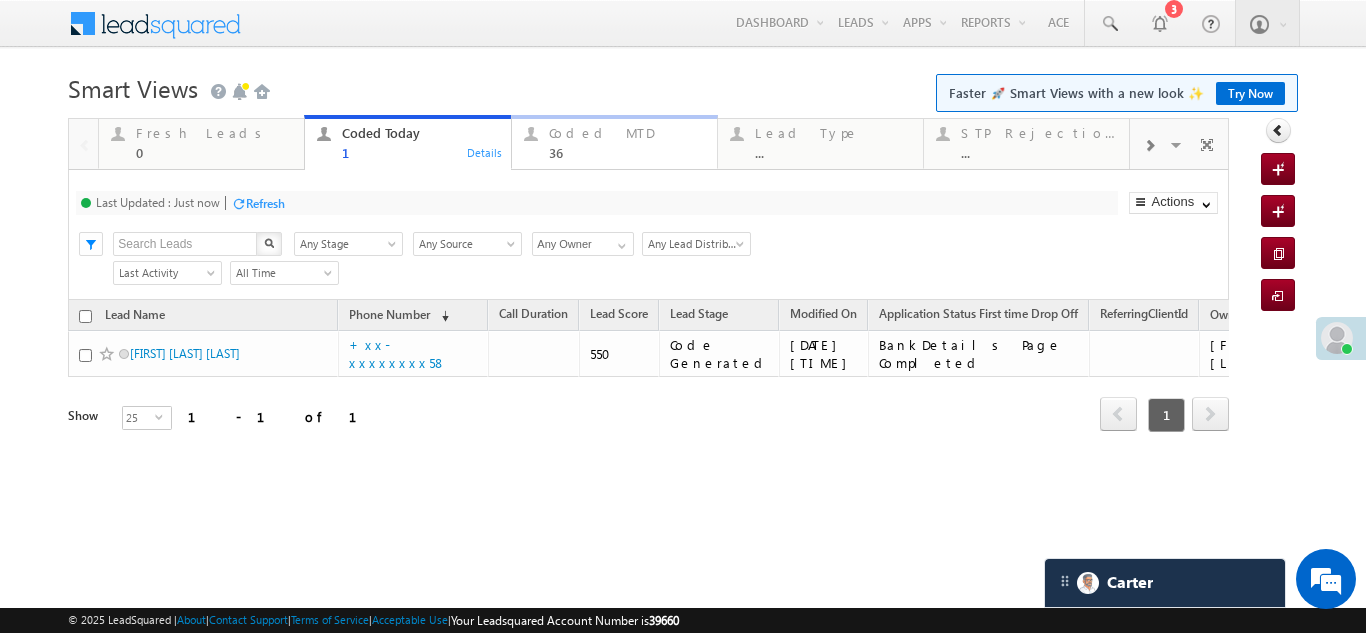 click on "Coded MTD" at bounding box center (627, 133) 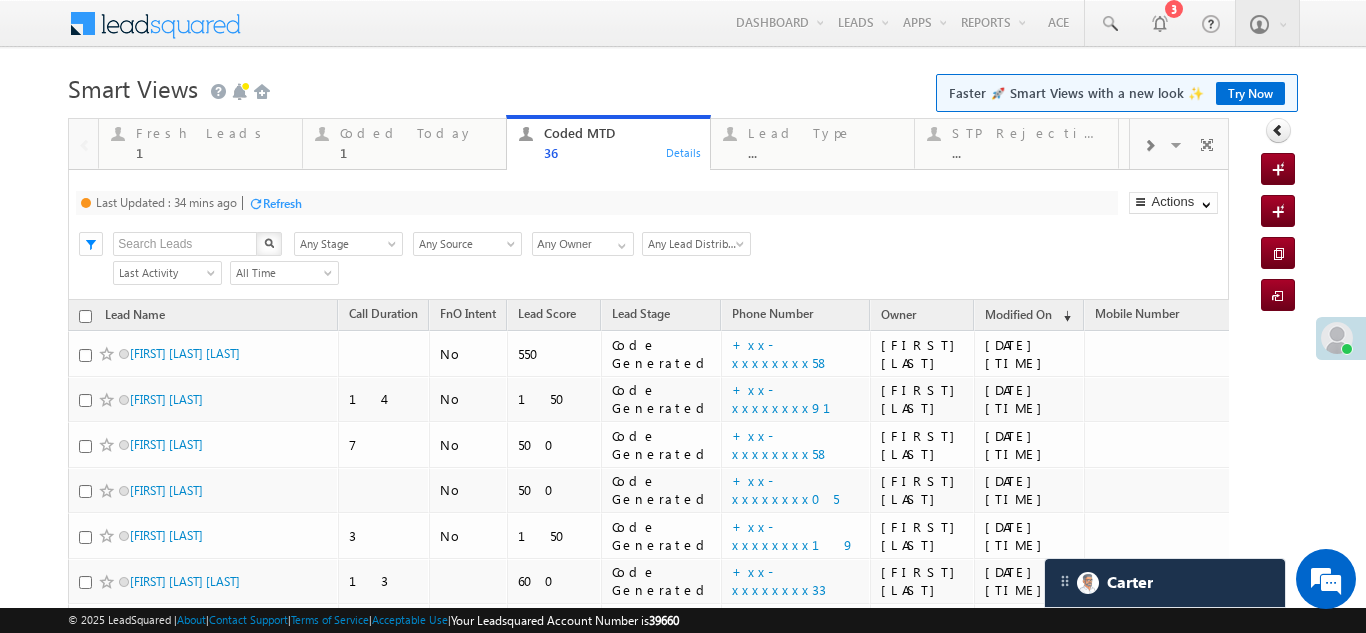 click on "Refresh" at bounding box center (282, 203) 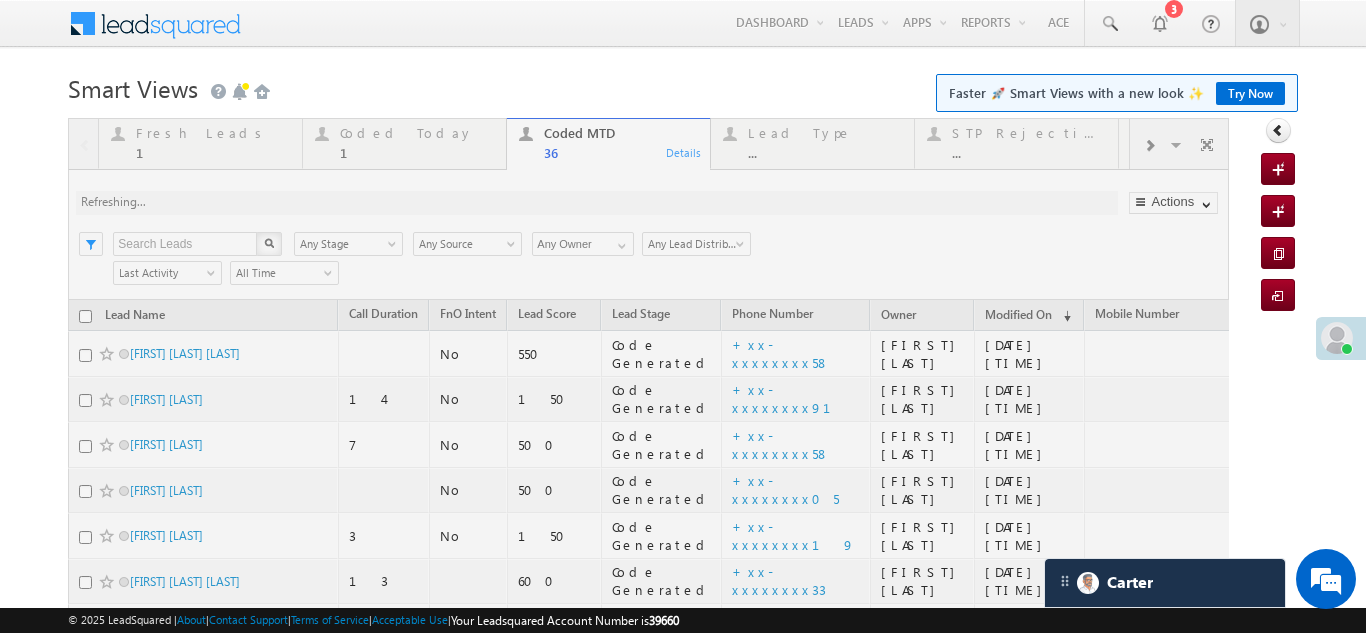 click at bounding box center [648, 857] 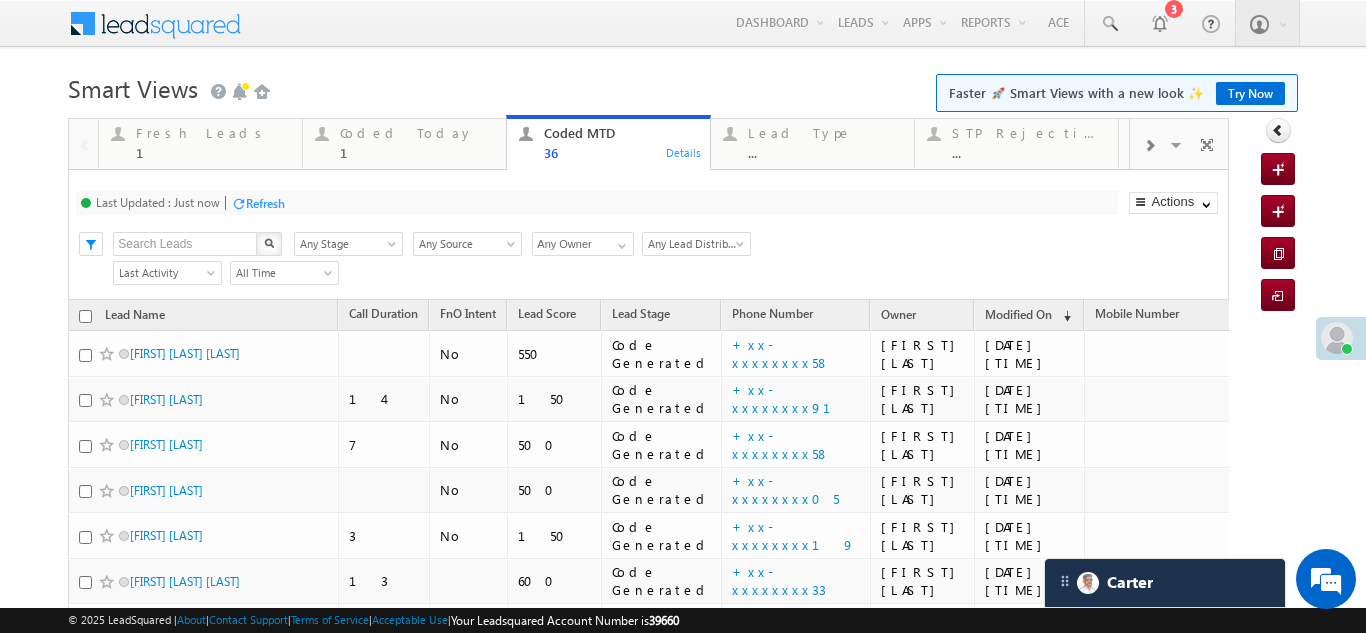 click on "Fresh Leads" at bounding box center (213, 133) 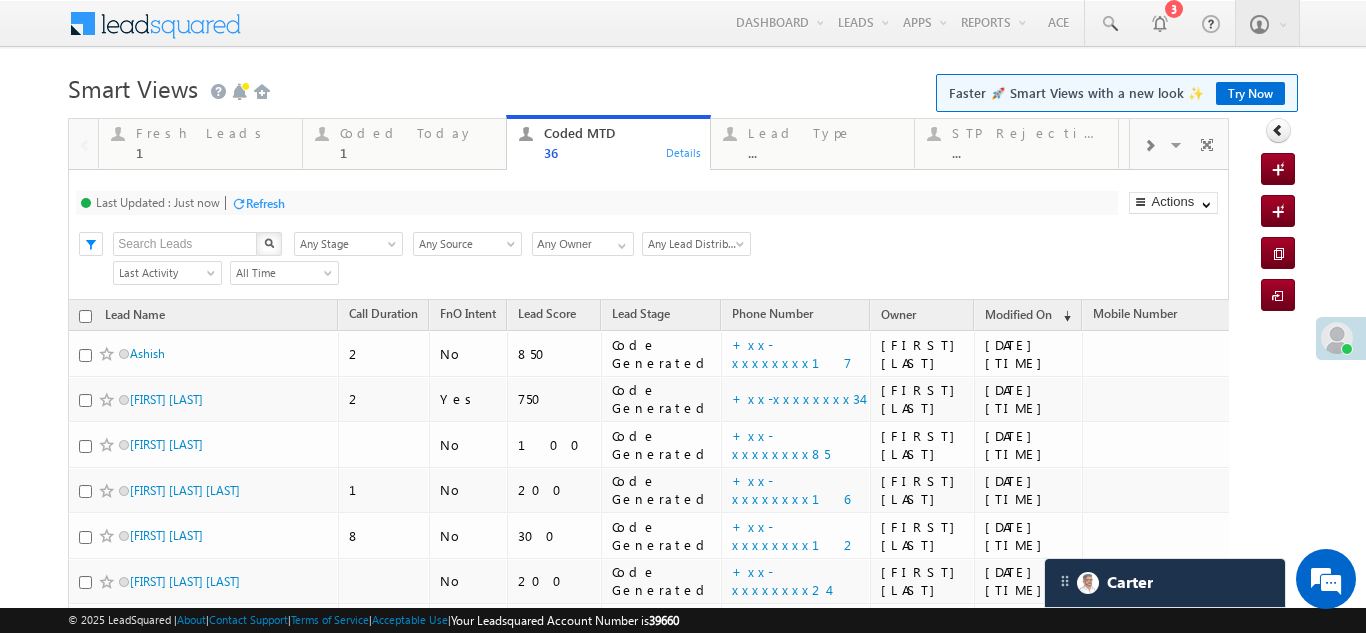 click on "Fresh Leads" at bounding box center (-33554216, -33554297) 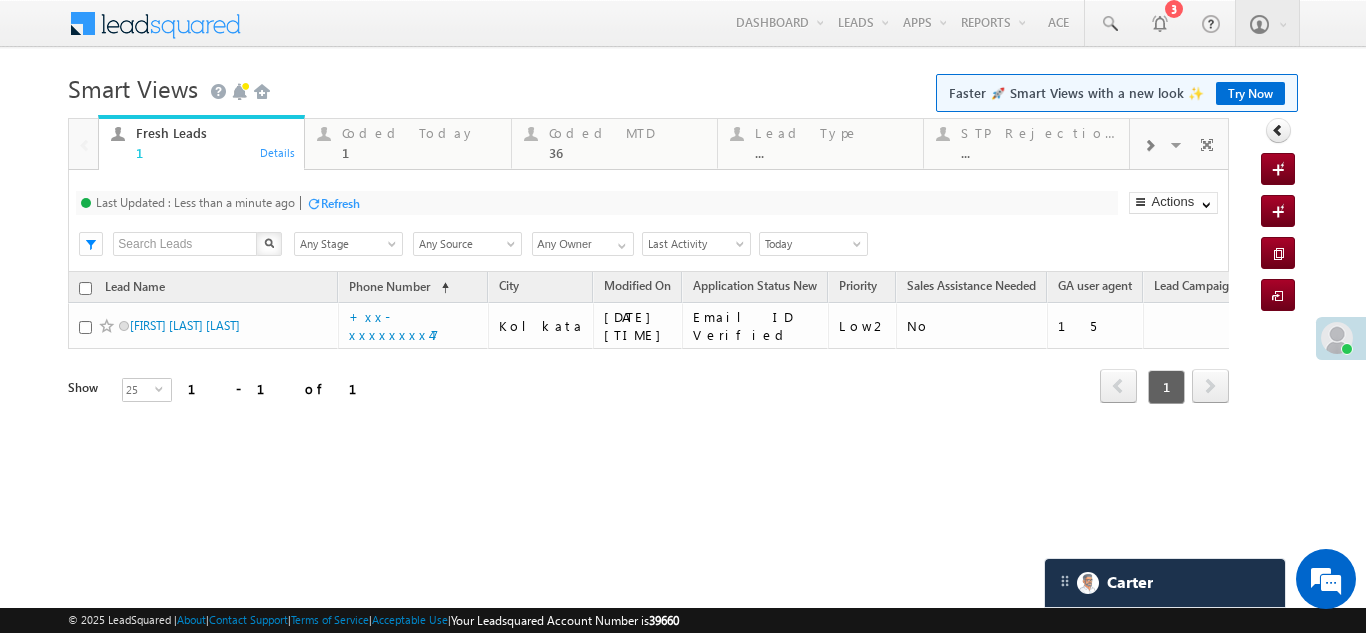 click on "Fresh Leads" at bounding box center (214, 133) 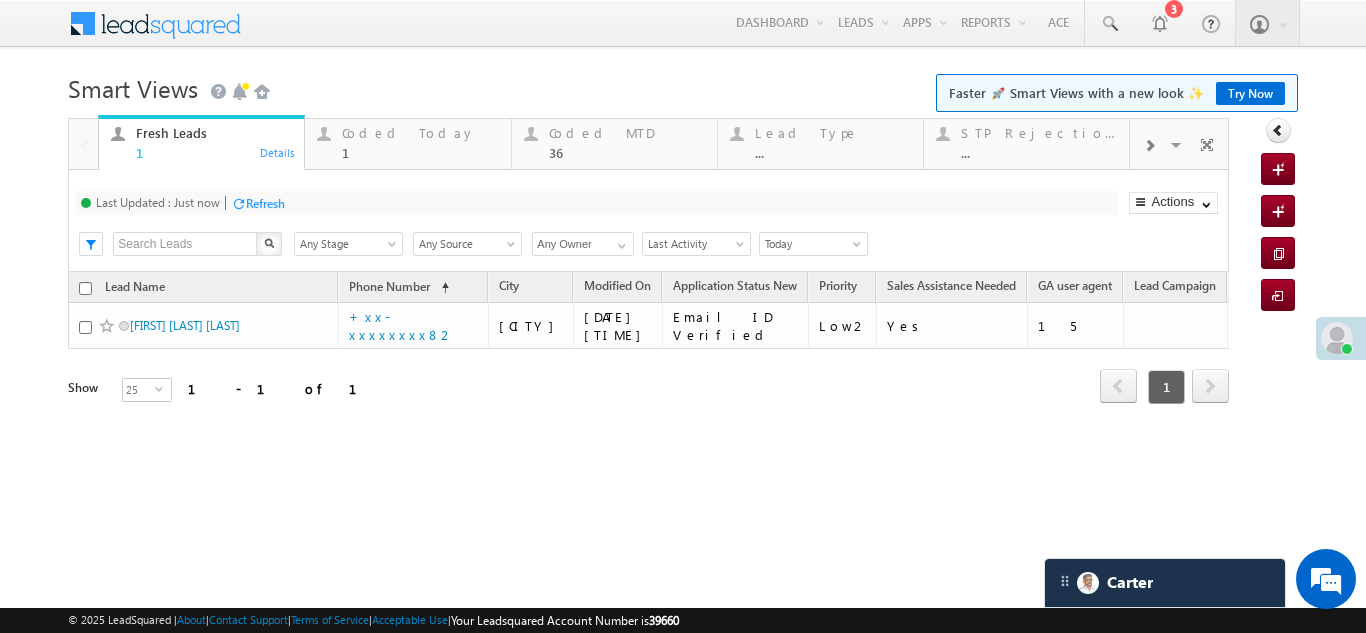 click on "Refresh" at bounding box center (265, 203) 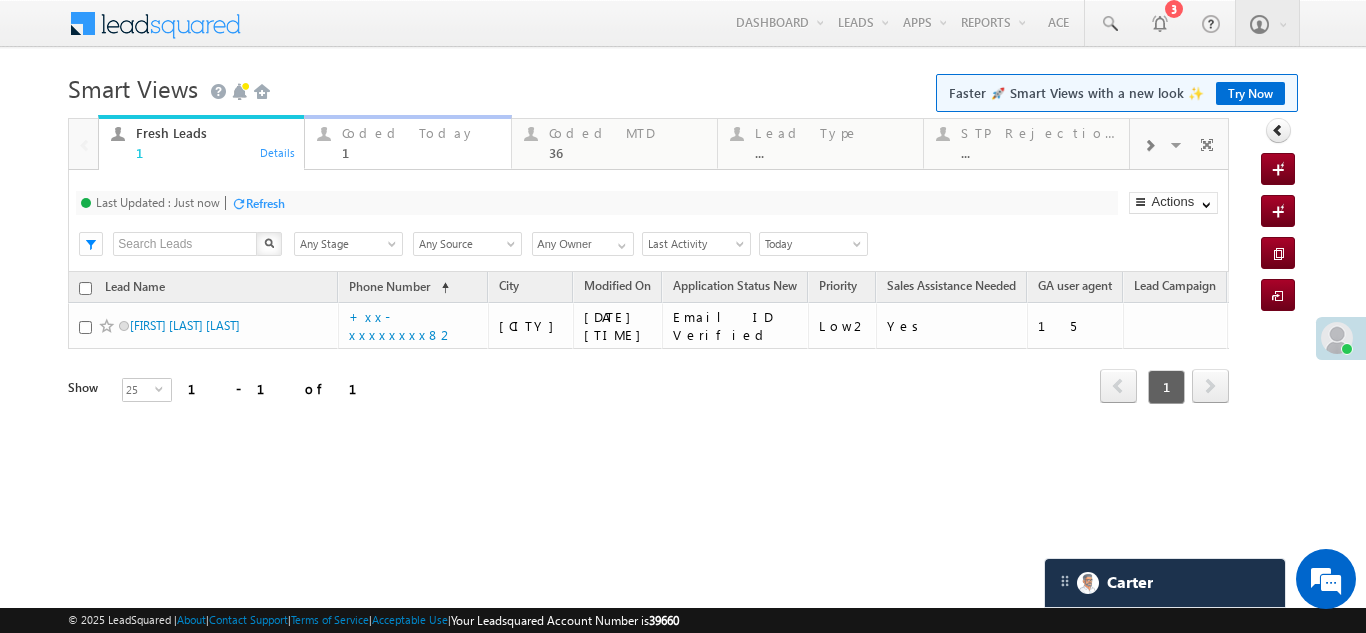 click on "Coded Today" at bounding box center [420, 133] 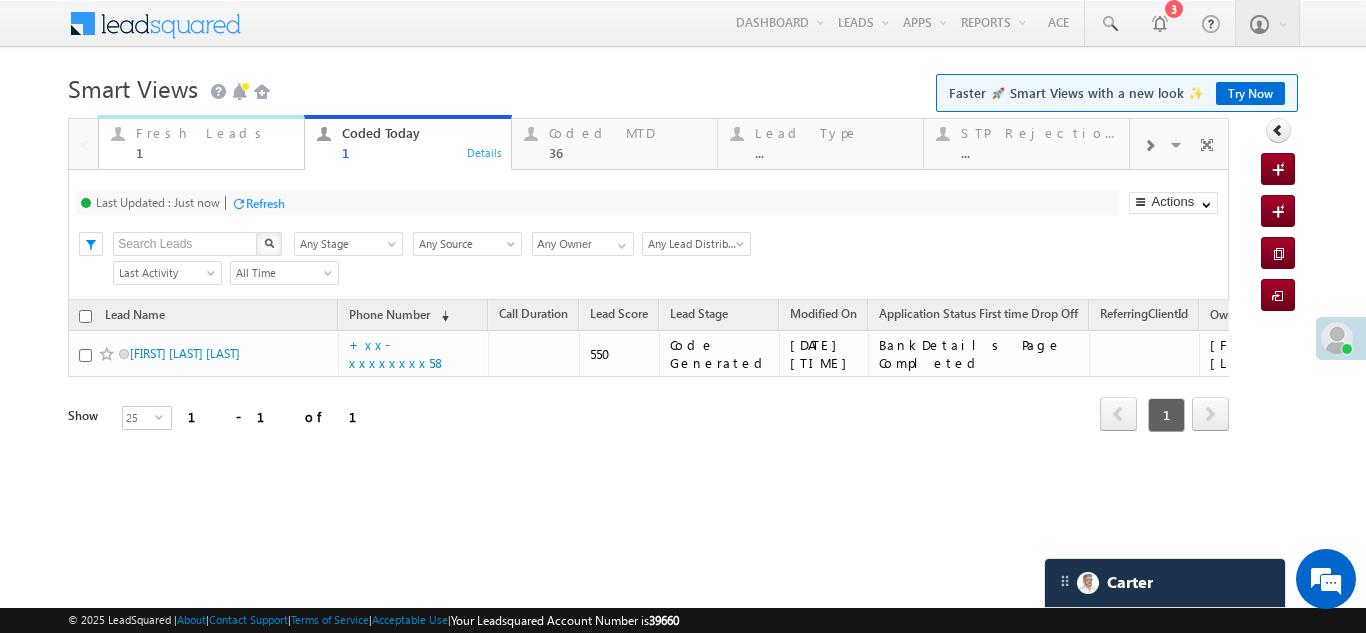 click on "Fresh Leads" at bounding box center (214, 133) 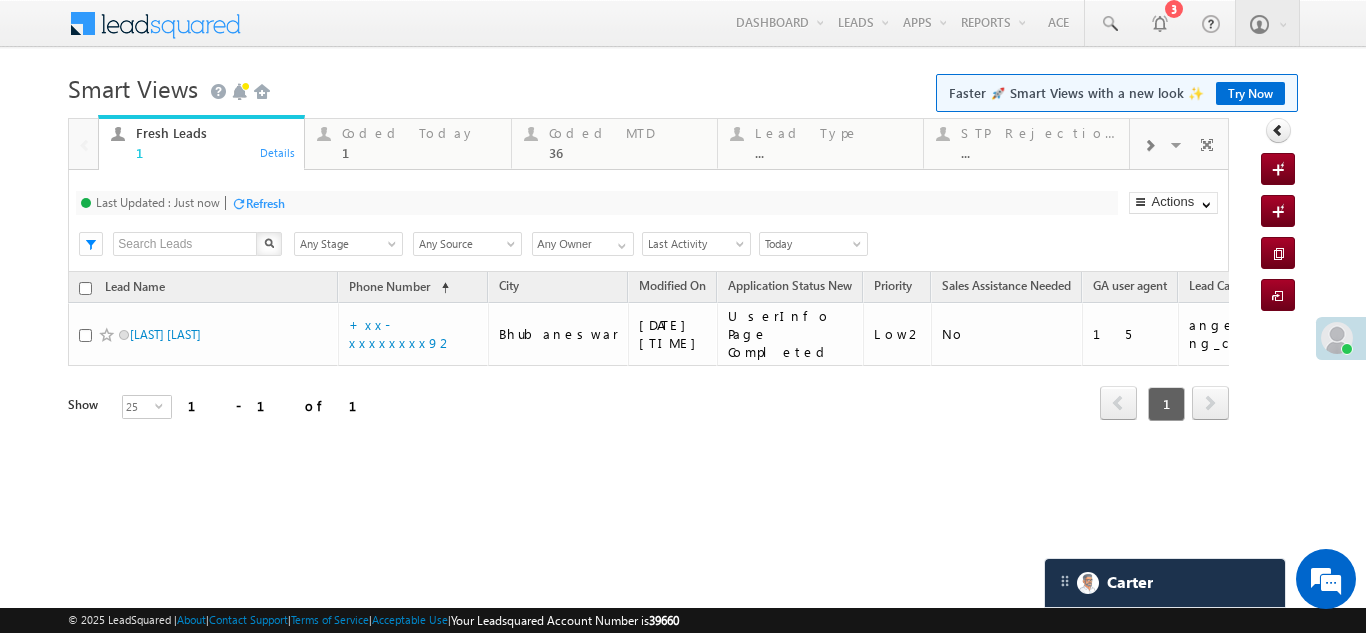 click on "Refresh" at bounding box center [265, 203] 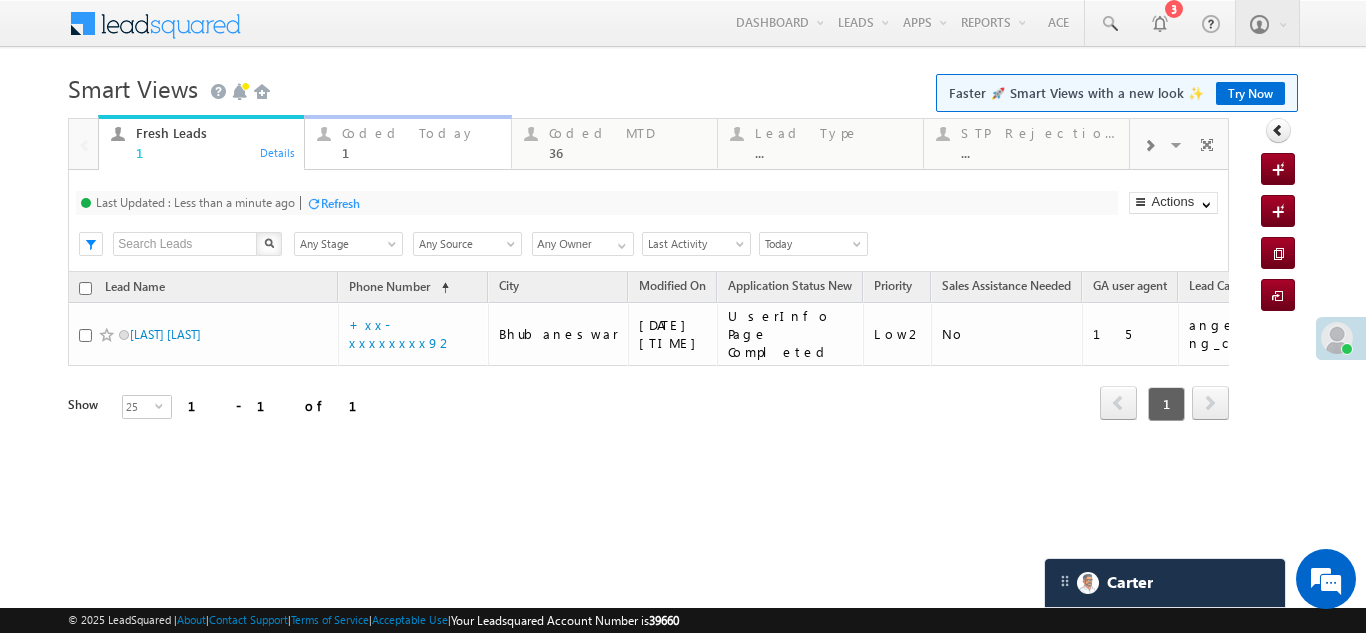 click on "Coded Today" at bounding box center (420, 133) 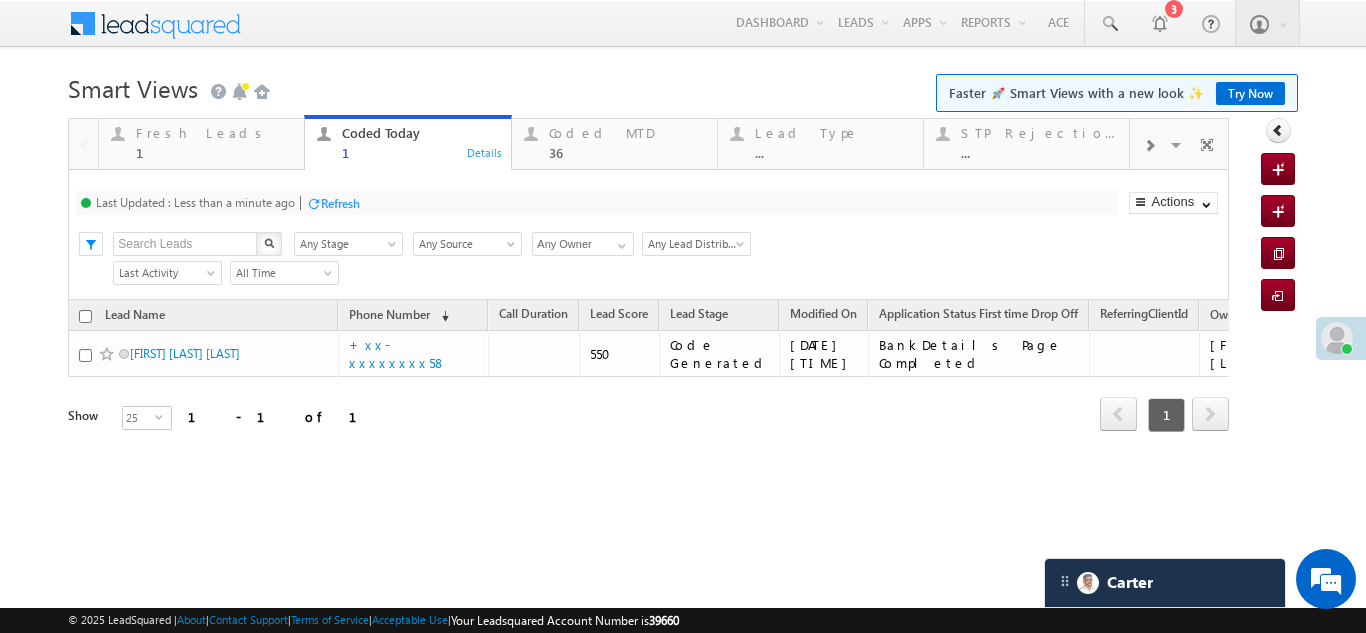 click on "Refresh" at bounding box center (340, 203) 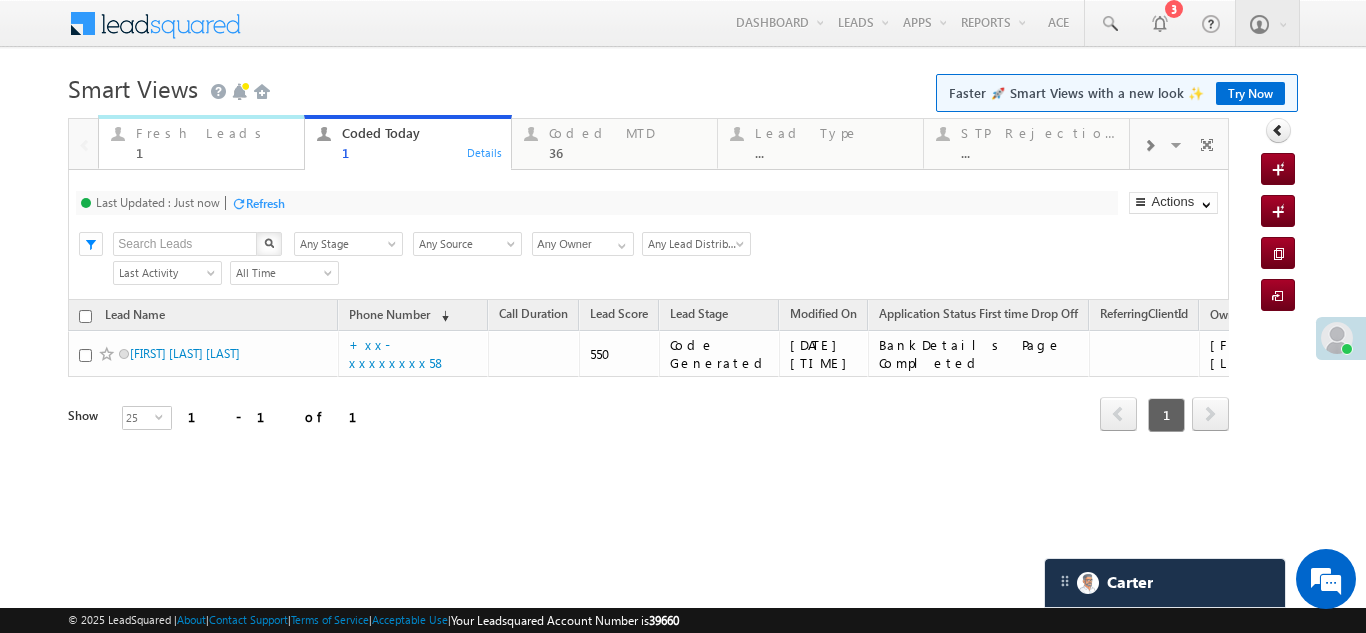 click on "Fresh Leads" at bounding box center [214, 133] 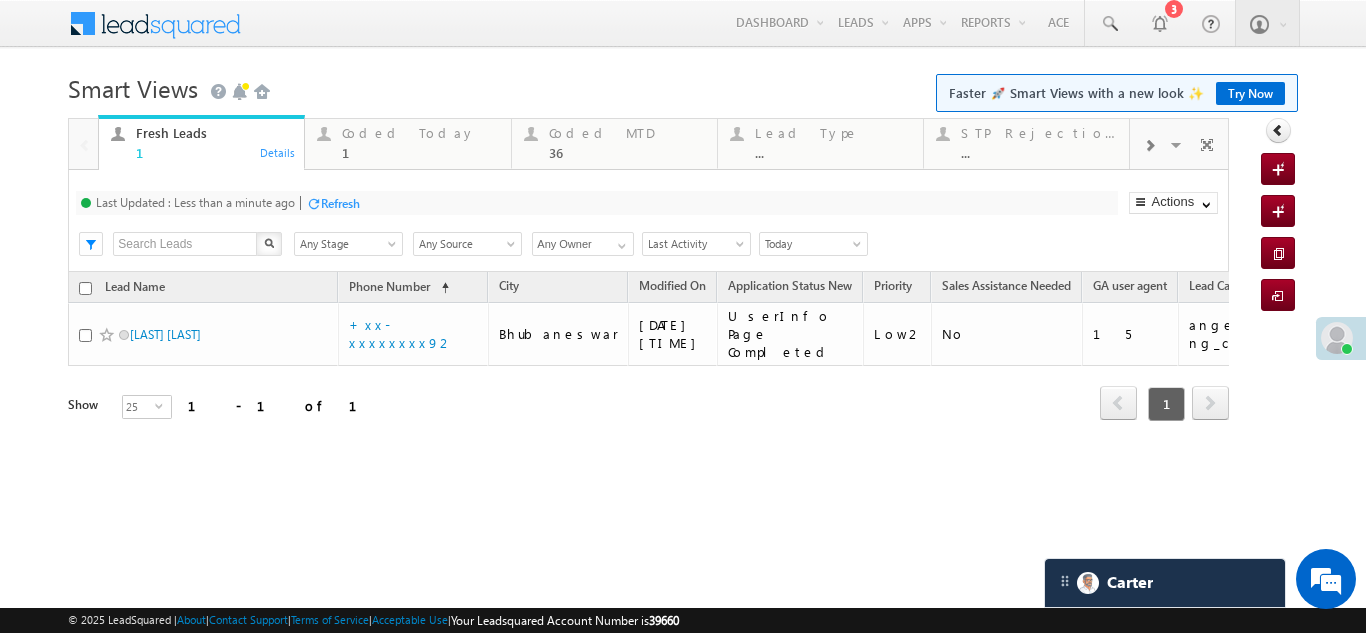 click on "Refresh" at bounding box center [340, 203] 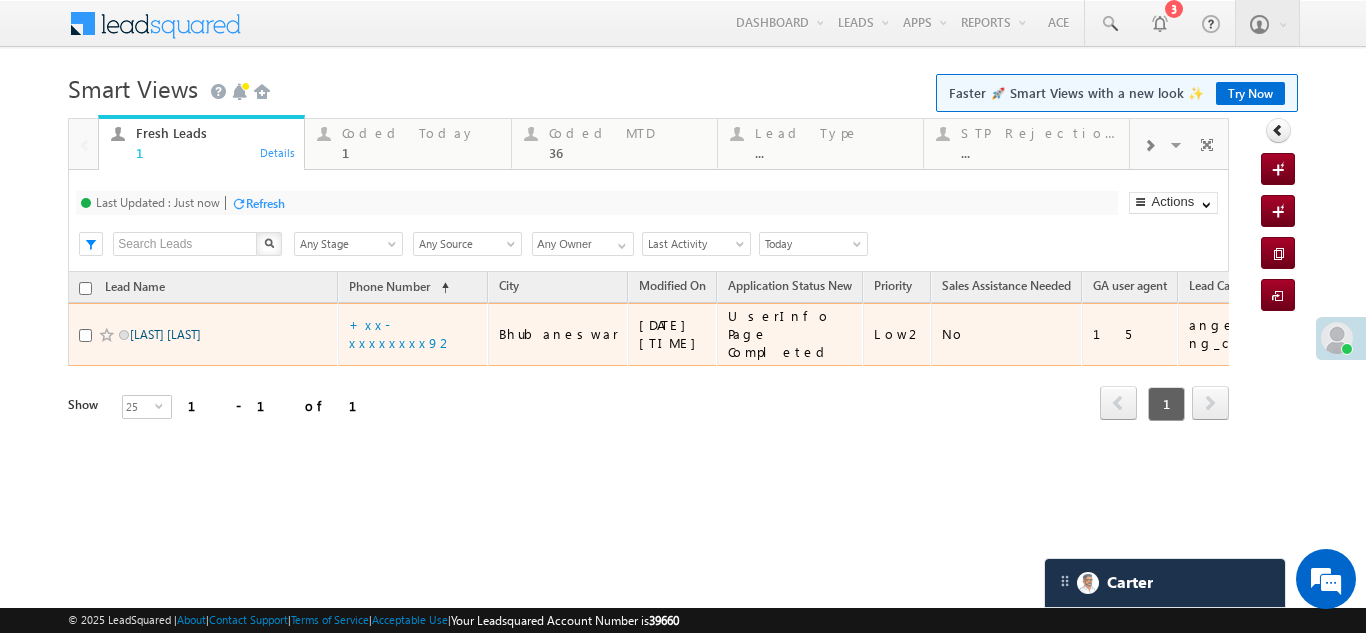 drag, startPoint x: 204, startPoint y: 316, endPoint x: 149, endPoint y: 325, distance: 55.7315 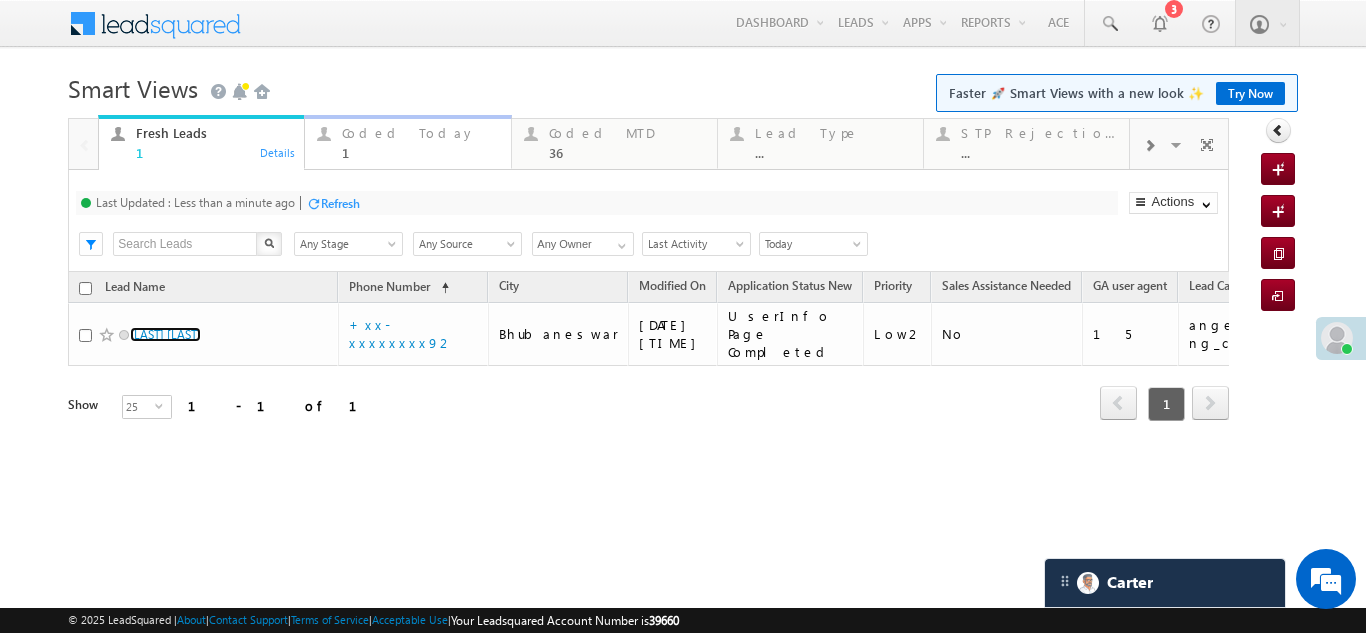 click on "Coded Today" at bounding box center (420, 133) 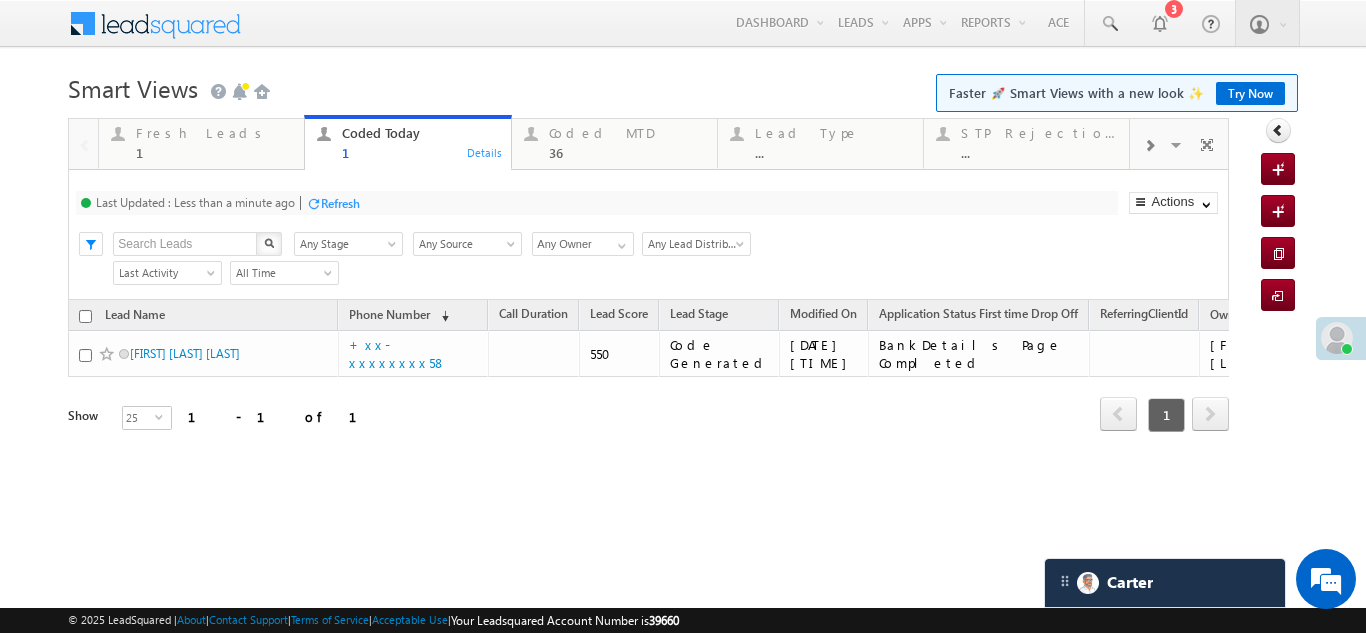 click on "Refresh" at bounding box center [340, 203] 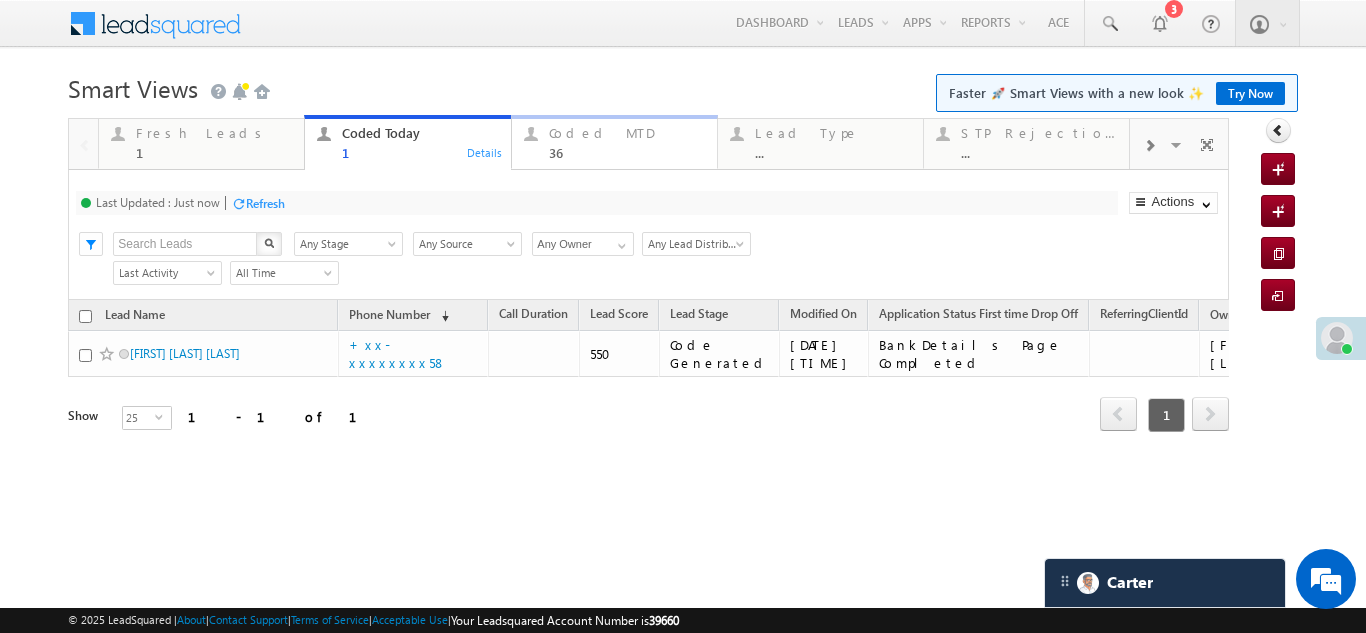 click on "Coded MTD" at bounding box center (627, 133) 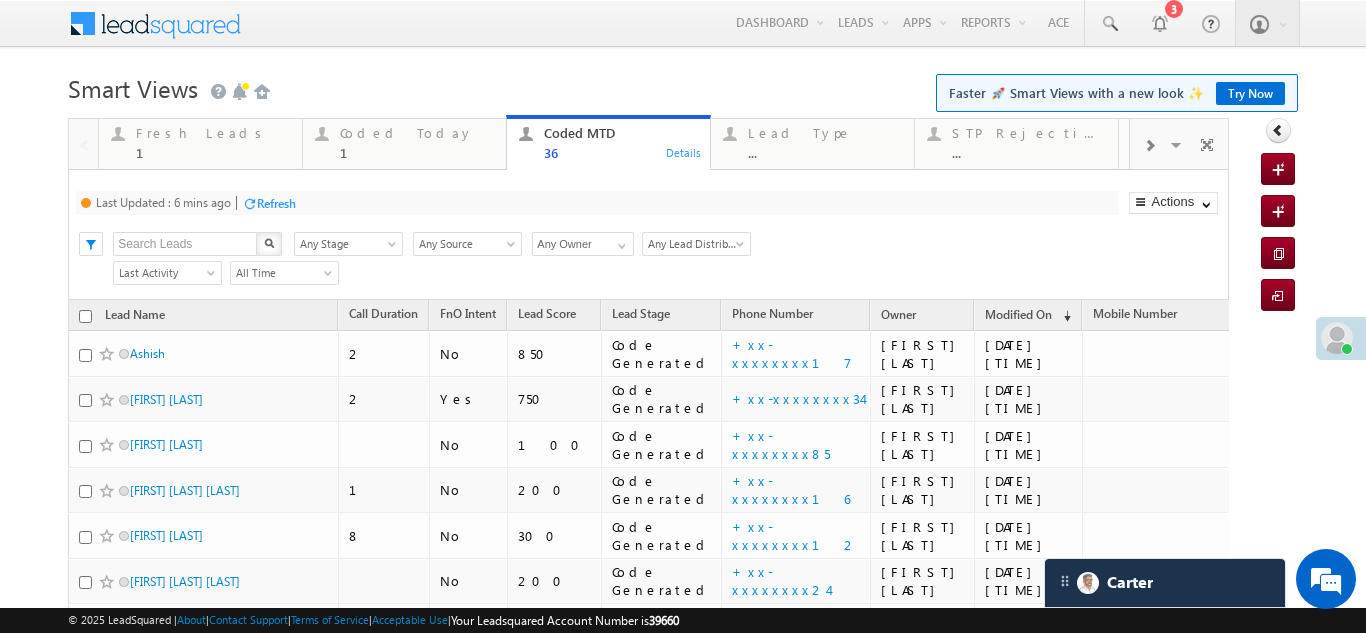 click on "Refresh" at bounding box center (276, 203) 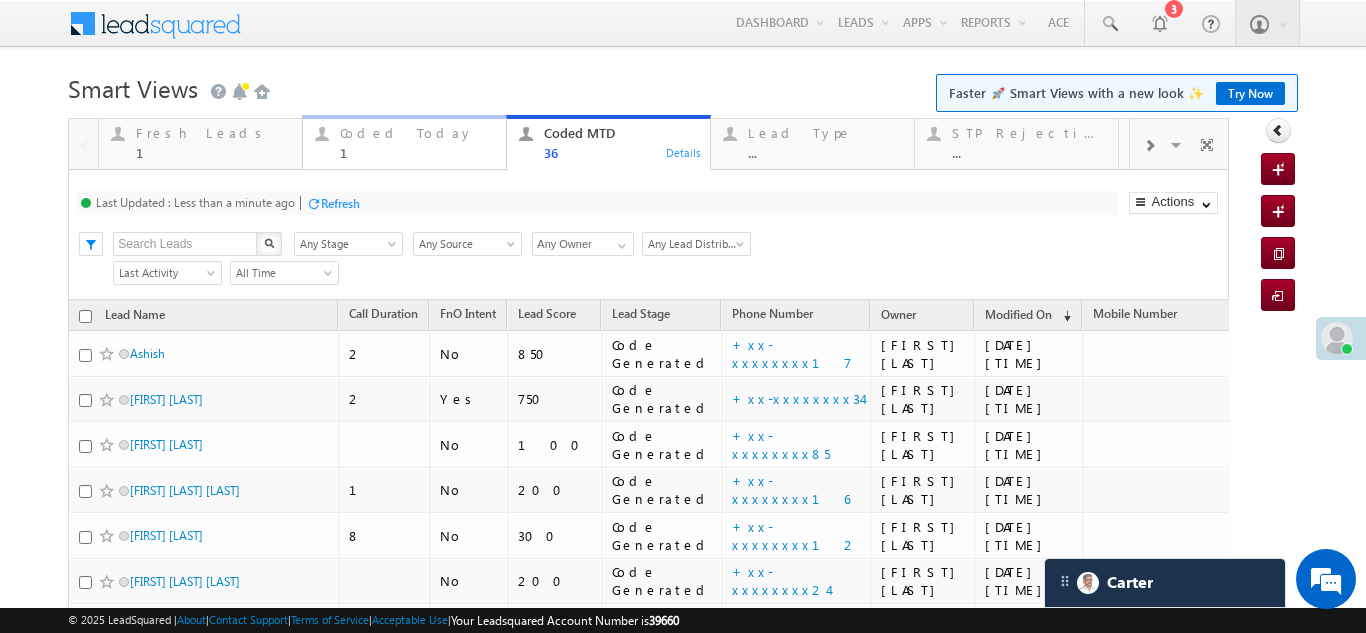 click on "Coded Today 1" at bounding box center [417, 140] 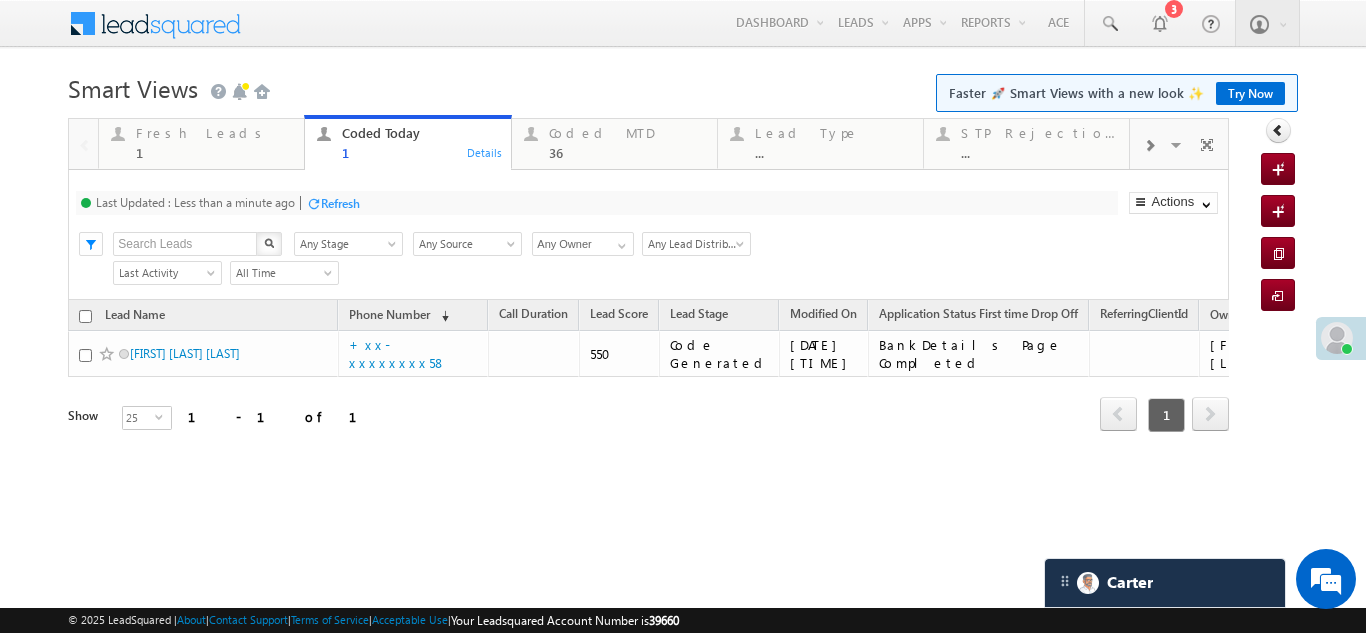 click on "Refresh" at bounding box center [340, 203] 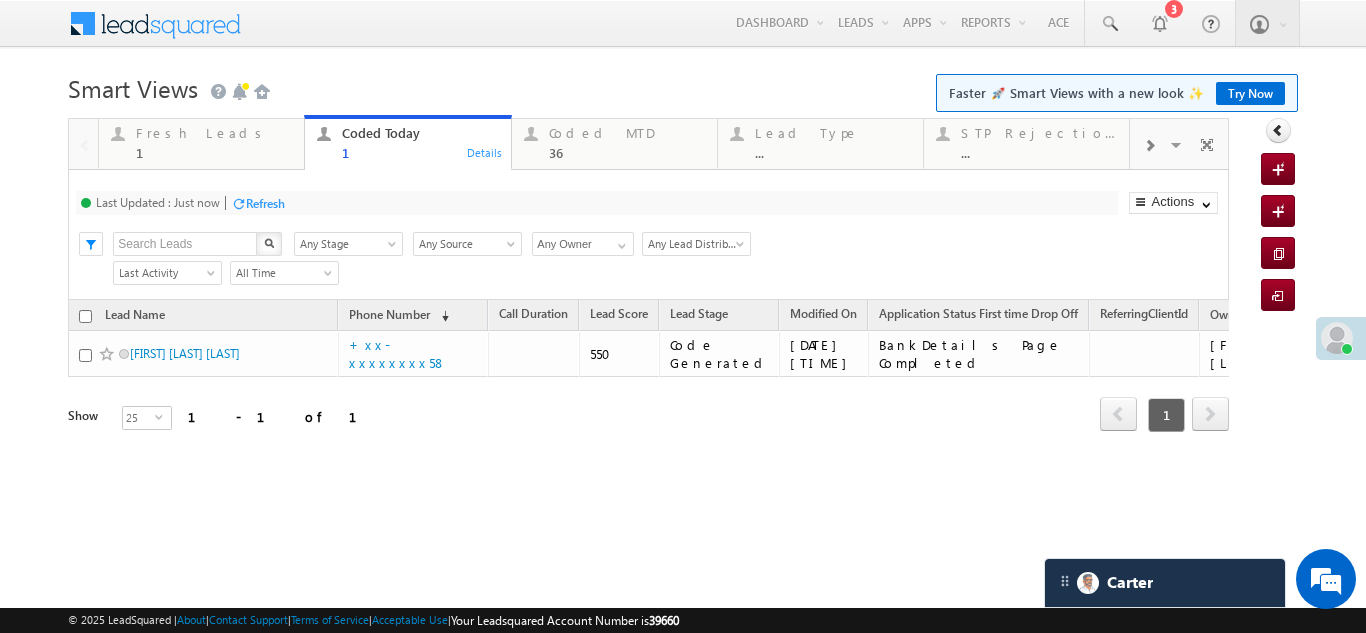 click on "Refresh" at bounding box center [265, 203] 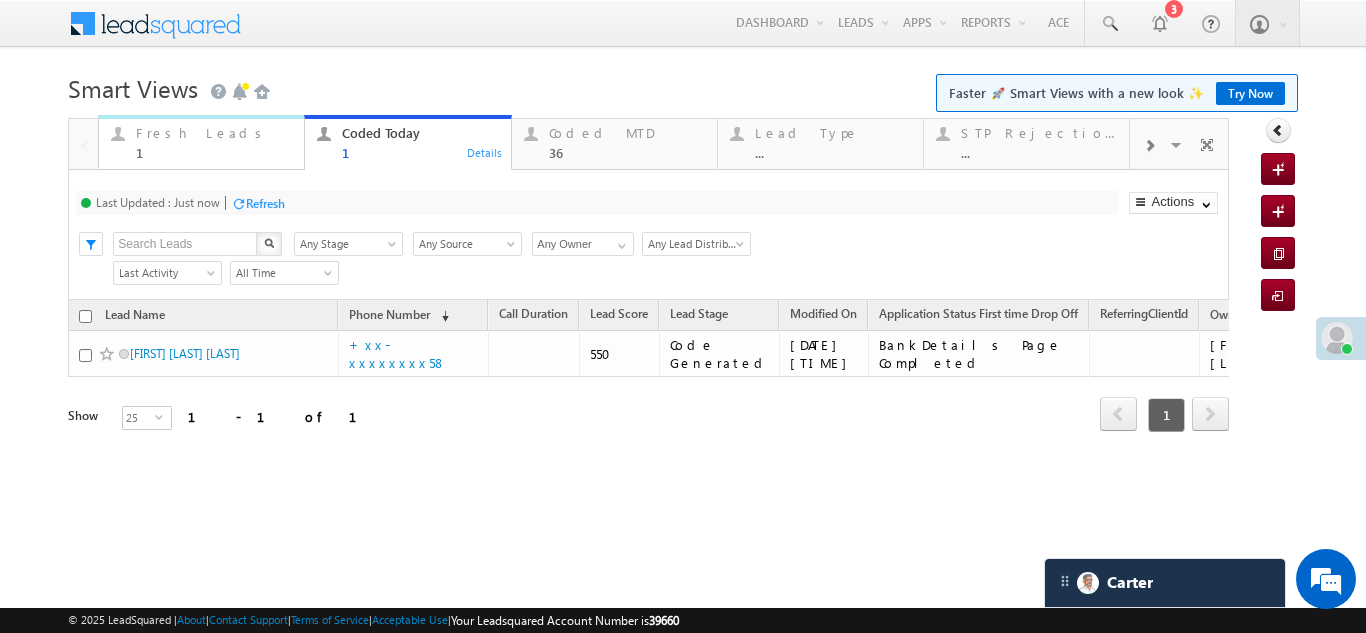 click on "Fresh Leads" at bounding box center (214, 133) 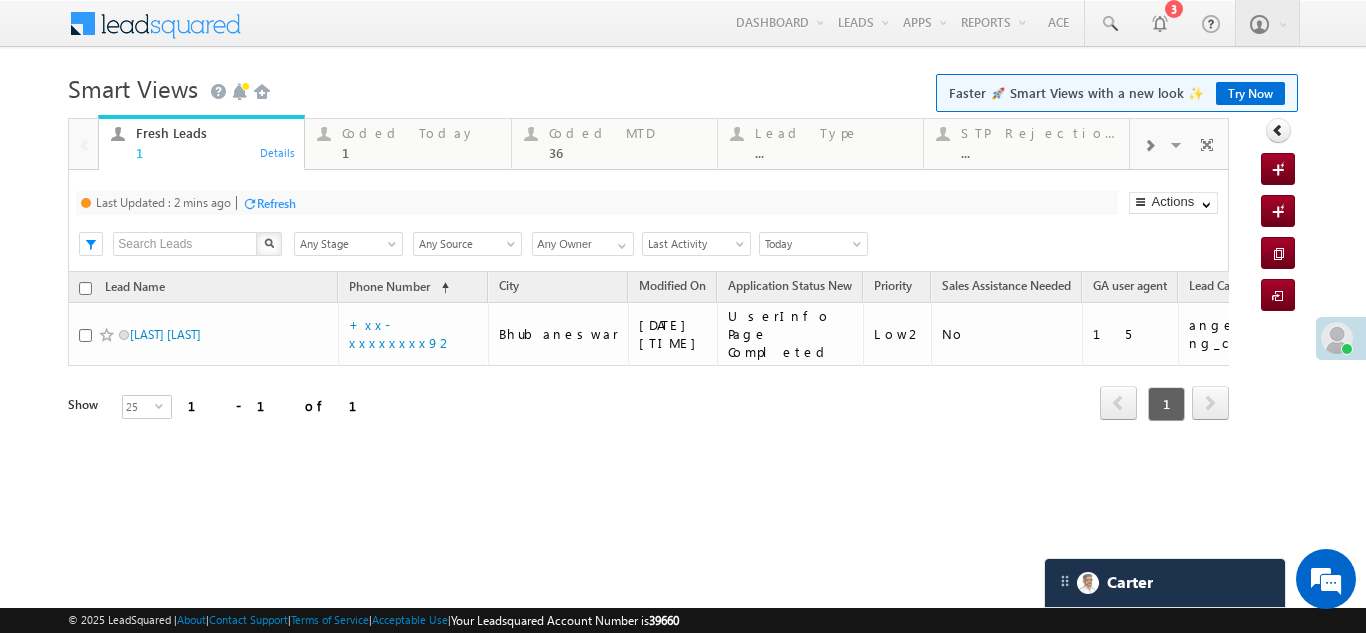 click on "Refresh" at bounding box center (276, 203) 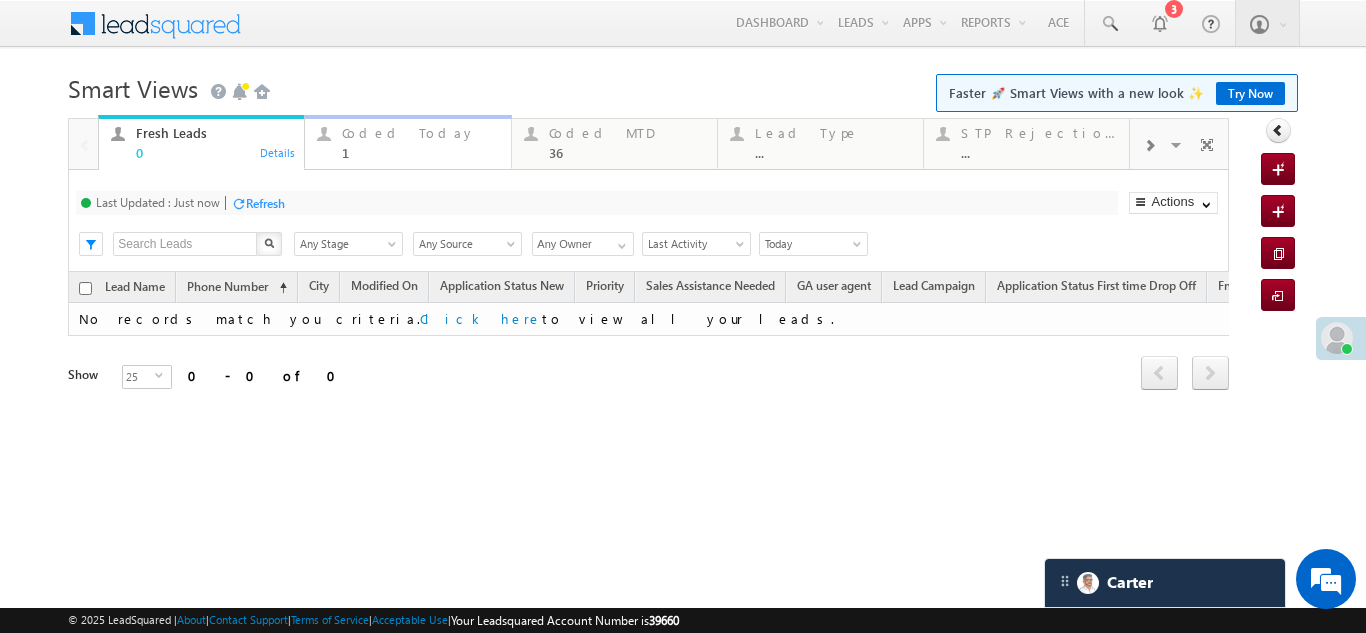 click on "Coded Today" at bounding box center [420, 133] 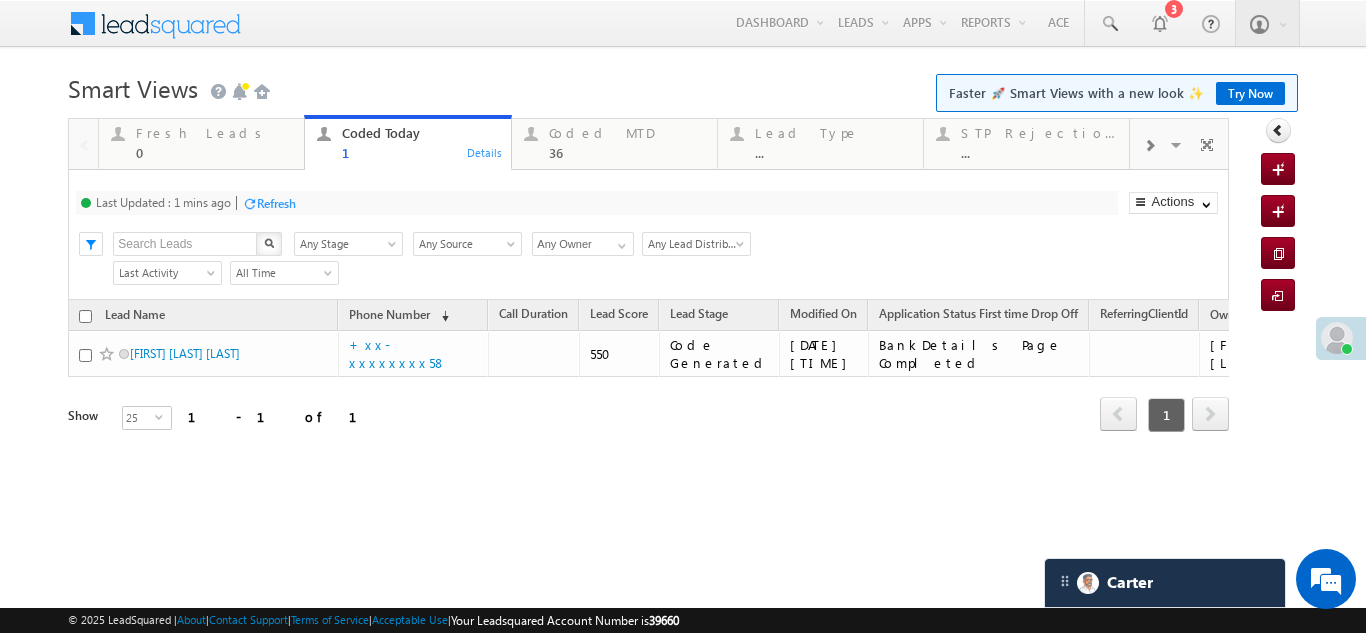 click on "Refresh" at bounding box center [276, 203] 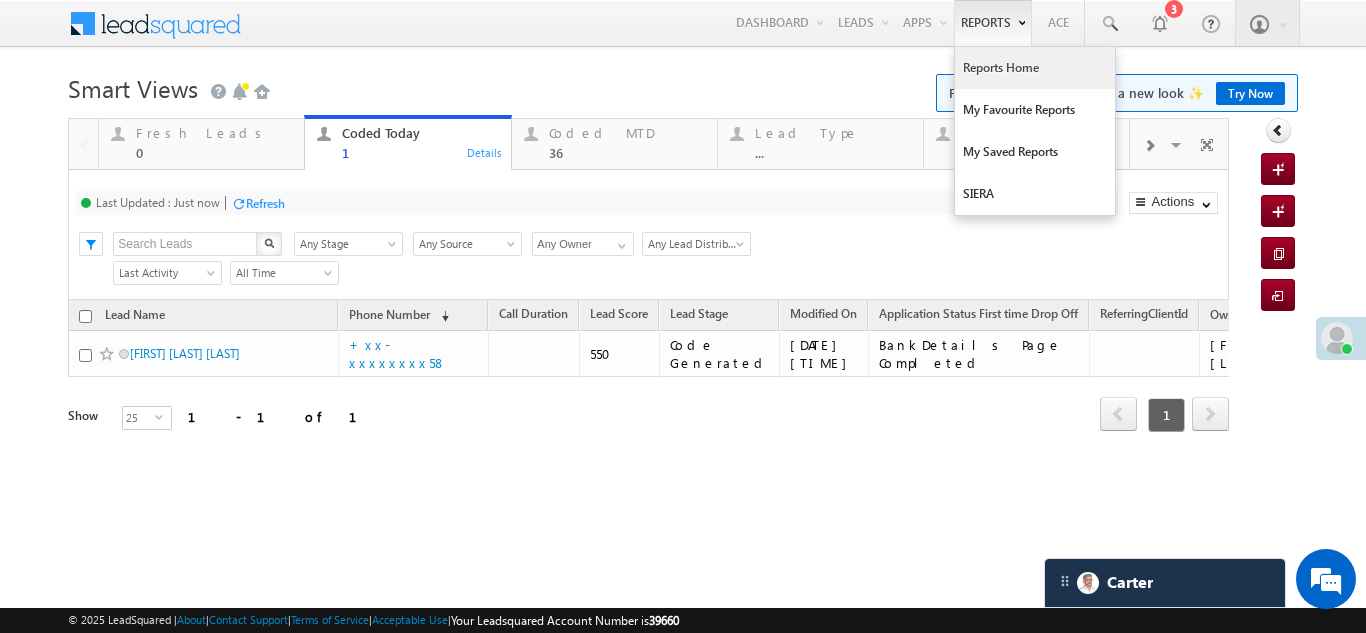 click on "Reports Home" at bounding box center [1035, 68] 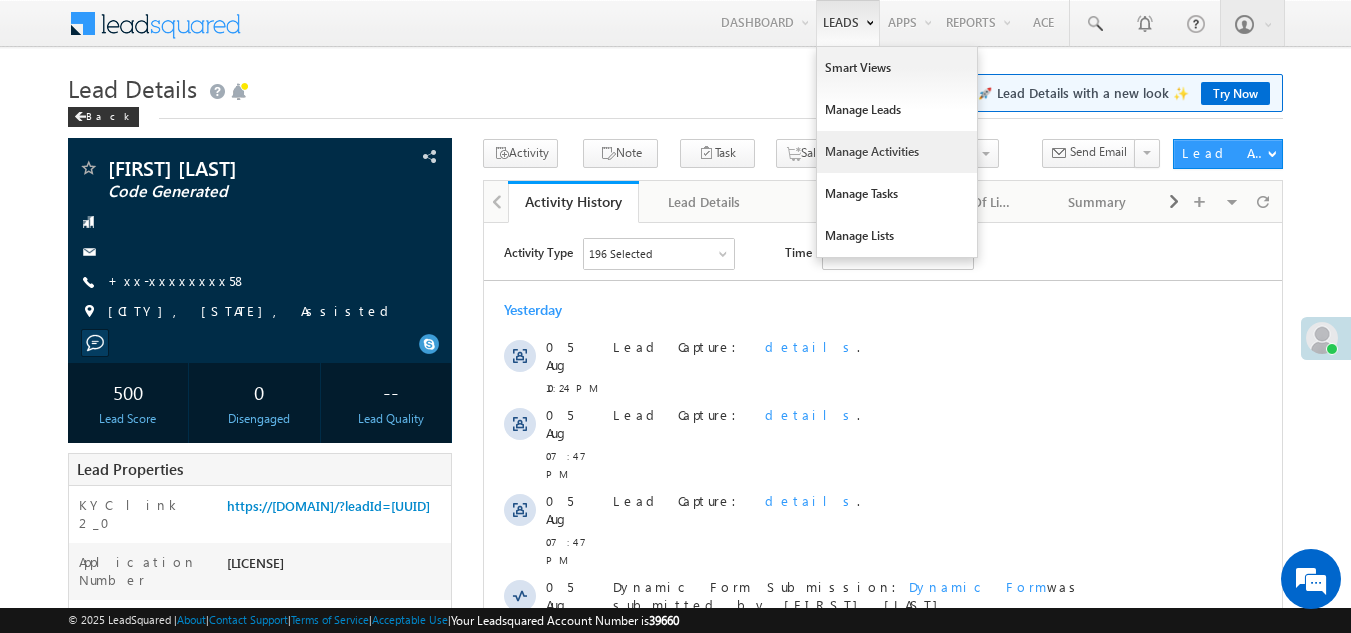 scroll, scrollTop: 0, scrollLeft: 0, axis: both 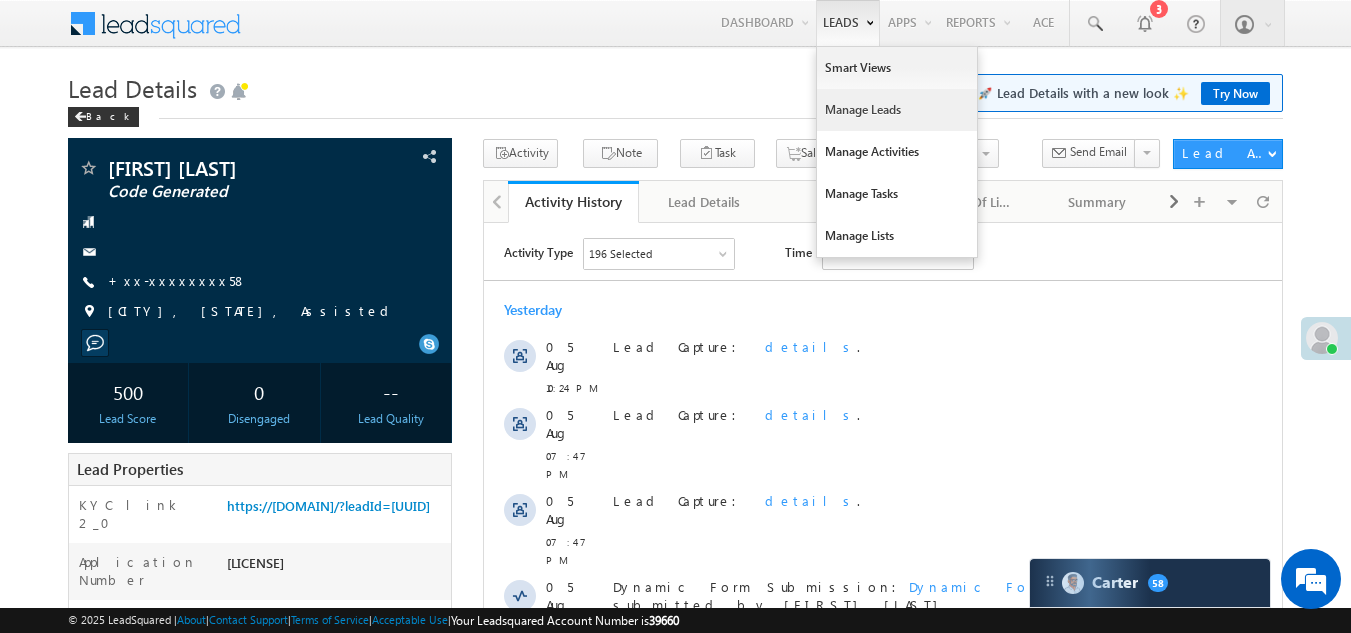 click on "Manage Leads" at bounding box center [897, 110] 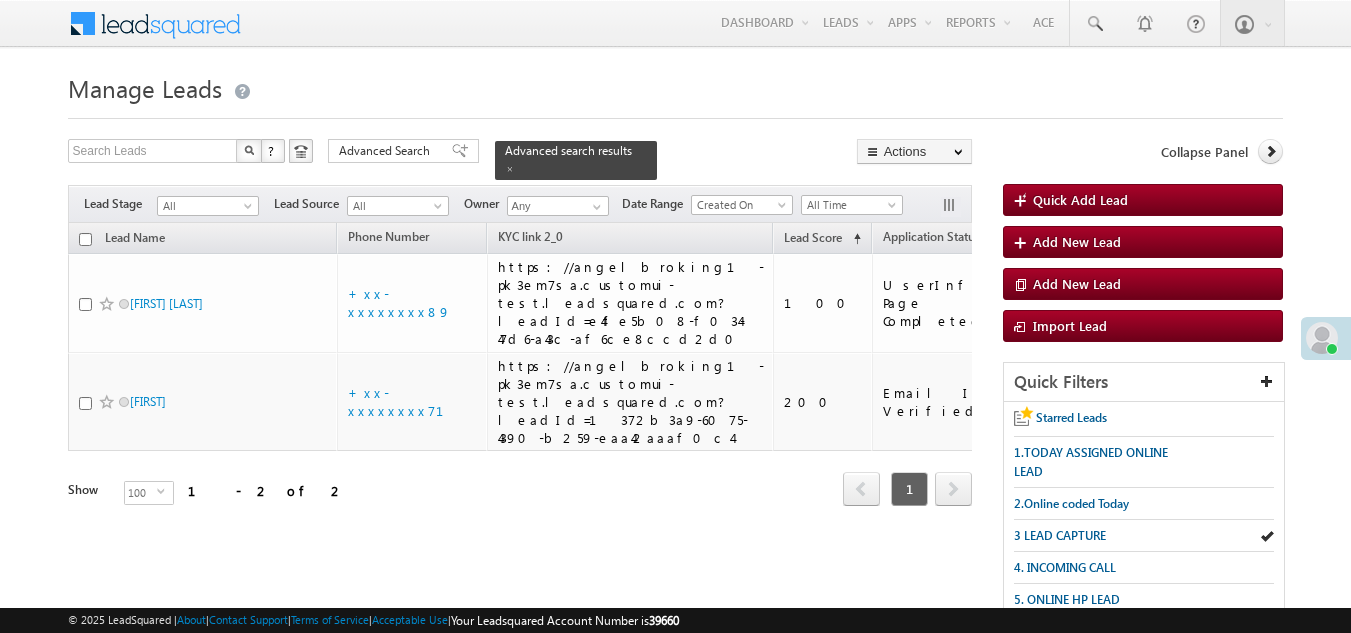 scroll, scrollTop: 0, scrollLeft: 0, axis: both 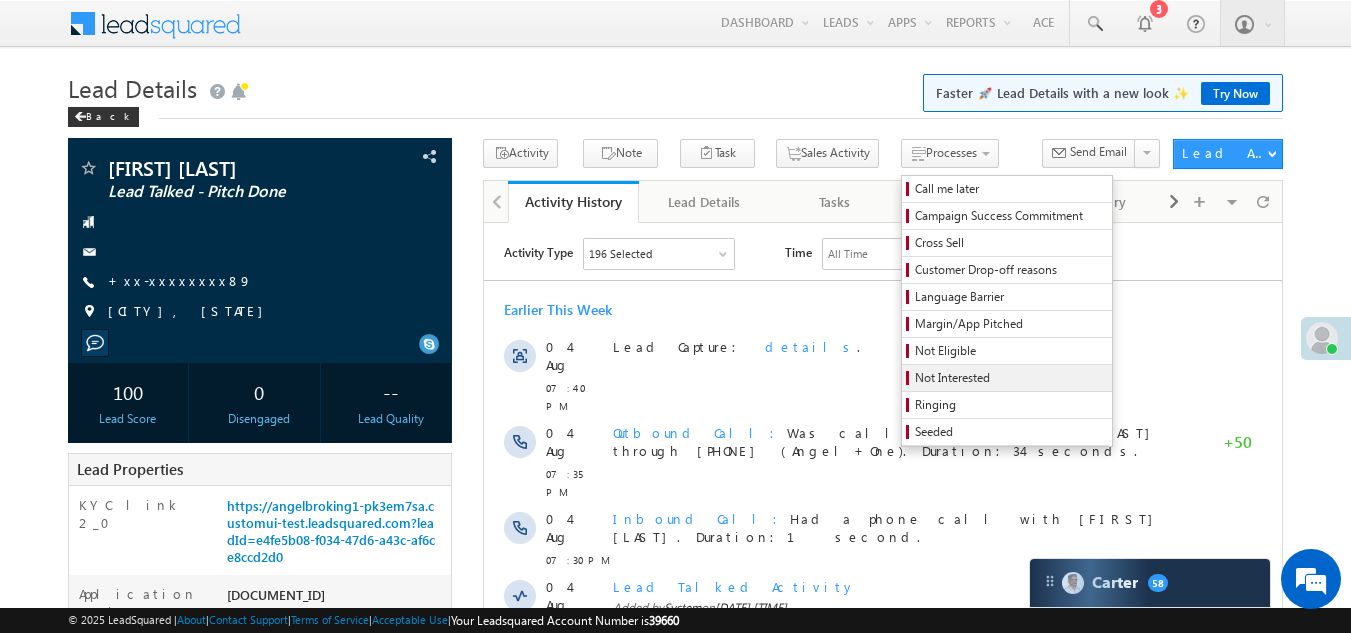 click on "Not Interested" at bounding box center [1010, 378] 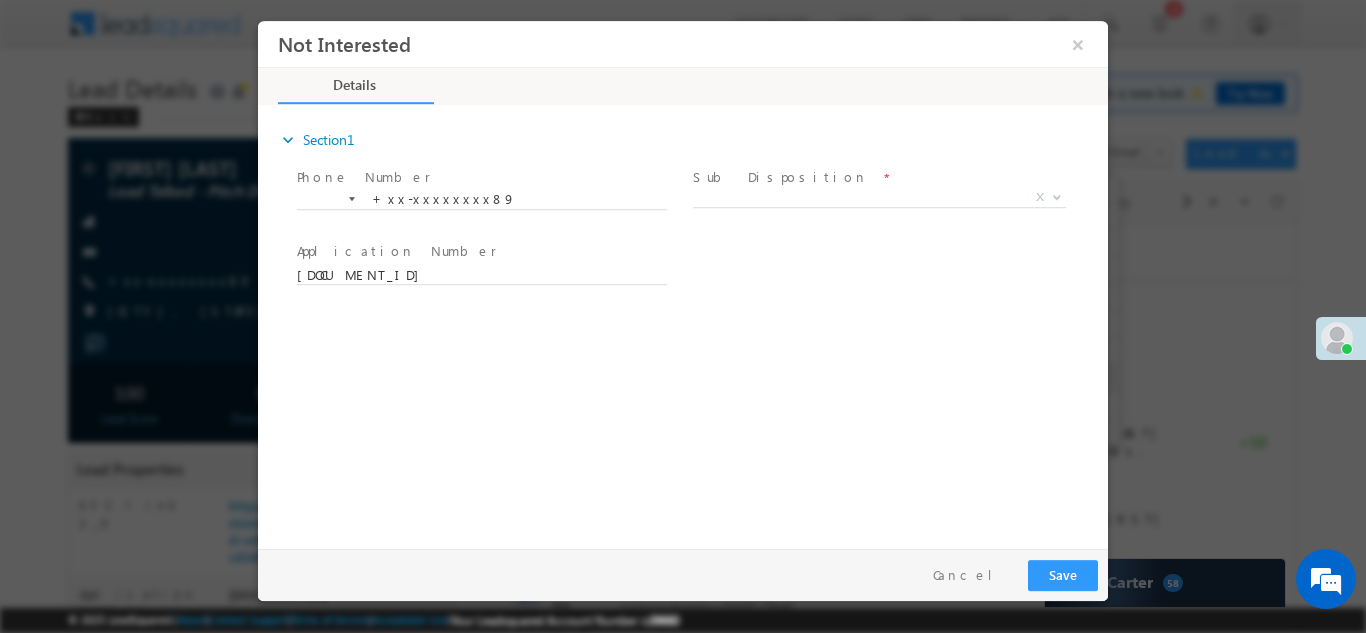 scroll, scrollTop: 0, scrollLeft: 0, axis: both 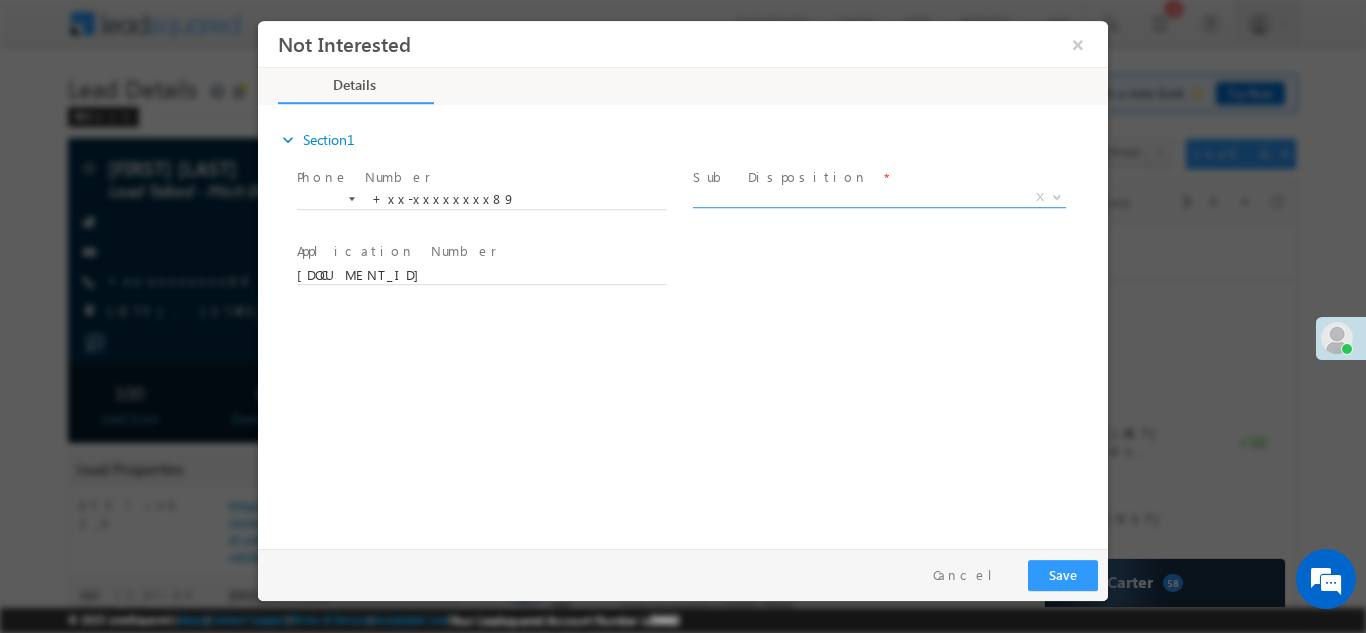 click on "X" at bounding box center [879, 197] 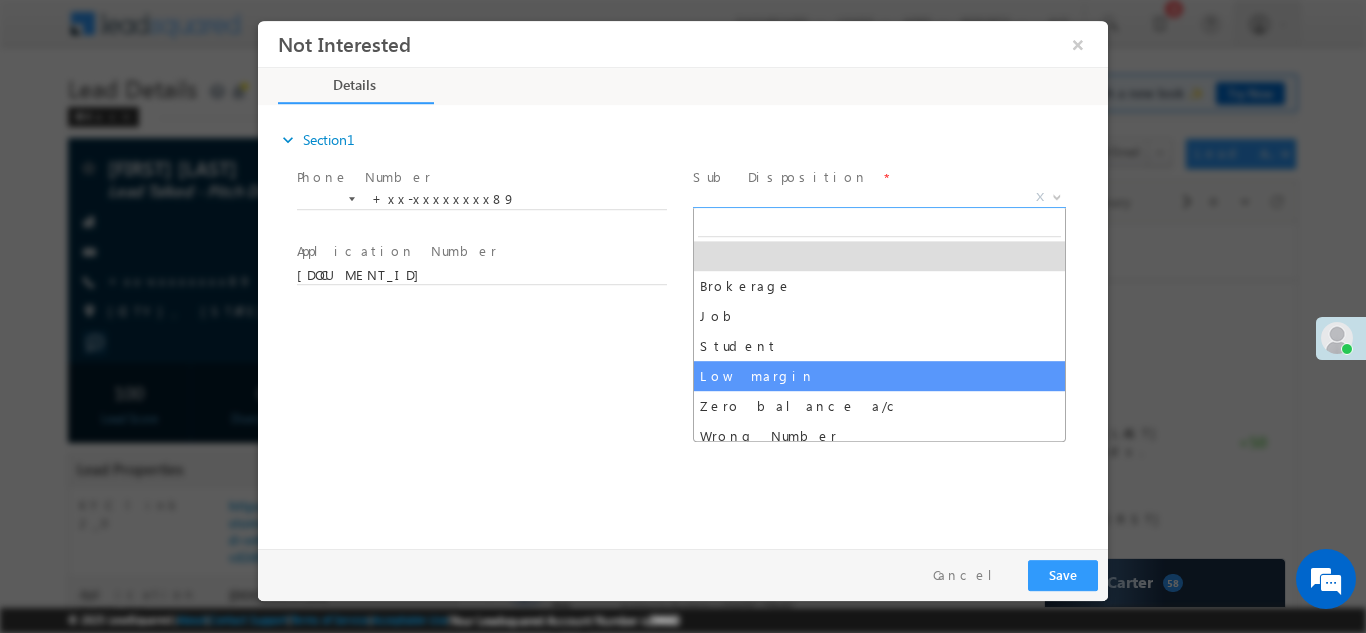 scroll, scrollTop: 100, scrollLeft: 0, axis: vertical 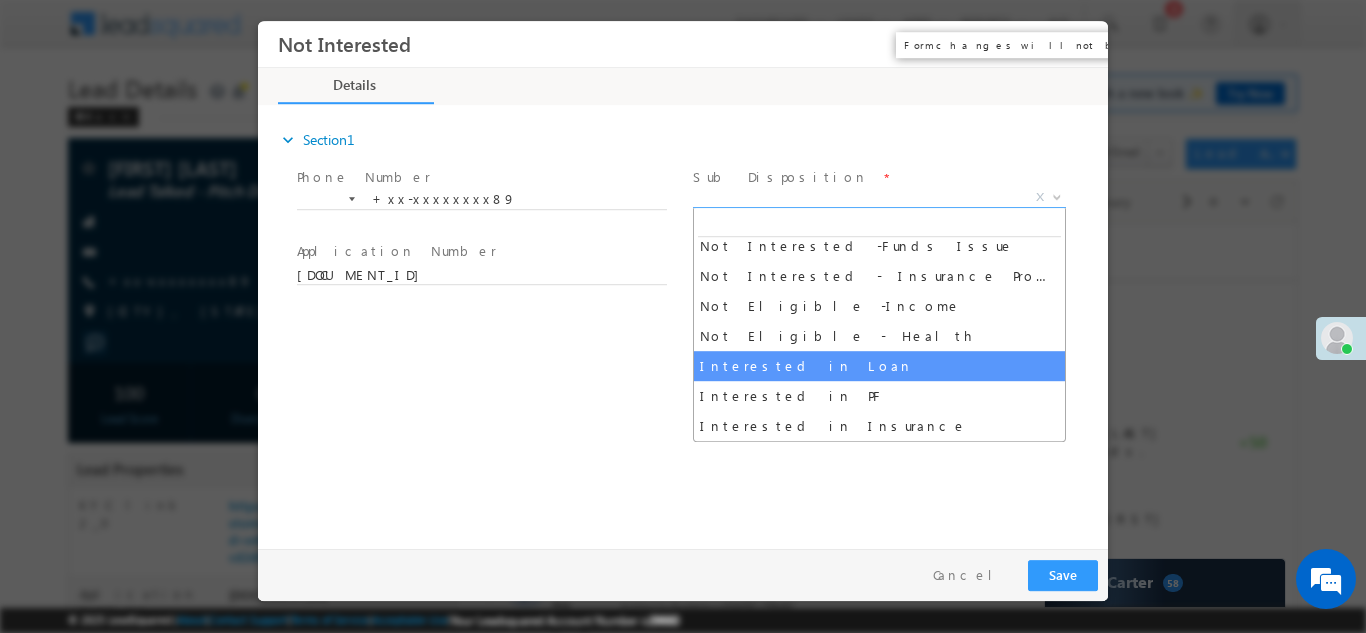 click on "×" at bounding box center (1078, 43) 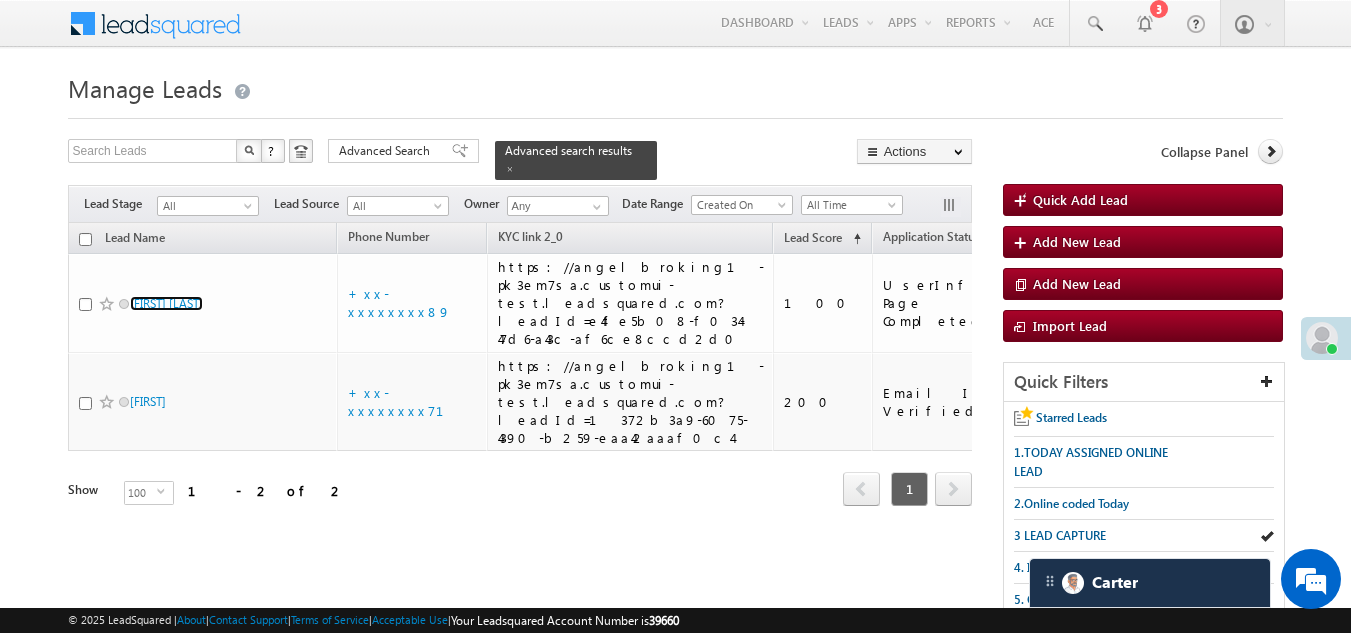scroll, scrollTop: 0, scrollLeft: 0, axis: both 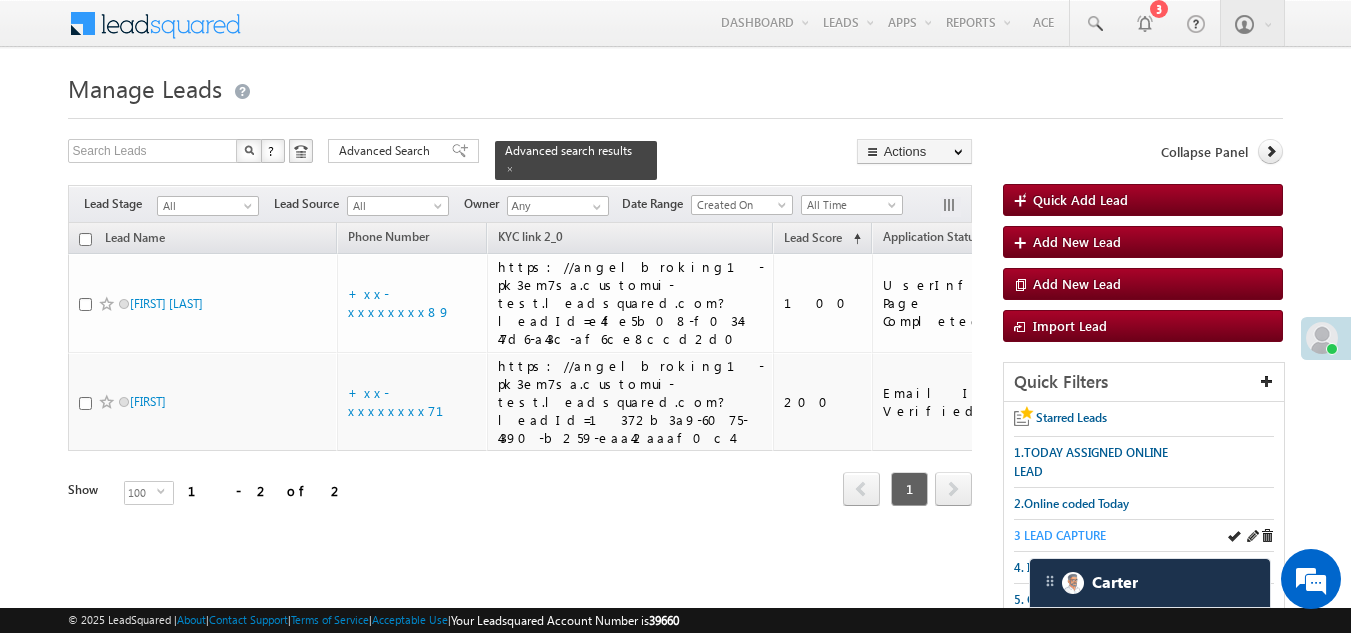click on "3 LEAD CAPTURE" at bounding box center (1060, 535) 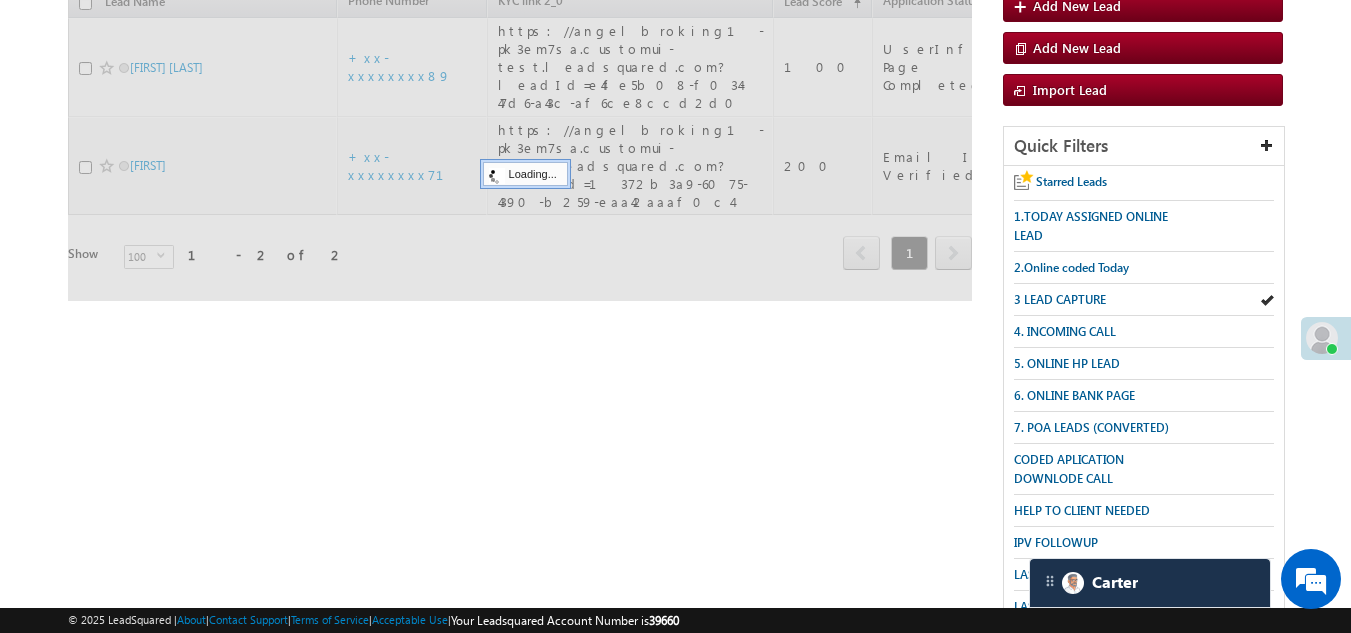 scroll, scrollTop: 200, scrollLeft: 0, axis: vertical 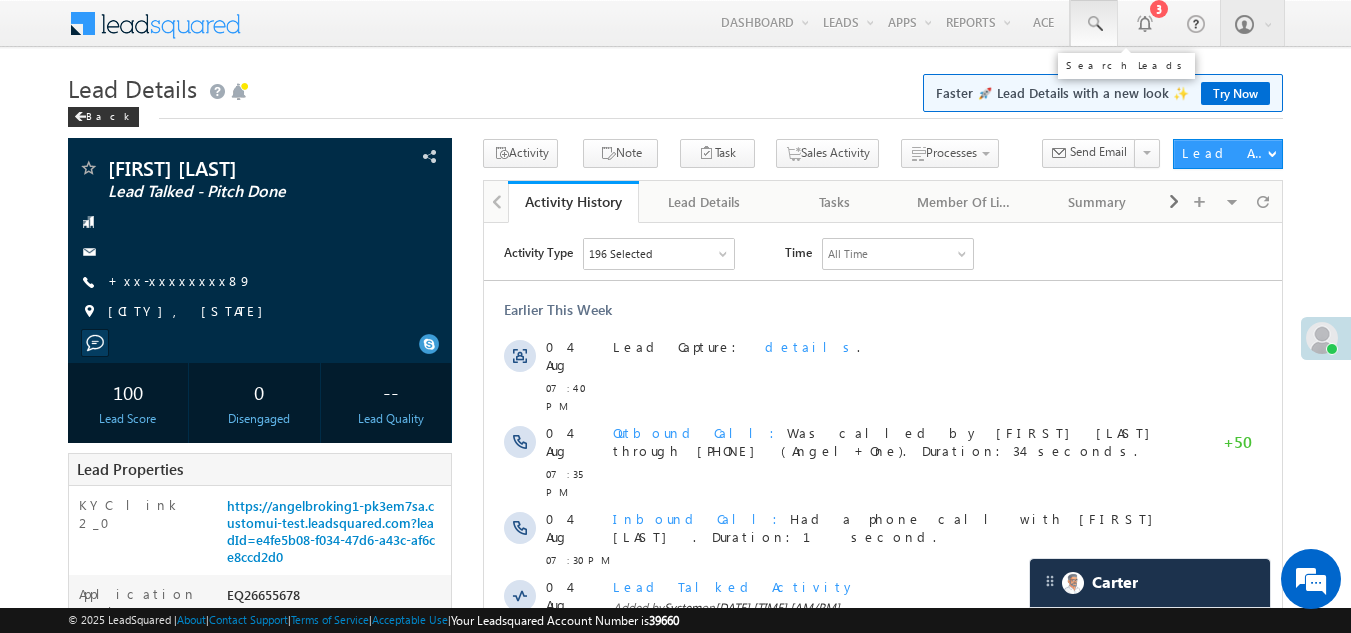click at bounding box center (1094, 24) 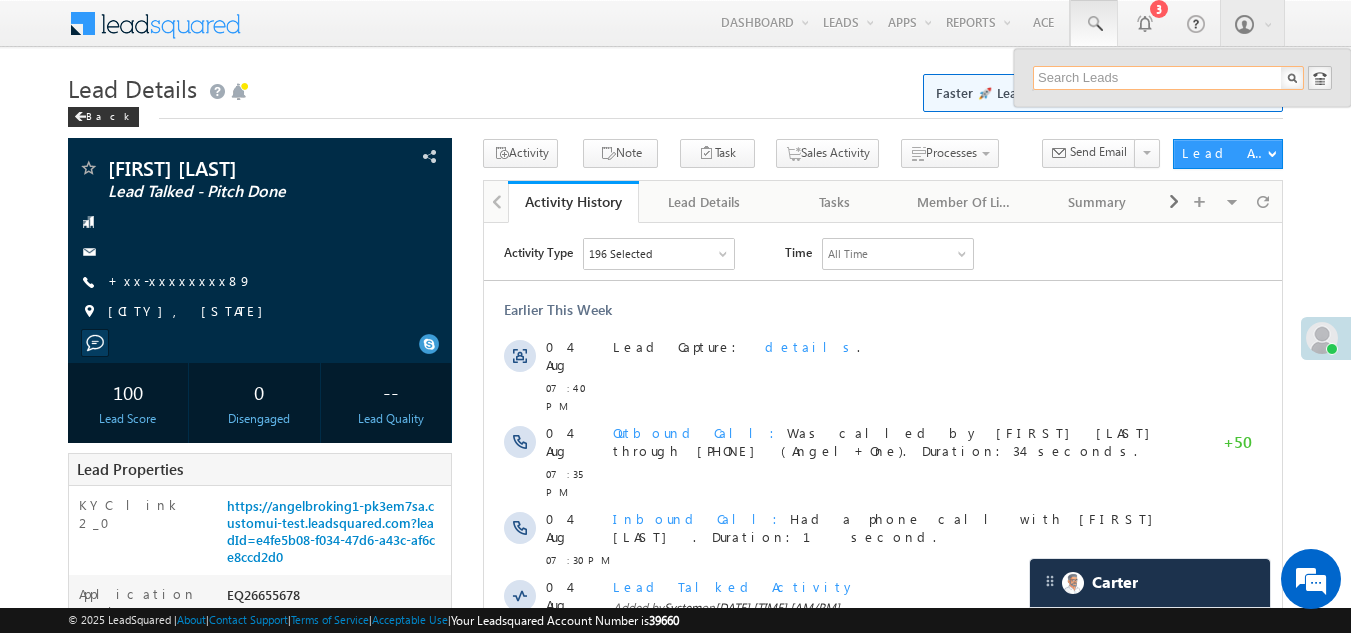 paste on "[ALPHANUMERIC_ID]" 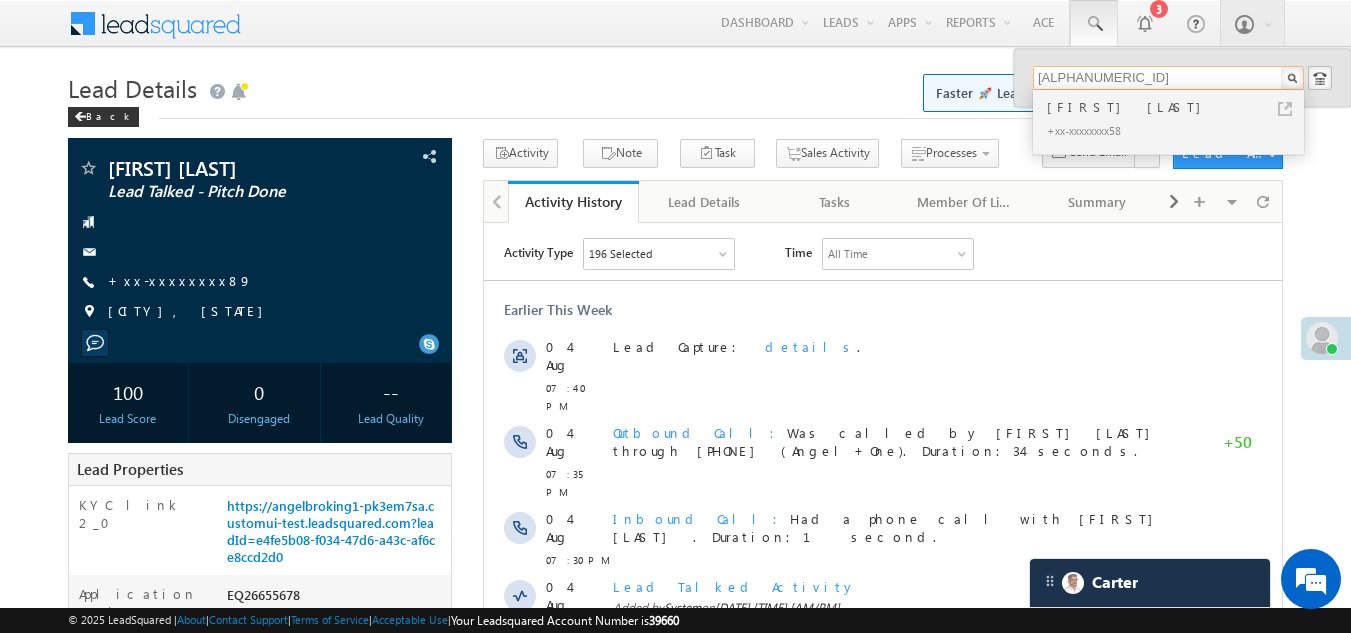 type on "[ALPHANUMERIC_ID]" 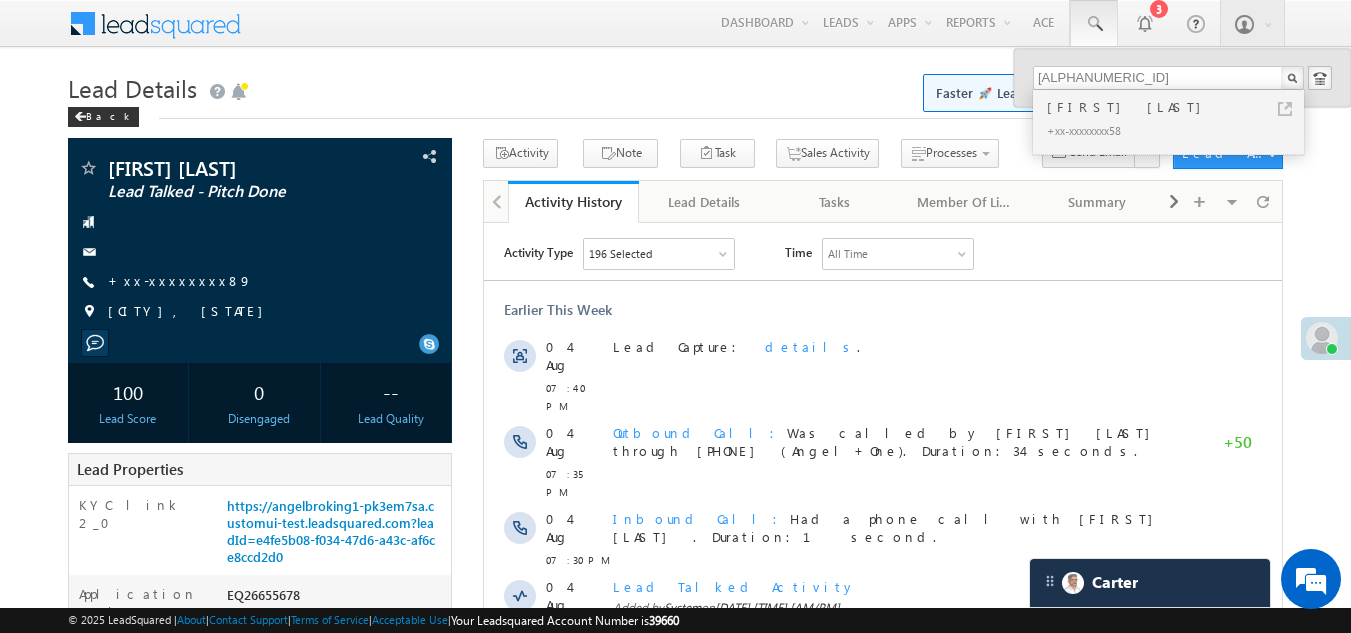 click on "[FIRST] [LAST]" at bounding box center (1177, 107) 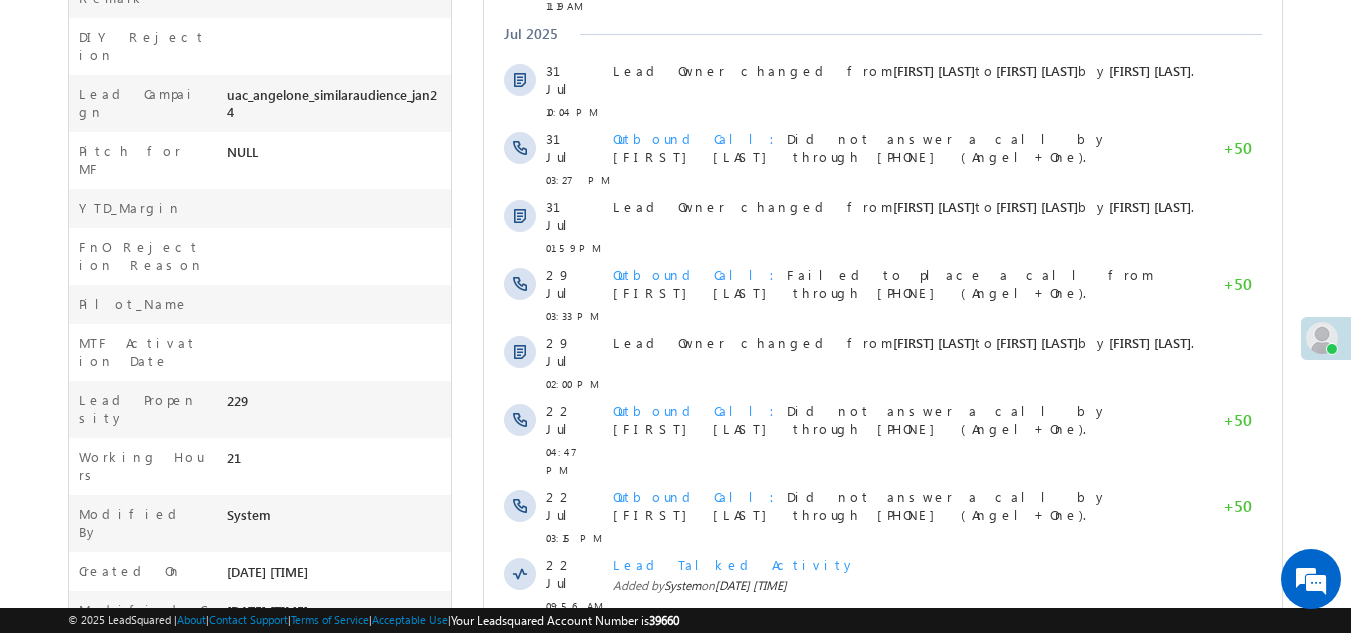 scroll, scrollTop: 1148, scrollLeft: 0, axis: vertical 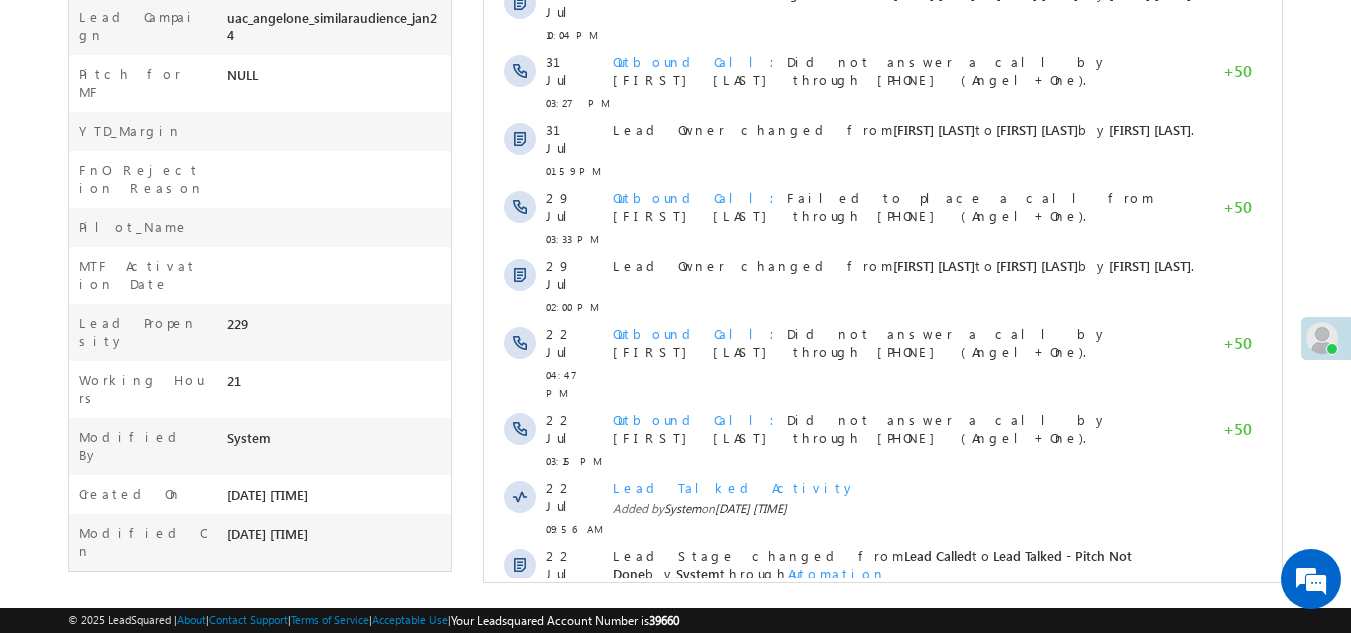 click on "Show More" at bounding box center [883, 709] 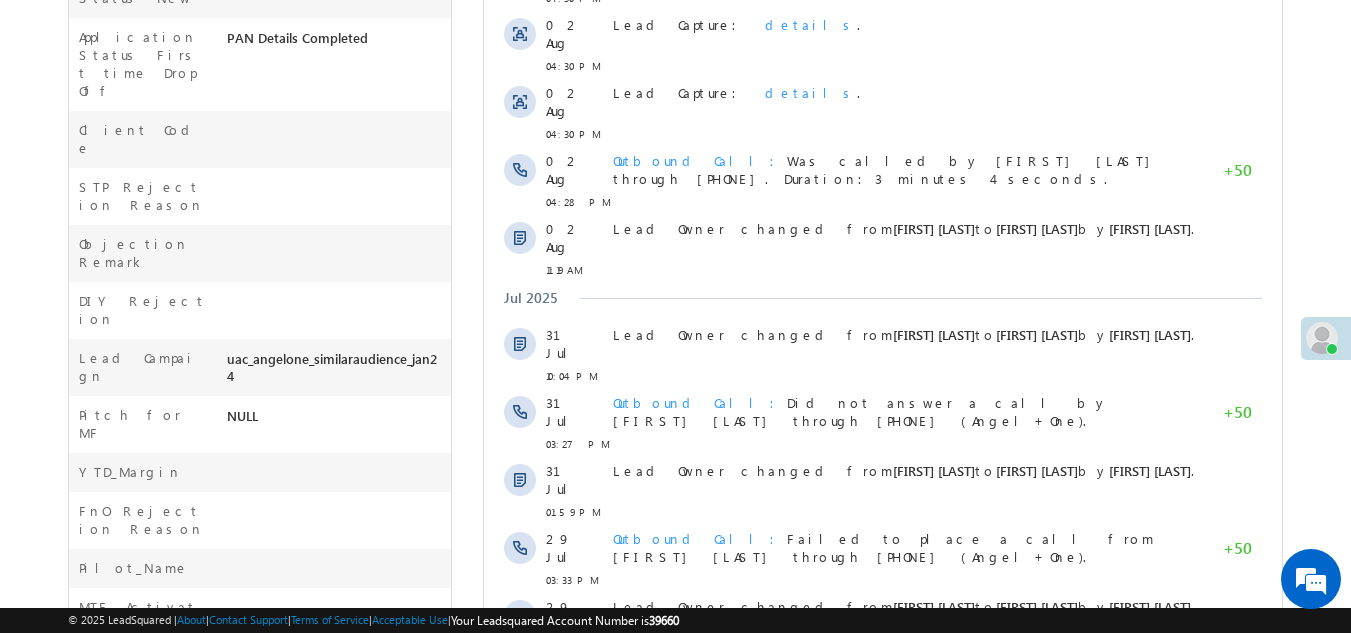 scroll, scrollTop: 648, scrollLeft: 0, axis: vertical 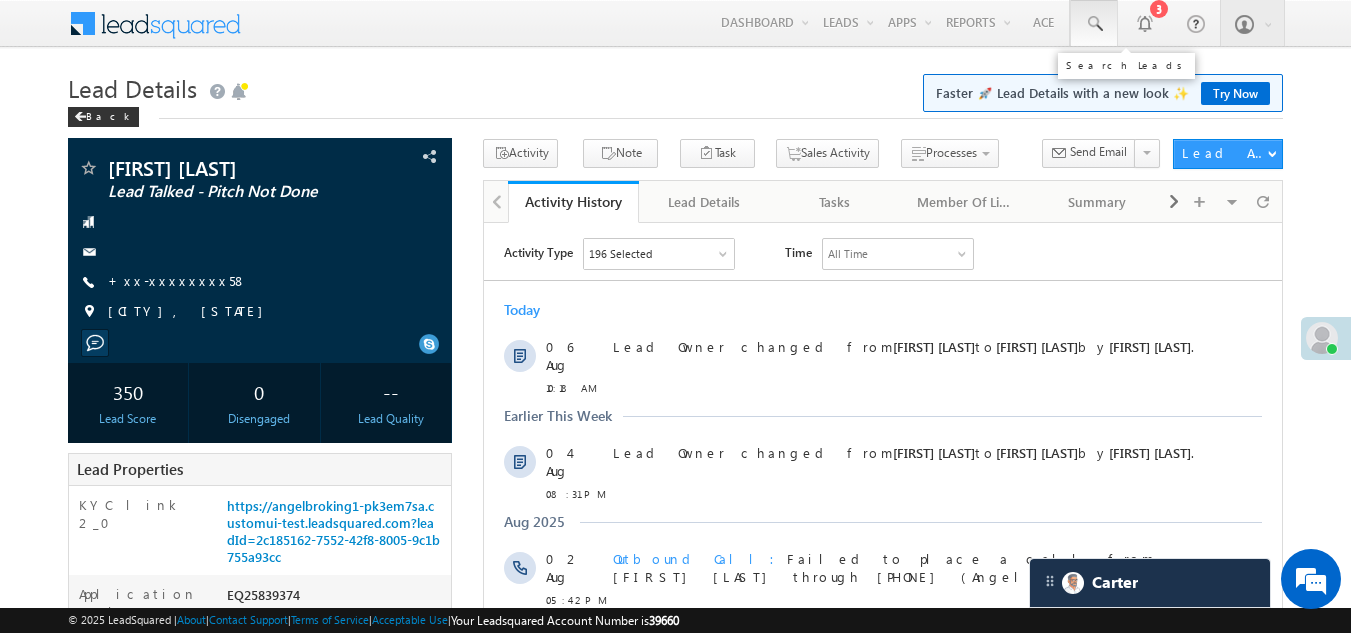 click at bounding box center (1094, 24) 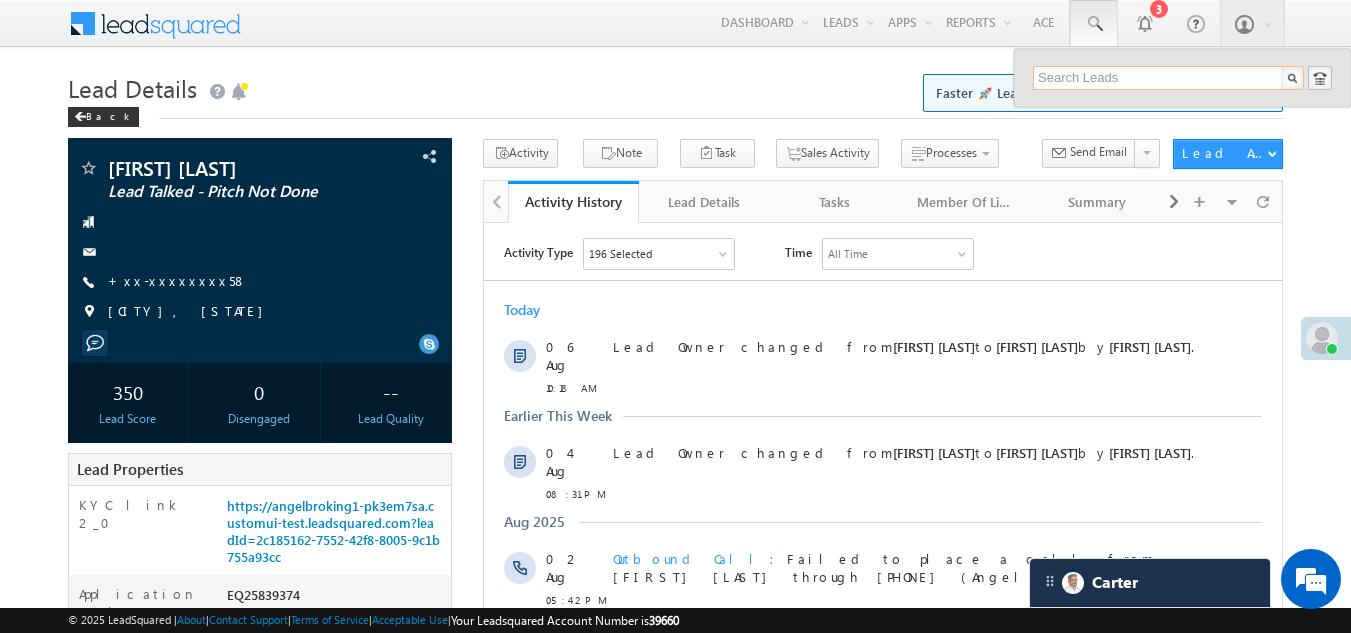 paste on "EQ25795921" 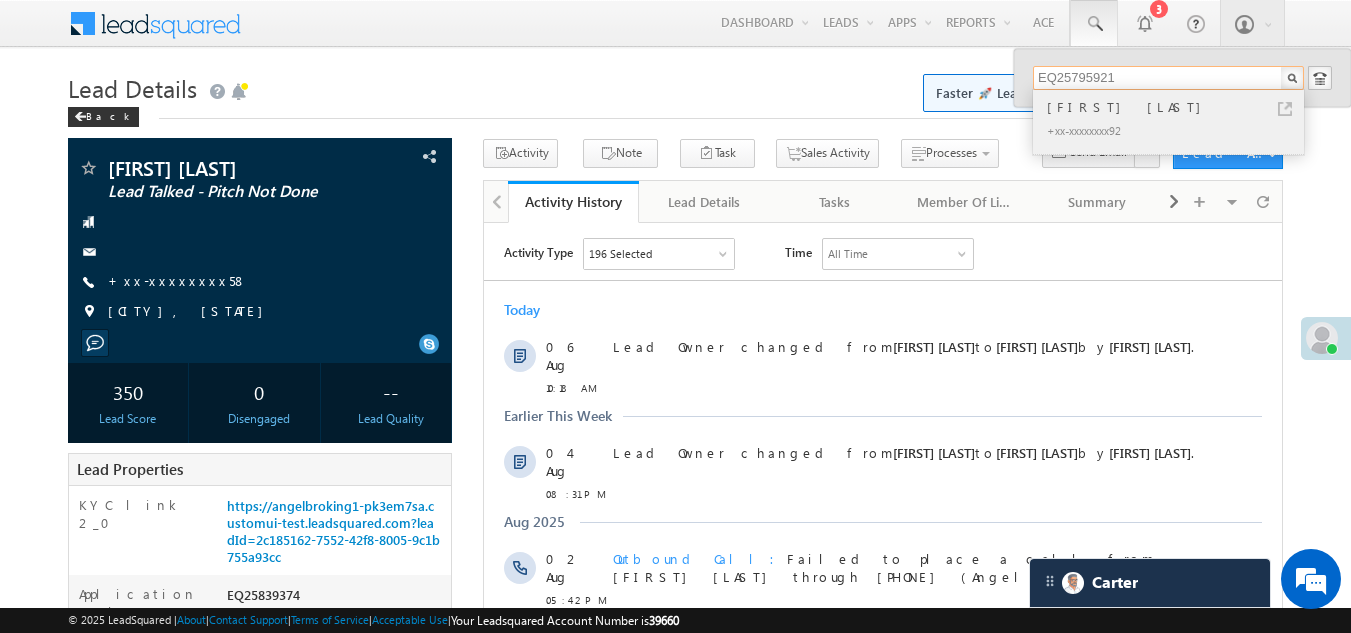 type on "EQ25795921" 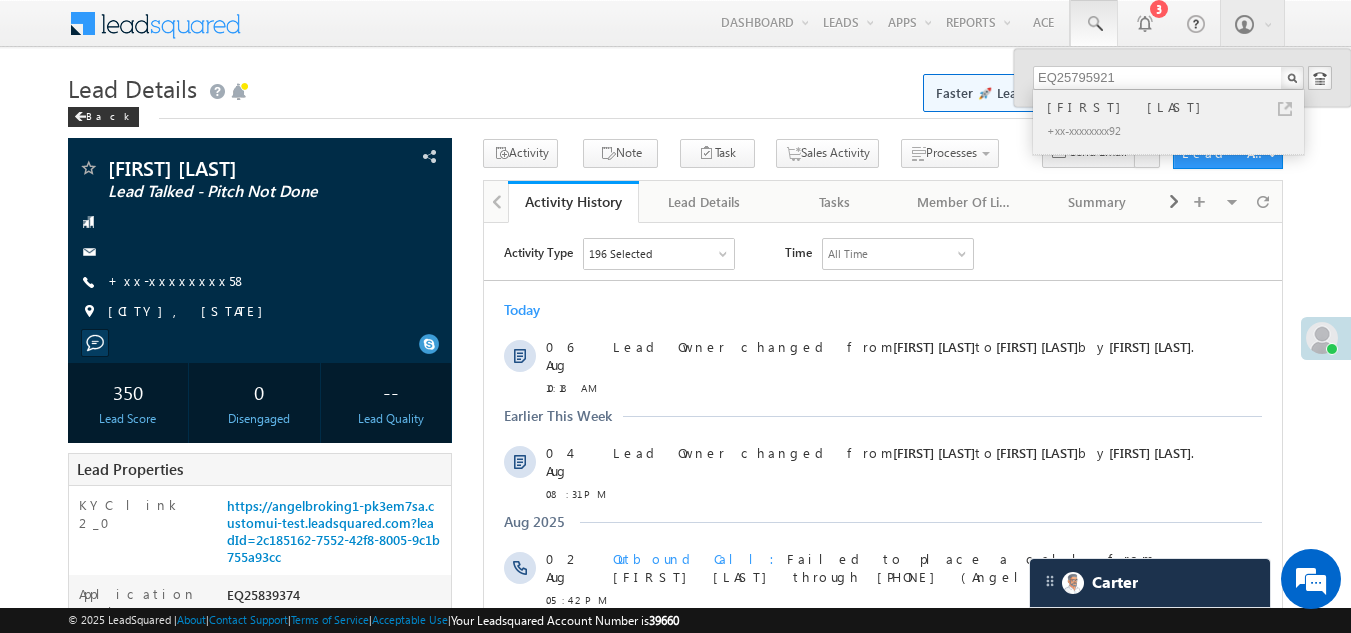 click on "[FIRST] [LAST]" at bounding box center (1177, 107) 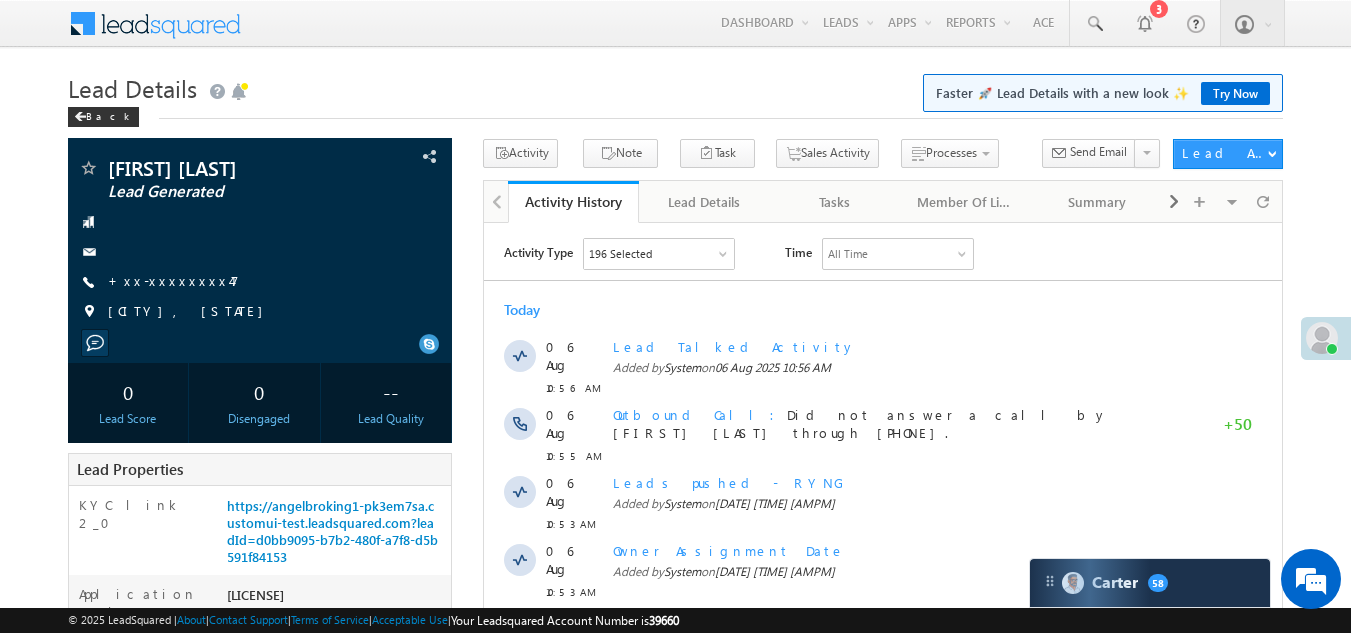 scroll, scrollTop: 0, scrollLeft: 0, axis: both 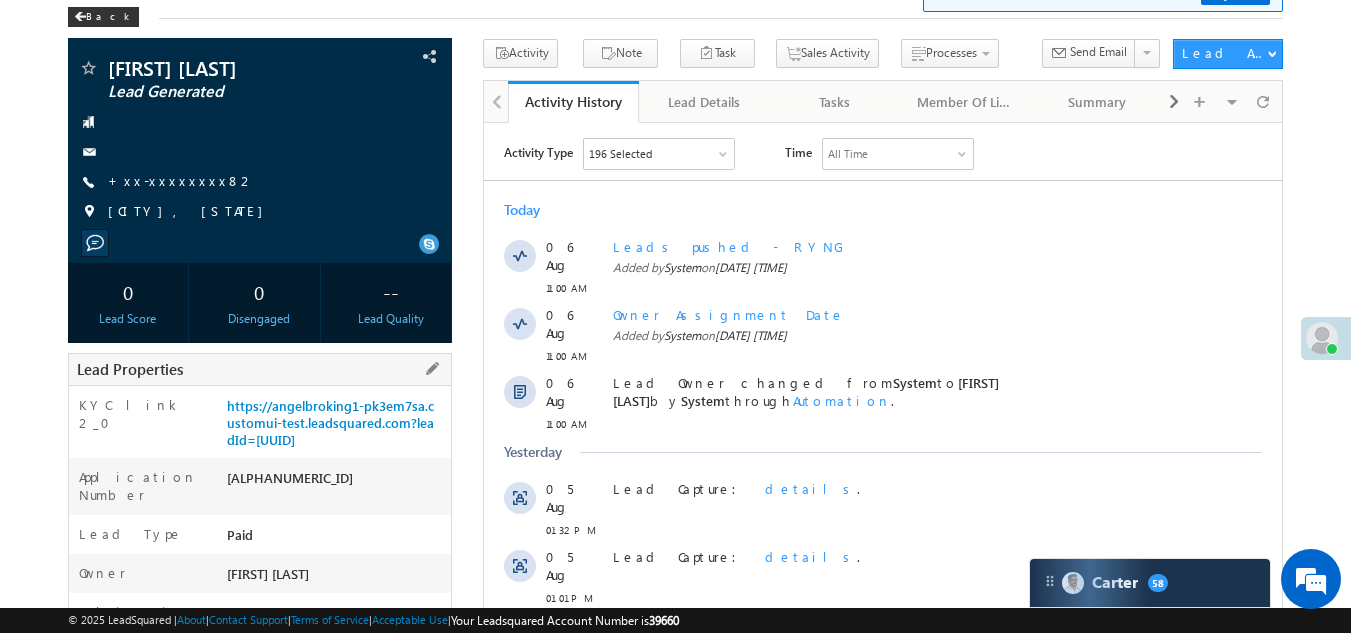 drag, startPoint x: 228, startPoint y: 493, endPoint x: 297, endPoint y: 489, distance: 69.115845 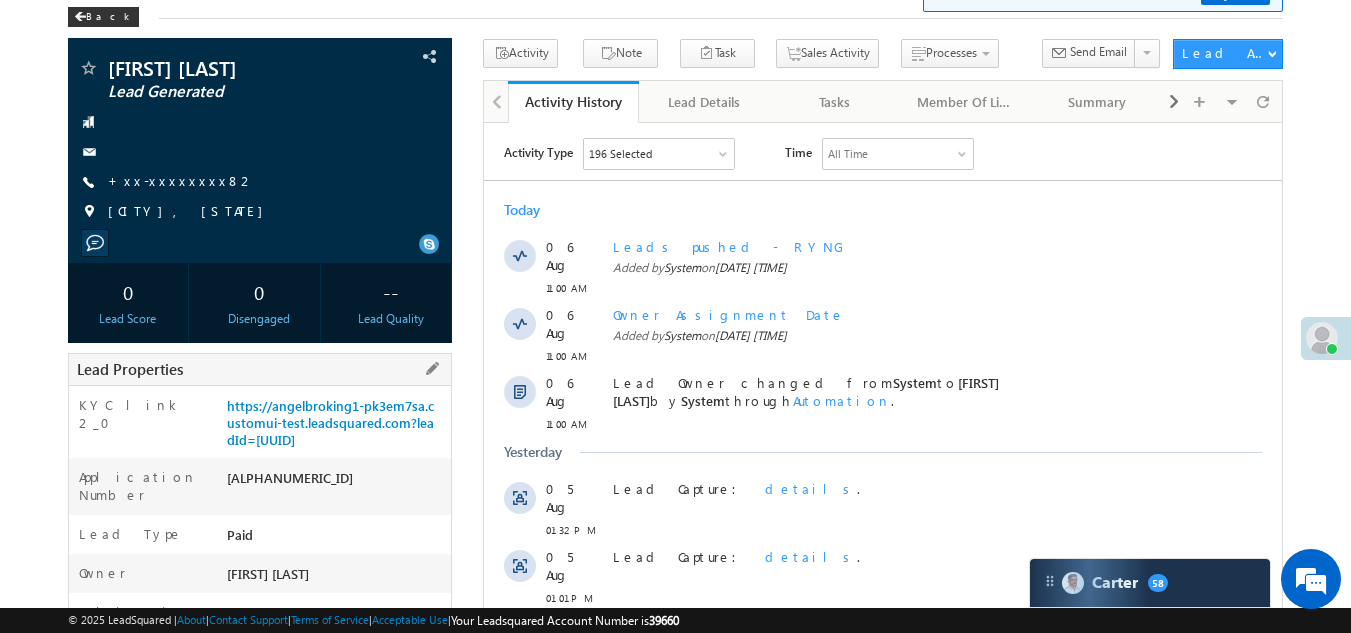 copy on "[ALPHANUMERIC_ID]" 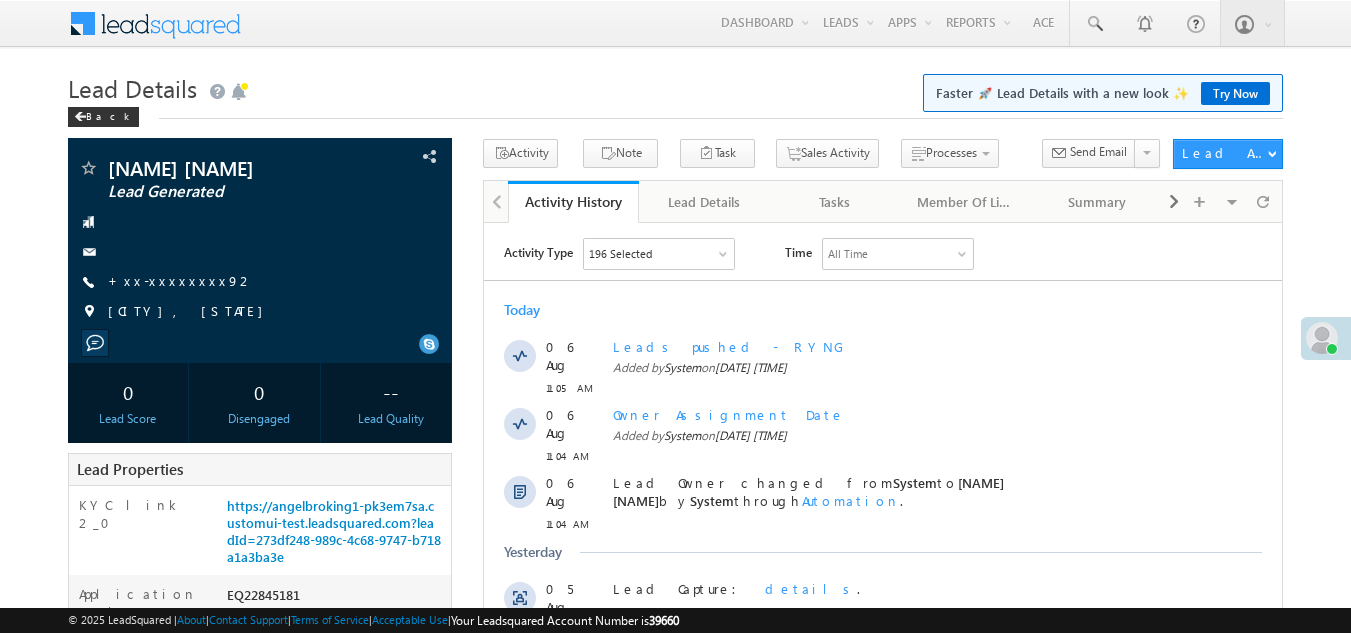 scroll, scrollTop: 0, scrollLeft: 0, axis: both 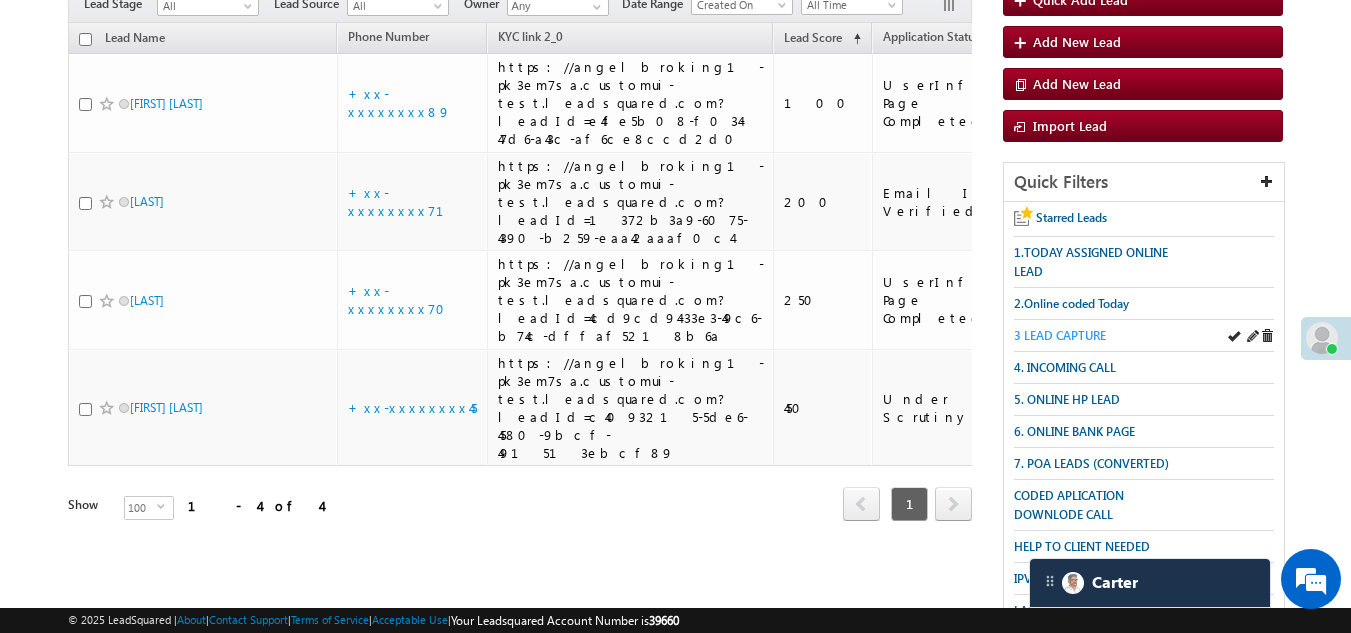 click on "3 LEAD CAPTURE" at bounding box center [1060, 335] 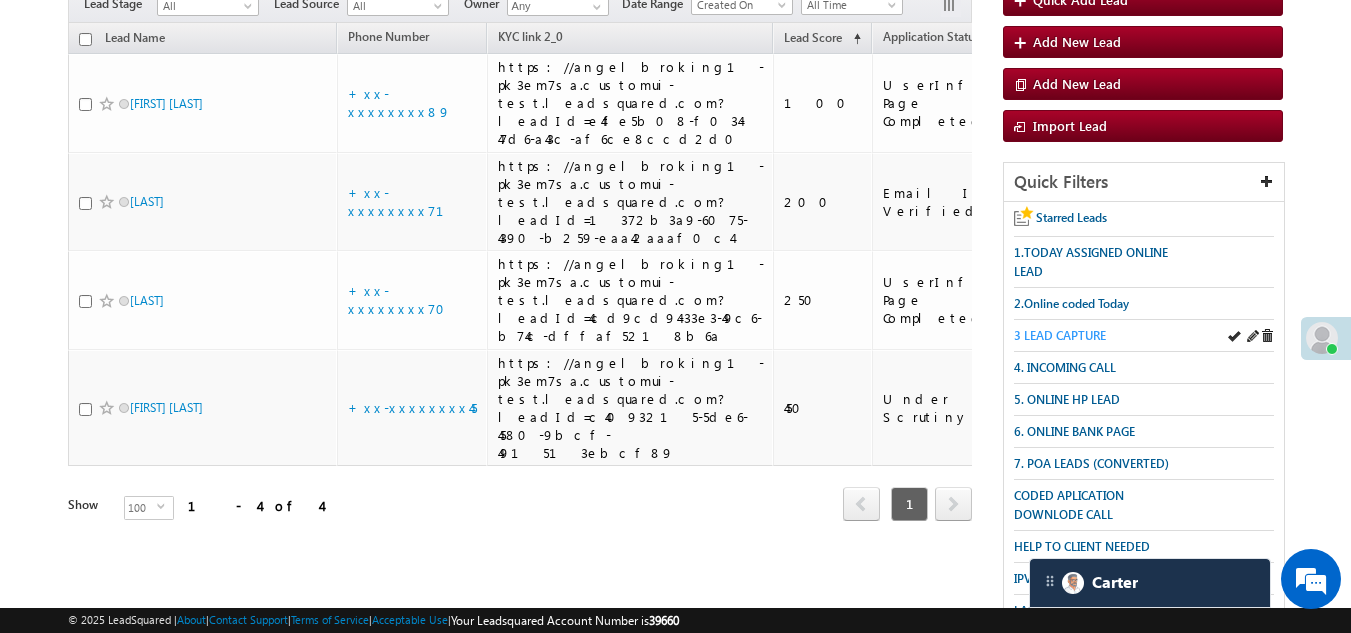 click on "3 LEAD CAPTURE" at bounding box center [1060, 335] 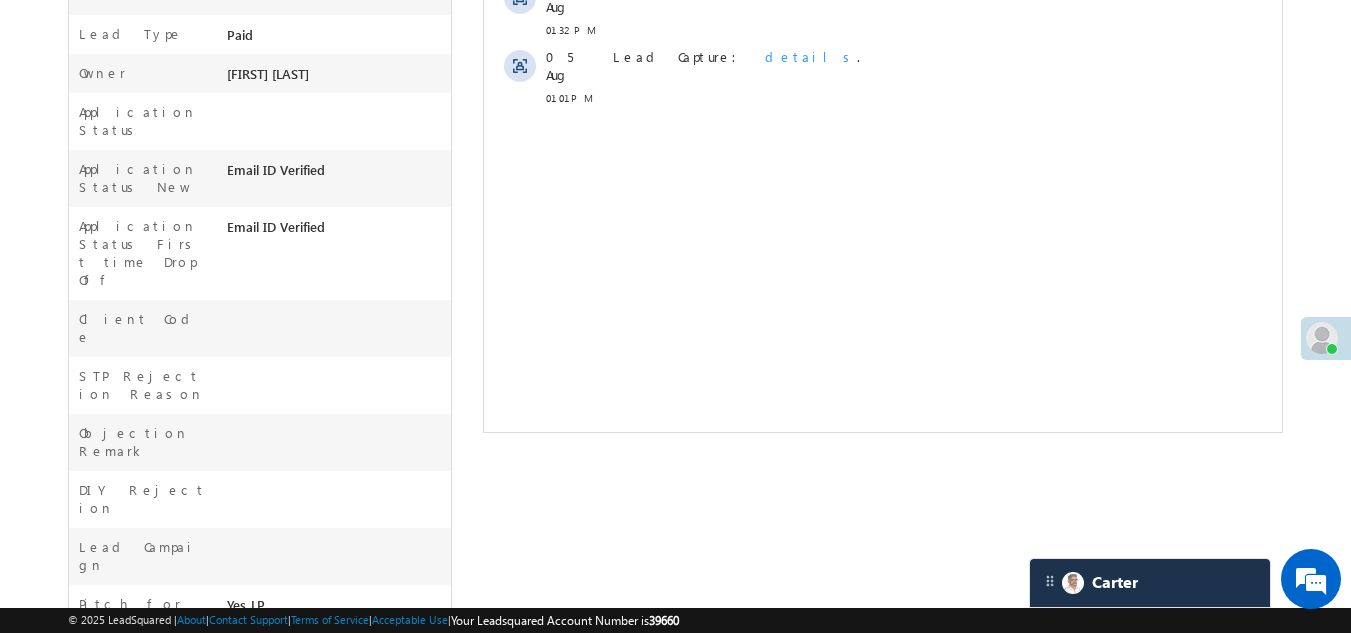 scroll, scrollTop: 0, scrollLeft: 0, axis: both 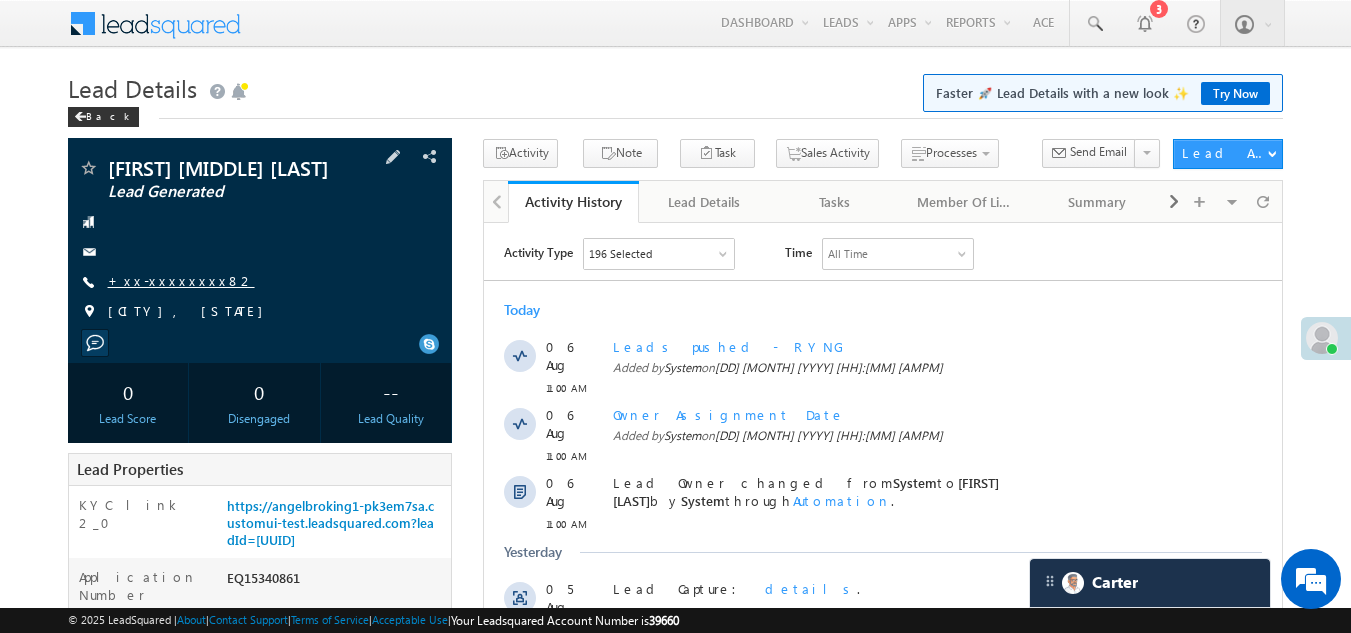 click on "+xx-xxxxxxxx82" at bounding box center (181, 280) 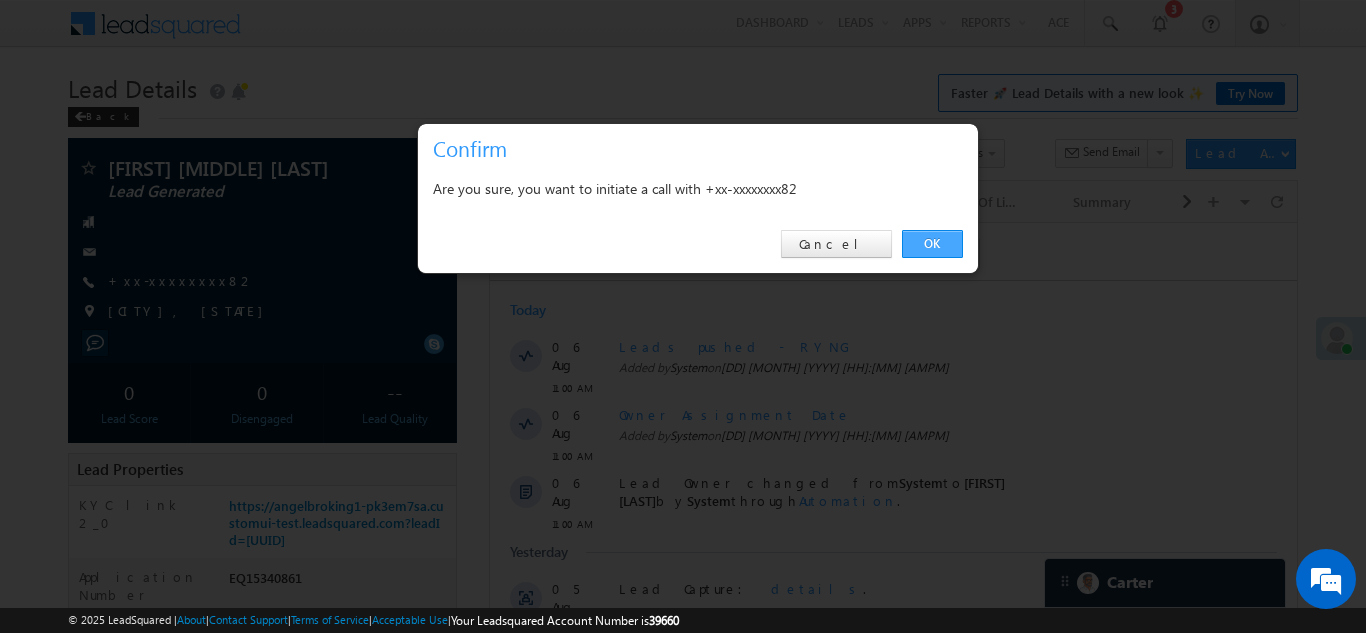 click on "OK" at bounding box center (932, 244) 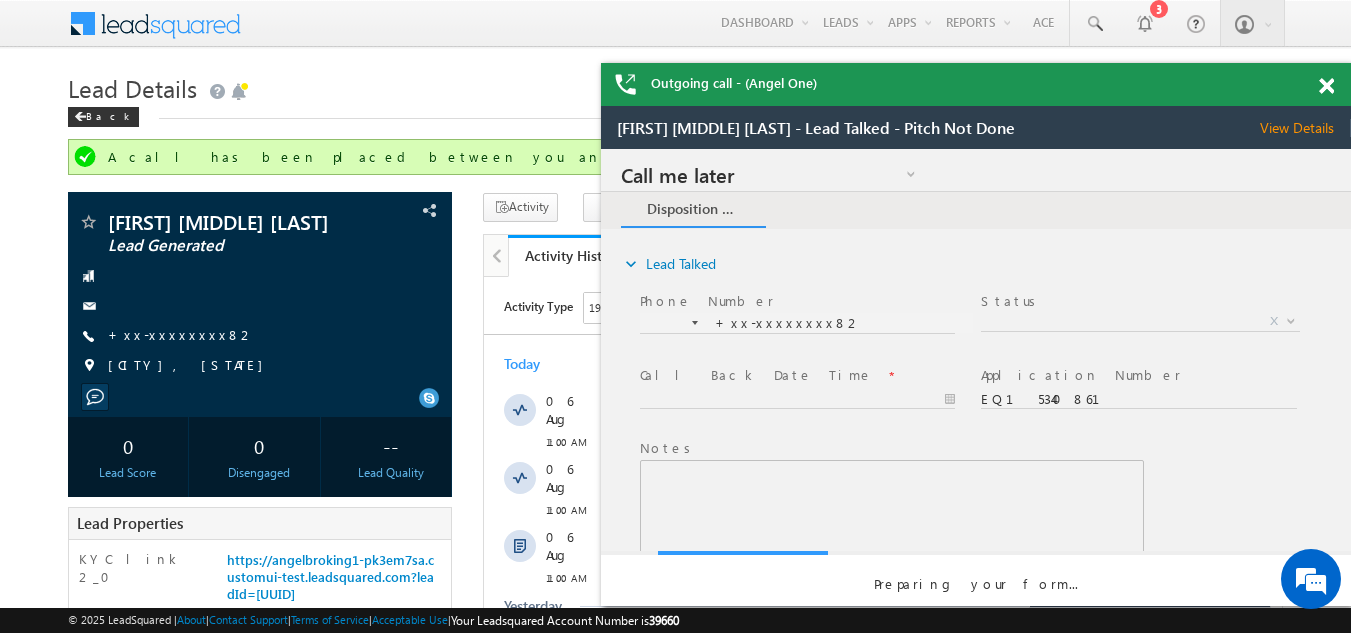 scroll, scrollTop: 0, scrollLeft: 0, axis: both 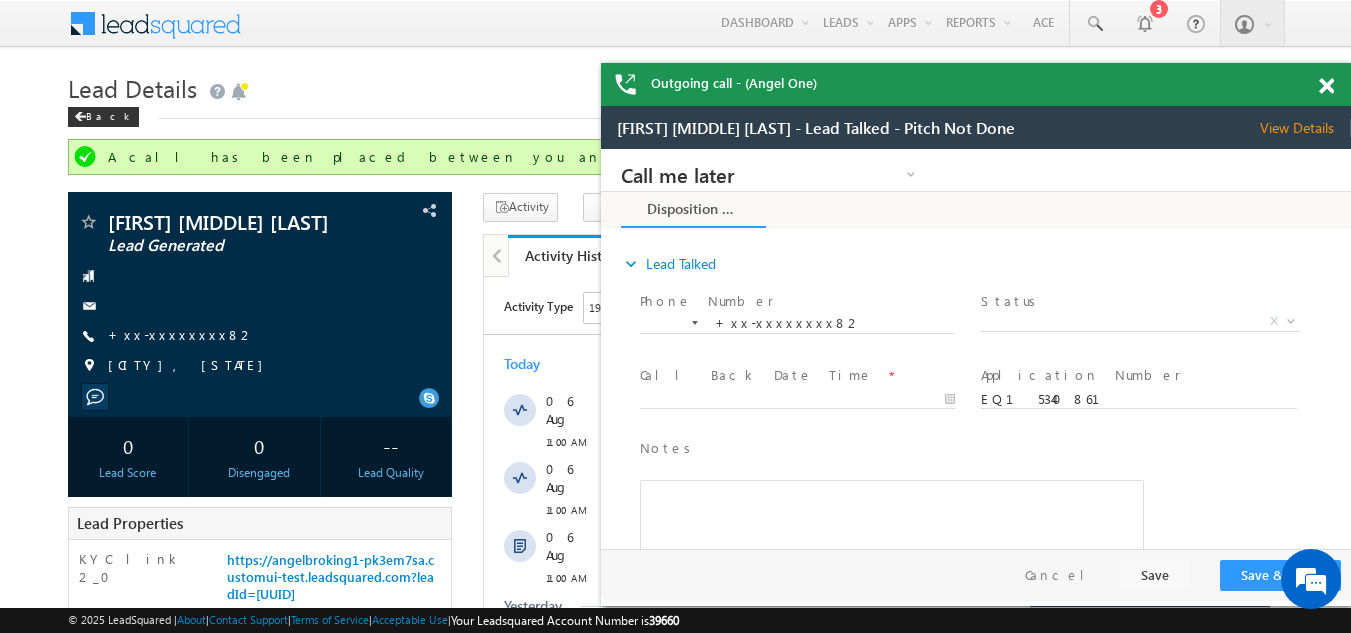 click at bounding box center (1326, 86) 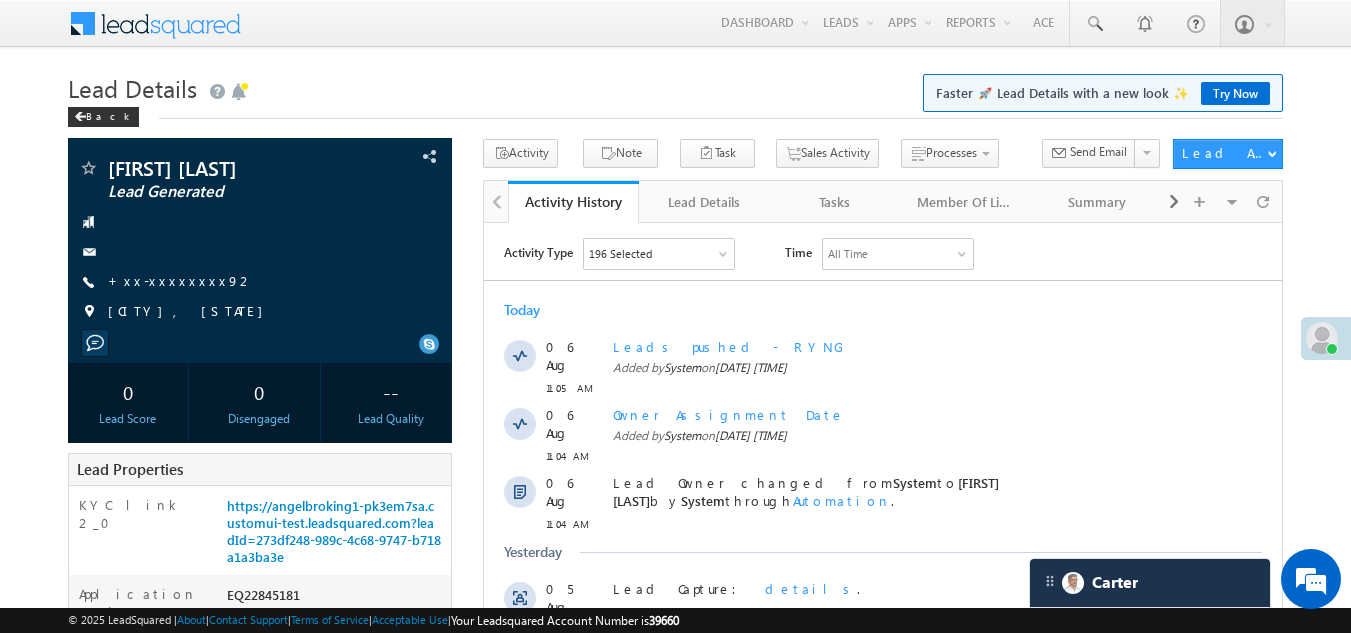 scroll, scrollTop: 0, scrollLeft: 0, axis: both 